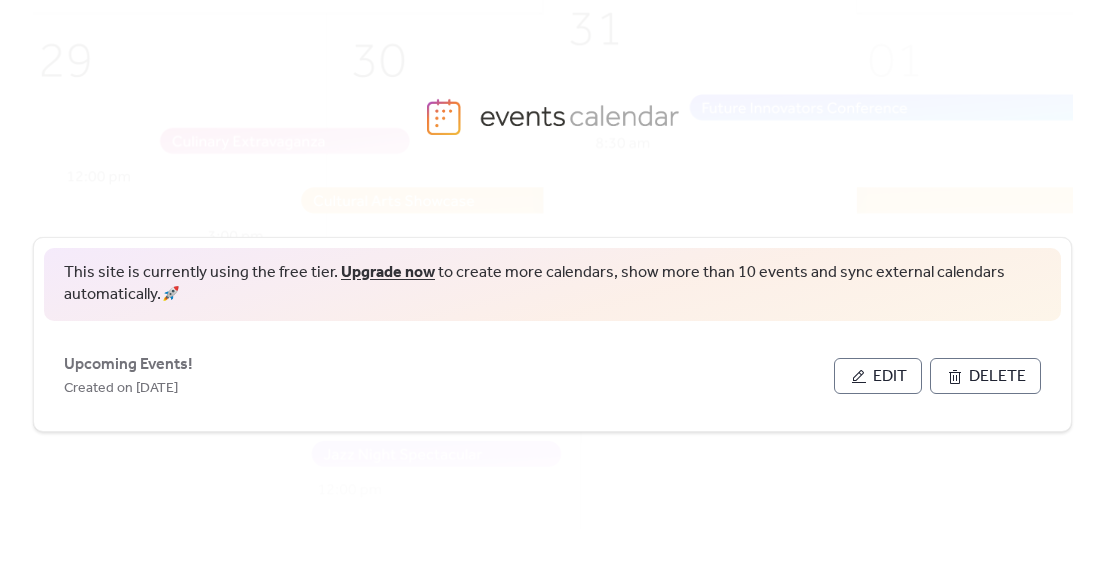 scroll, scrollTop: 0, scrollLeft: 0, axis: both 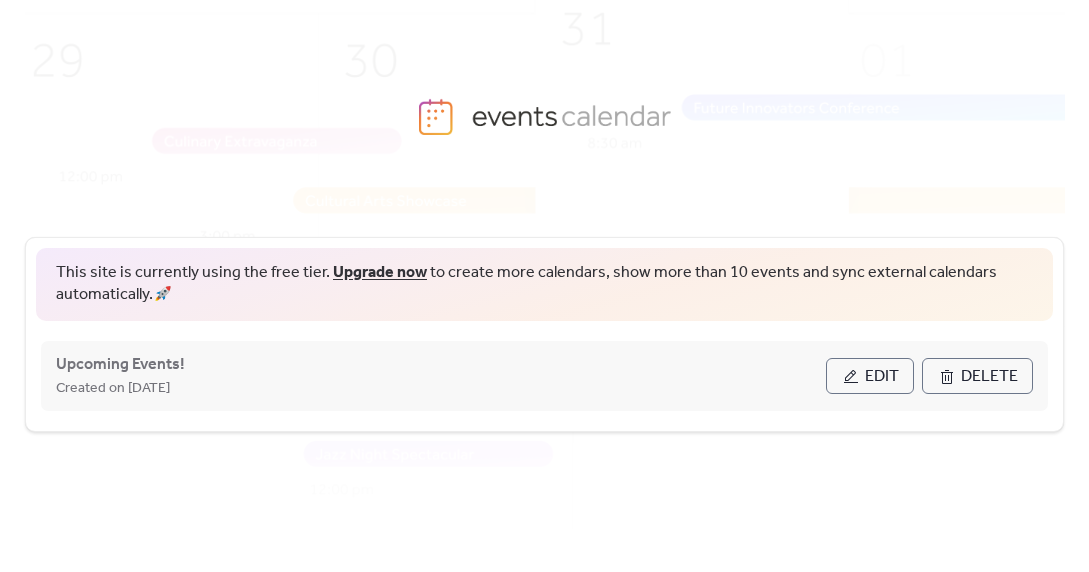 click on "Edit" at bounding box center (882, 377) 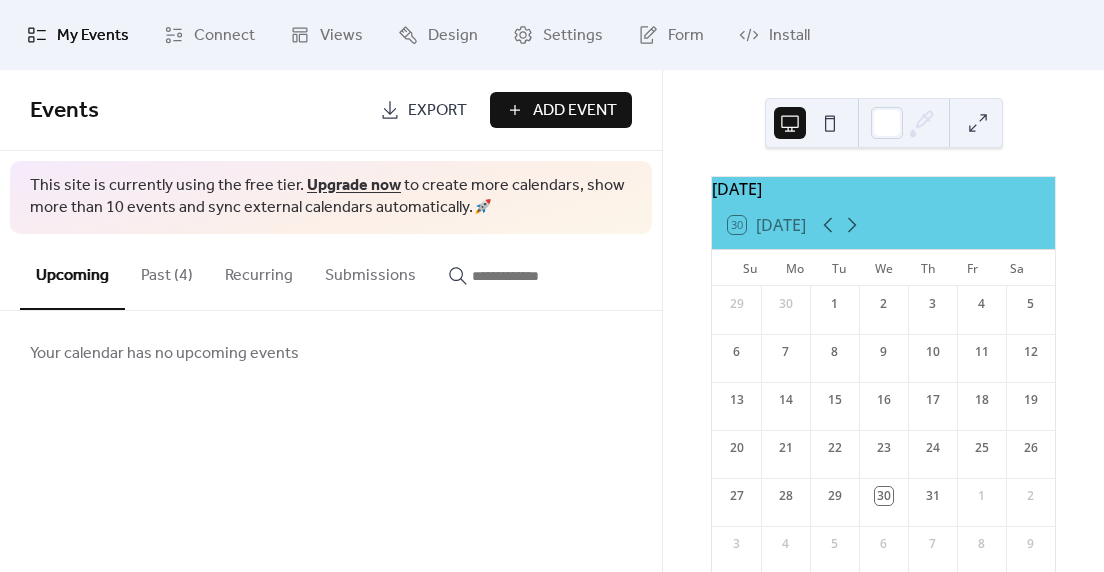 click on "Past (4)" at bounding box center [167, 271] 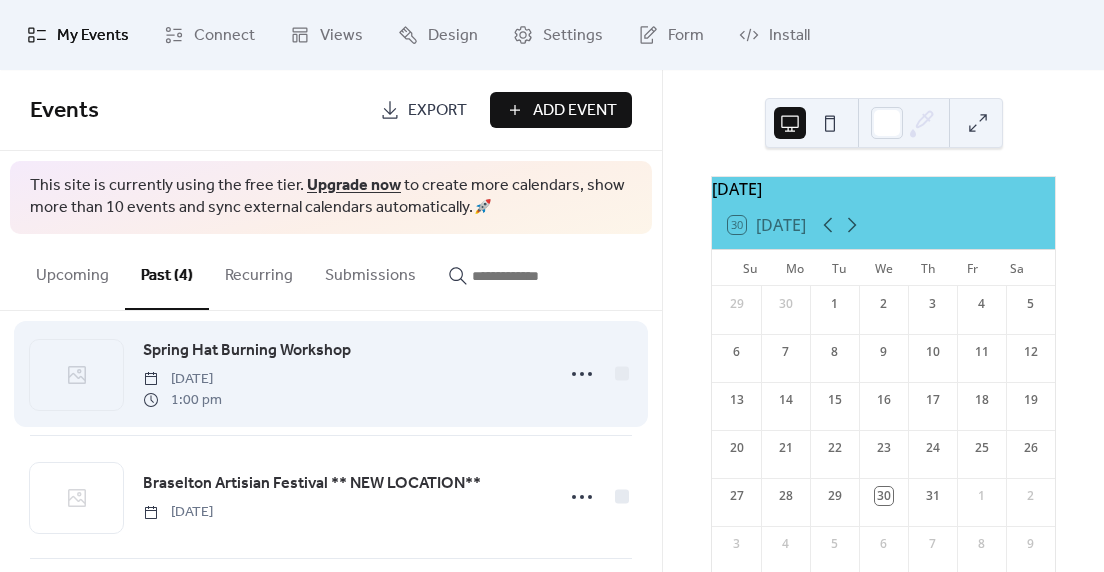 scroll, scrollTop: 21, scrollLeft: 0, axis: vertical 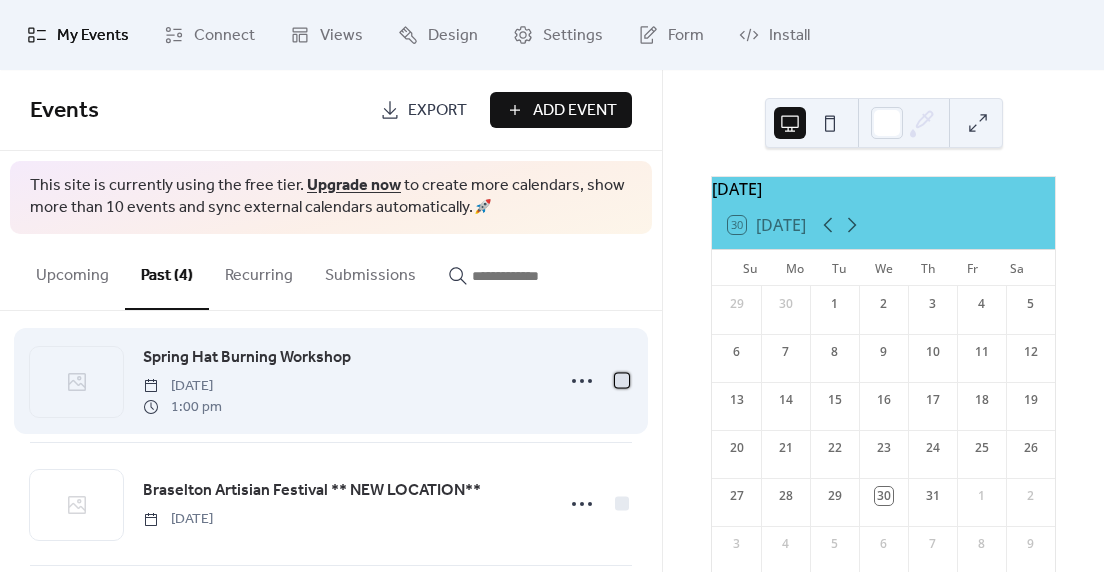 click at bounding box center [622, 380] 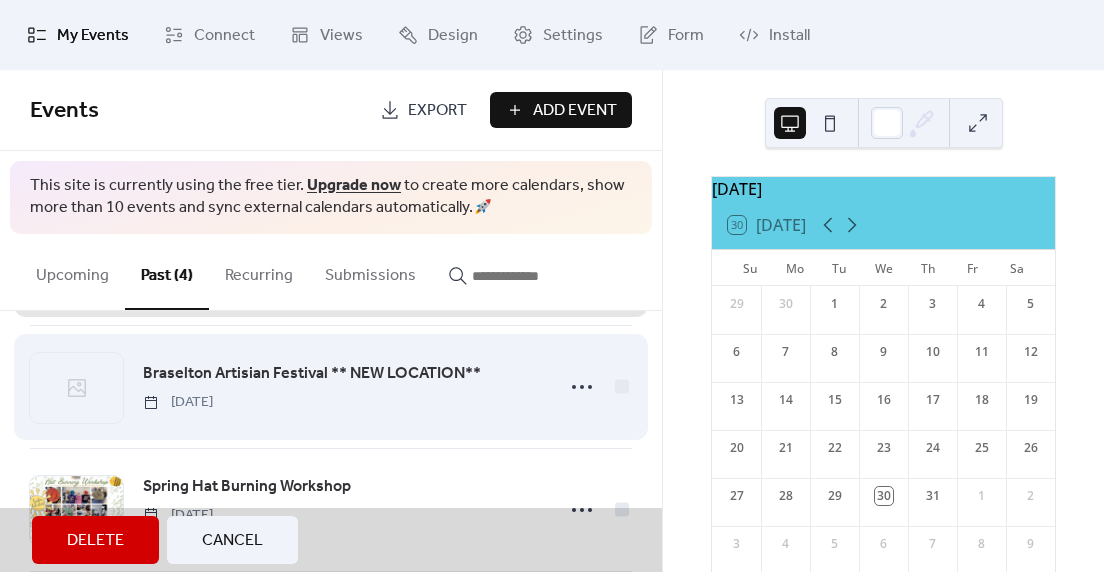scroll, scrollTop: 146, scrollLeft: 0, axis: vertical 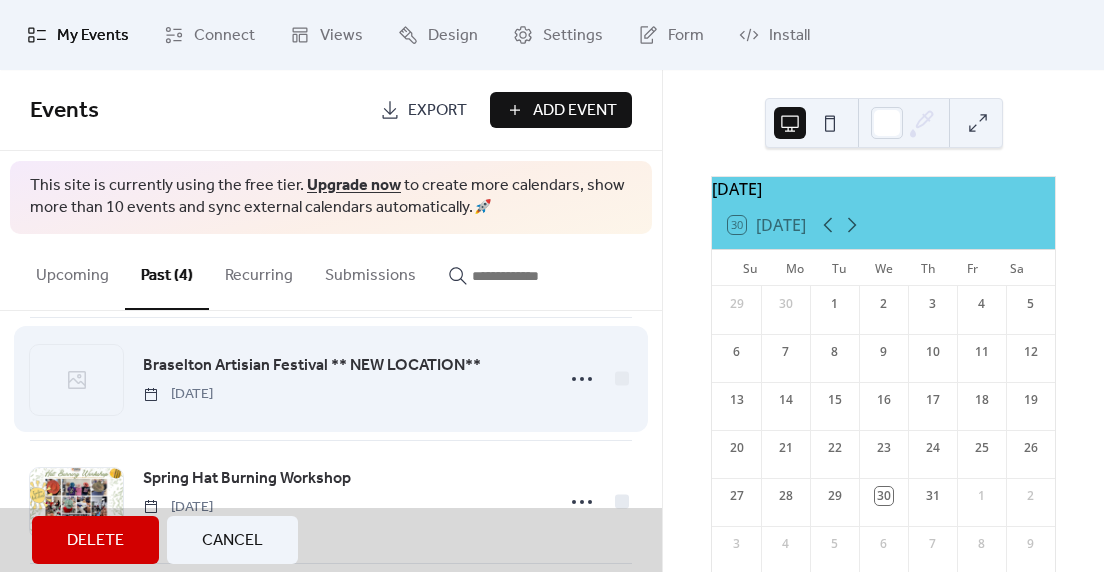 click on "Braselton Artisian Festival ** NEW LOCATION** [DATE]" at bounding box center [331, 378] 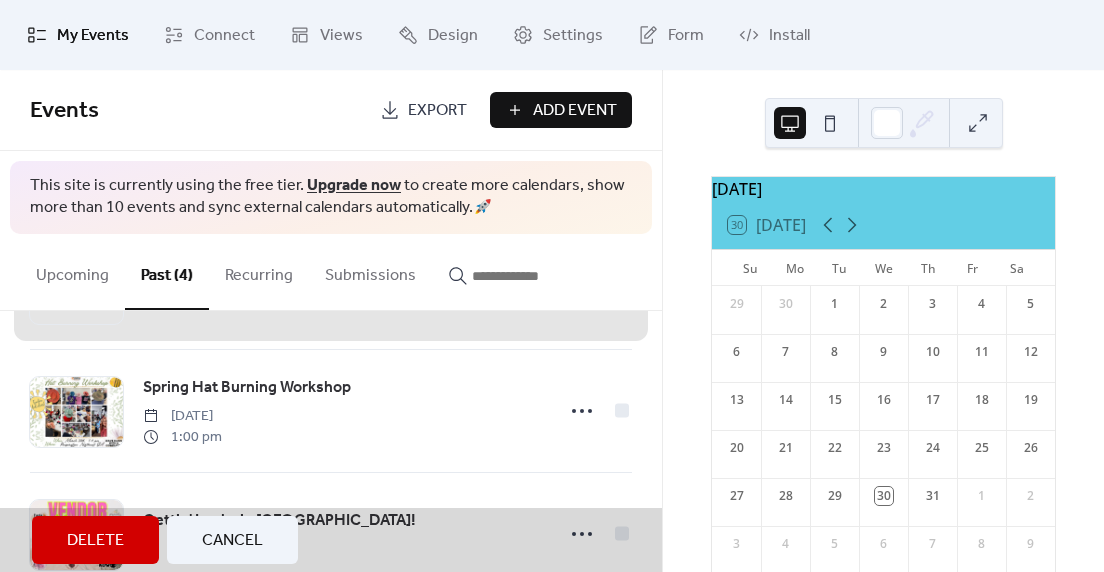 scroll, scrollTop: 247, scrollLeft: 0, axis: vertical 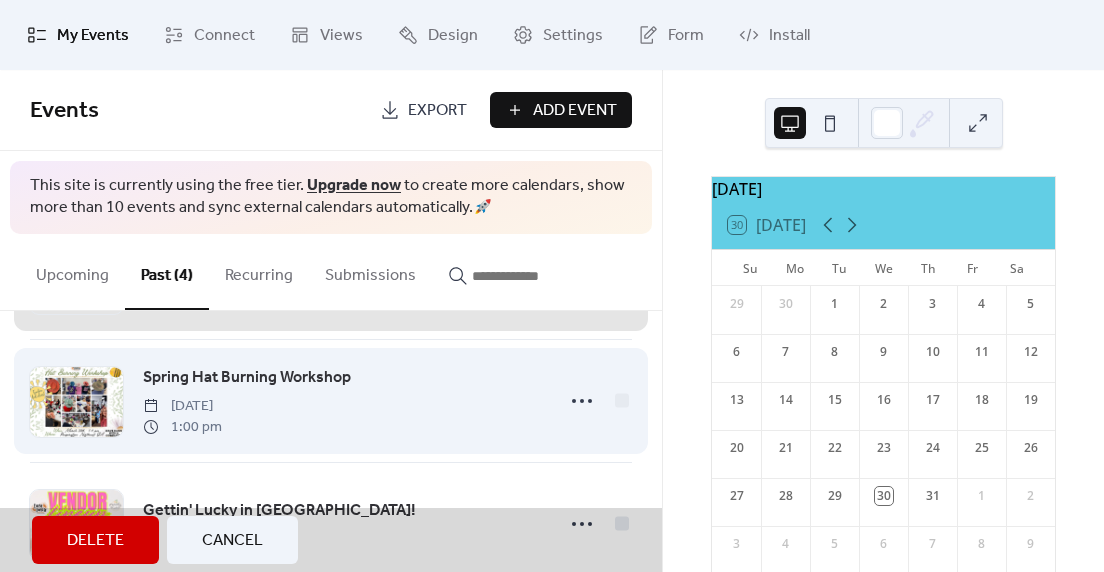 click on "Spring Hat Burning Workshop [DATE] 1:00 pm" at bounding box center (331, 400) 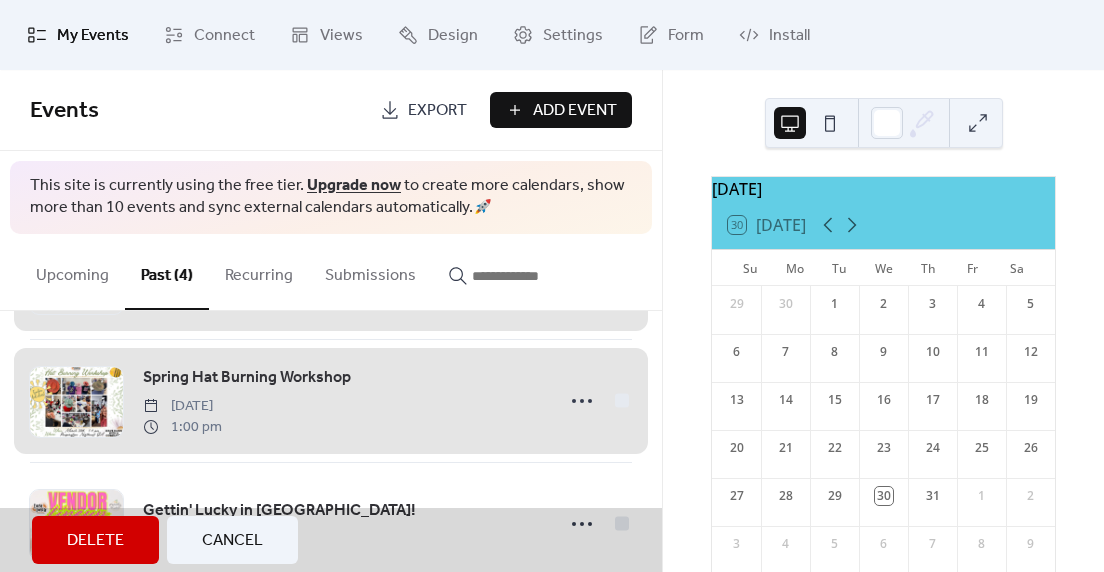 scroll, scrollTop: 291, scrollLeft: 0, axis: vertical 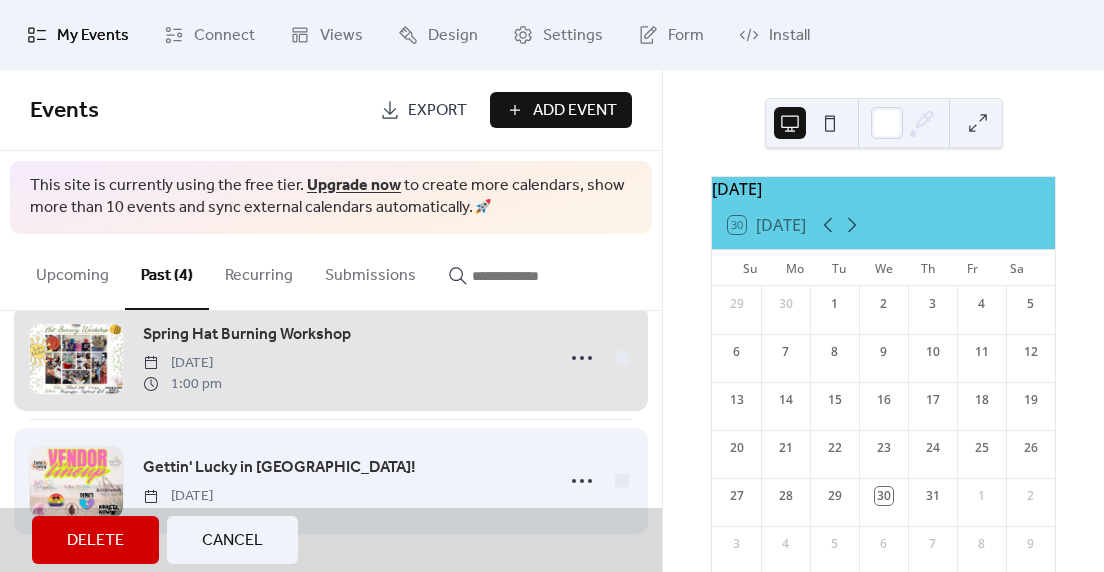 click on "Gettin' Lucky in [GEOGRAPHIC_DATA]! [DATE]" at bounding box center [331, 480] 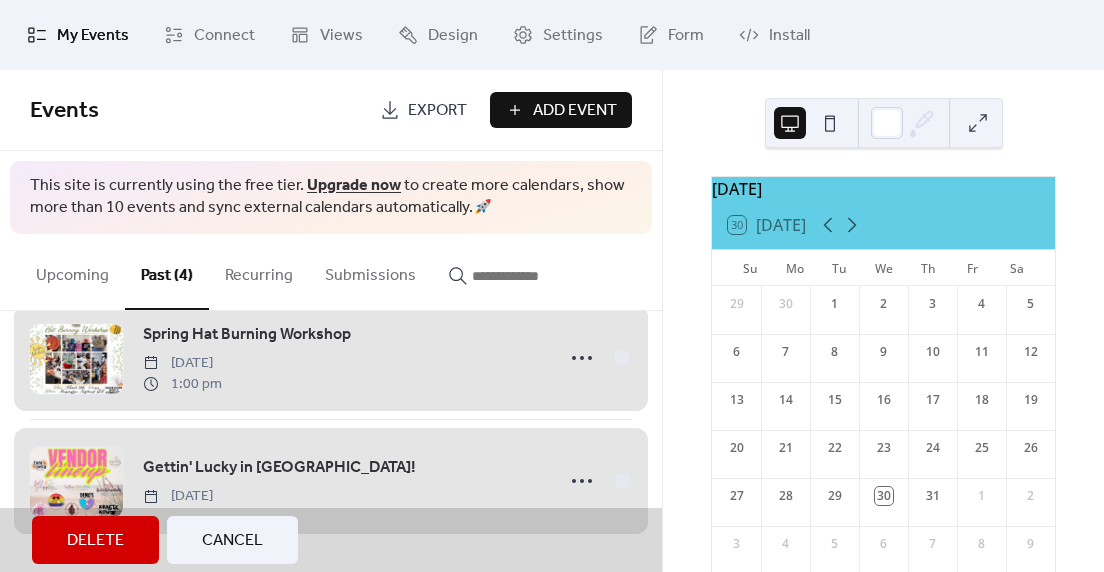 click on "Delete" at bounding box center (95, 541) 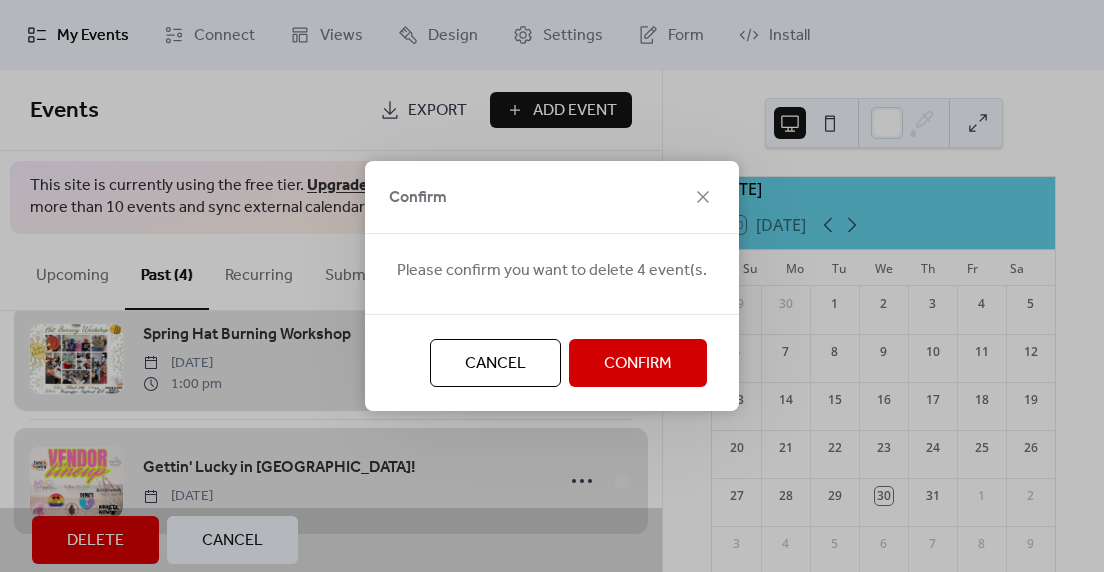 click on "Confirm" at bounding box center [638, 363] 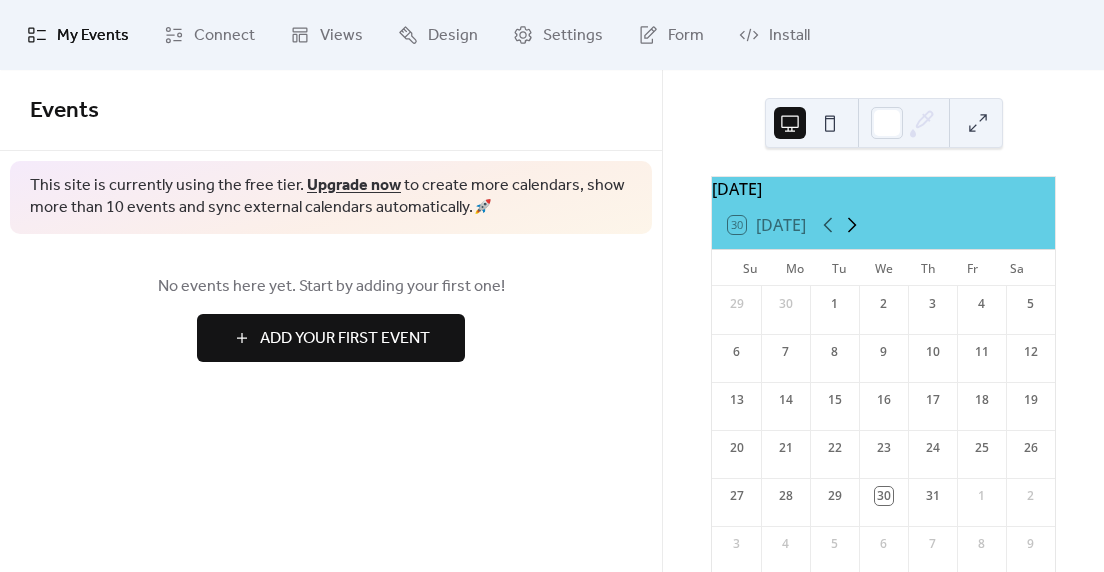 click 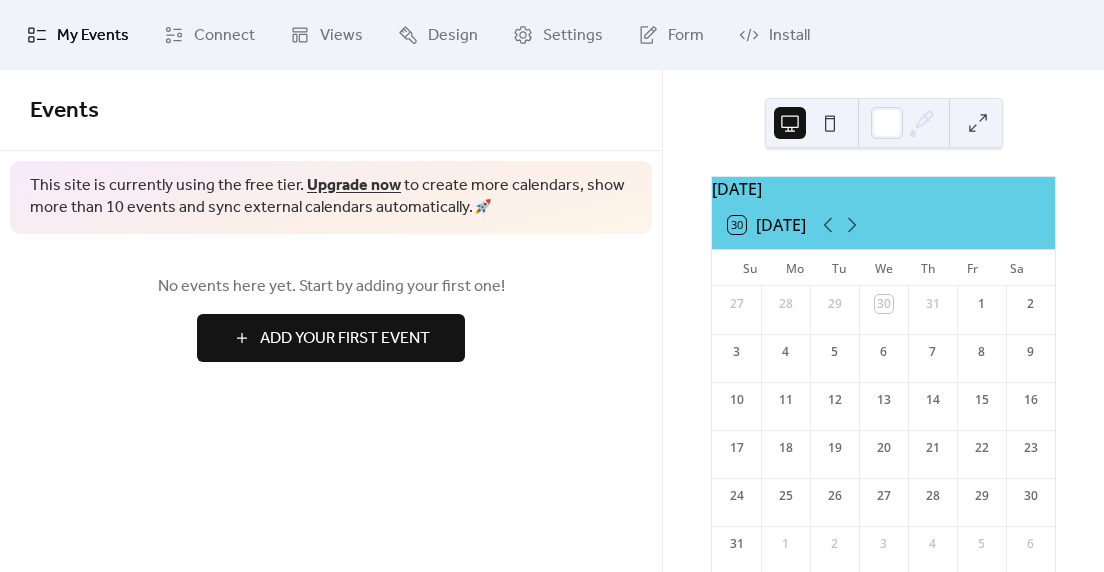 click on "Add Your First Event" at bounding box center (345, 339) 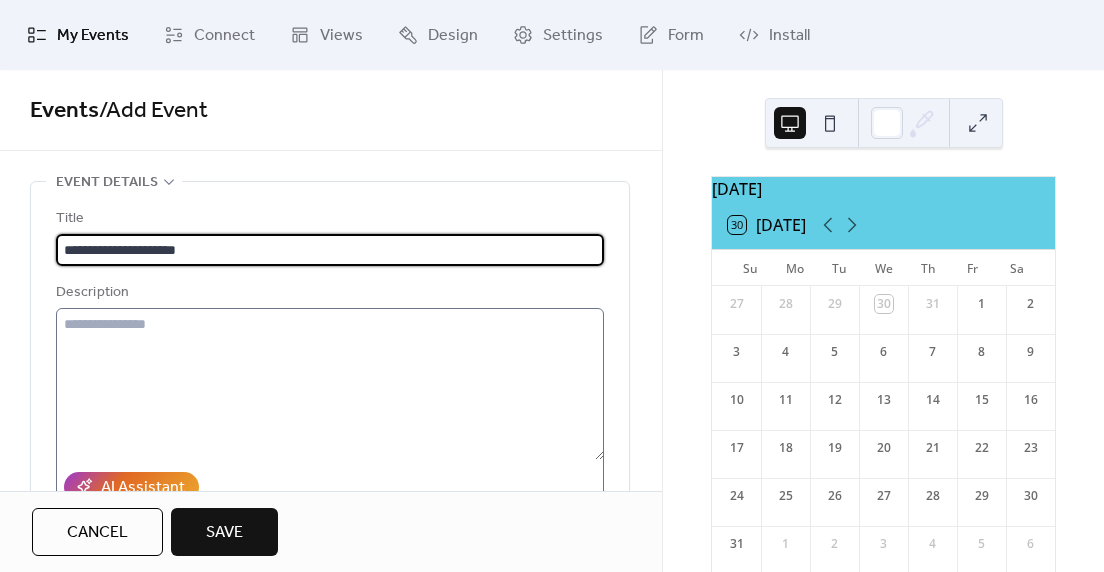 type on "**********" 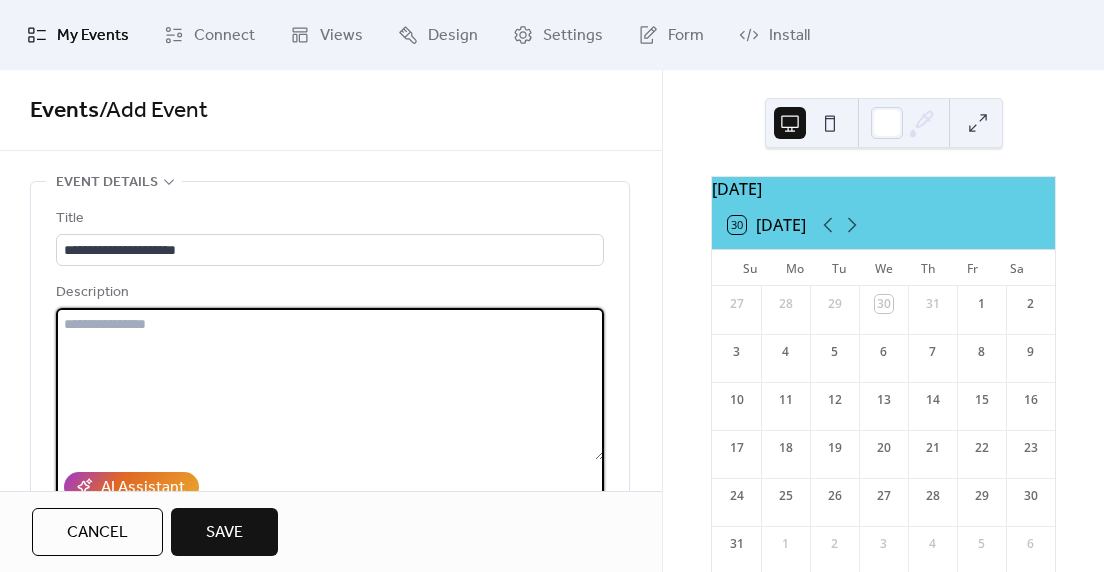 click at bounding box center [330, 384] 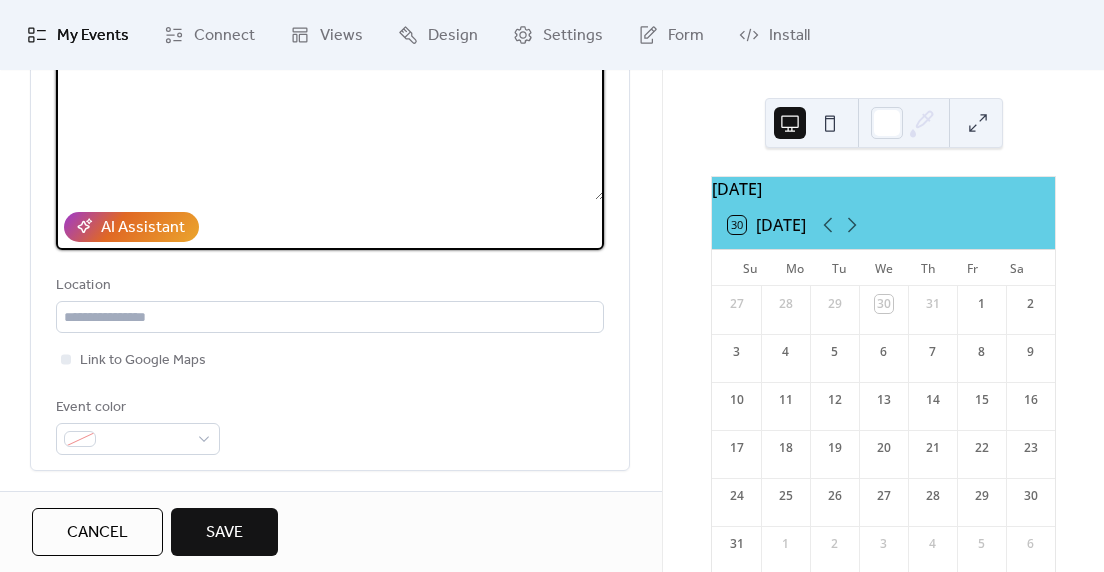 scroll, scrollTop: 267, scrollLeft: 0, axis: vertical 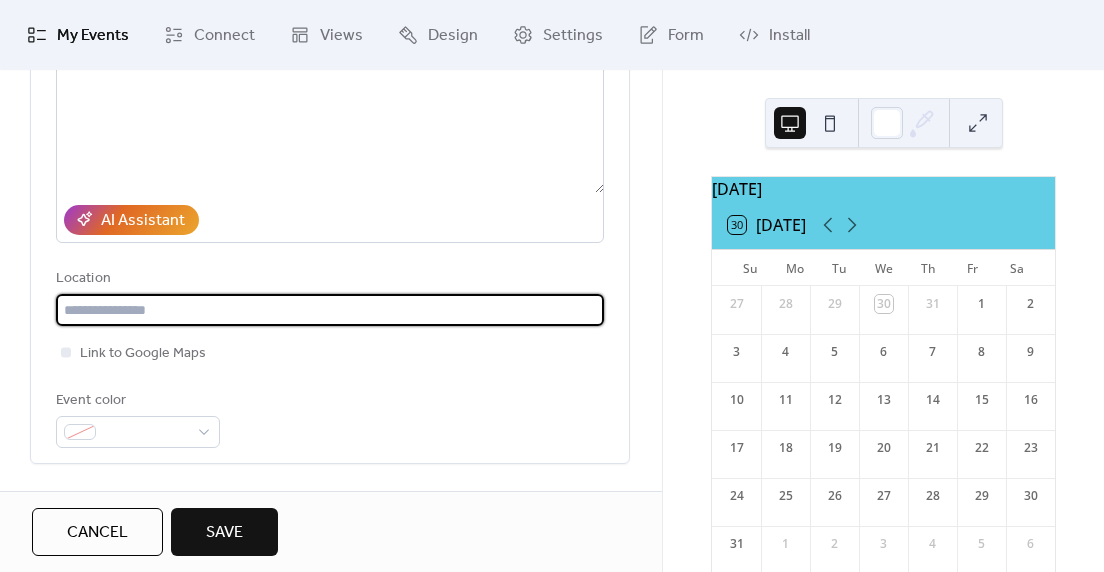 click at bounding box center [330, 310] 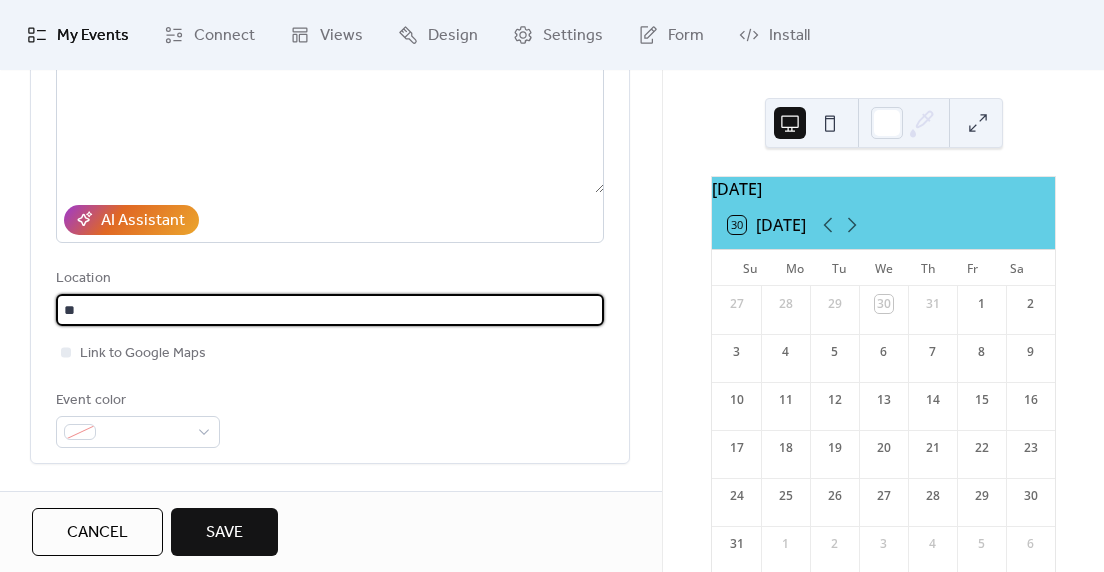 type on "*" 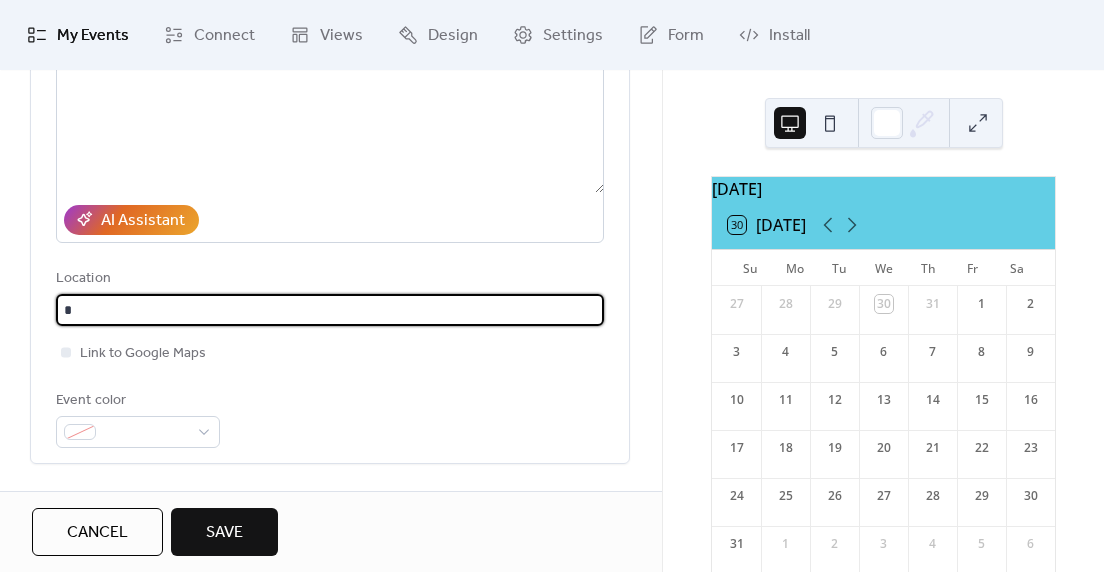 type 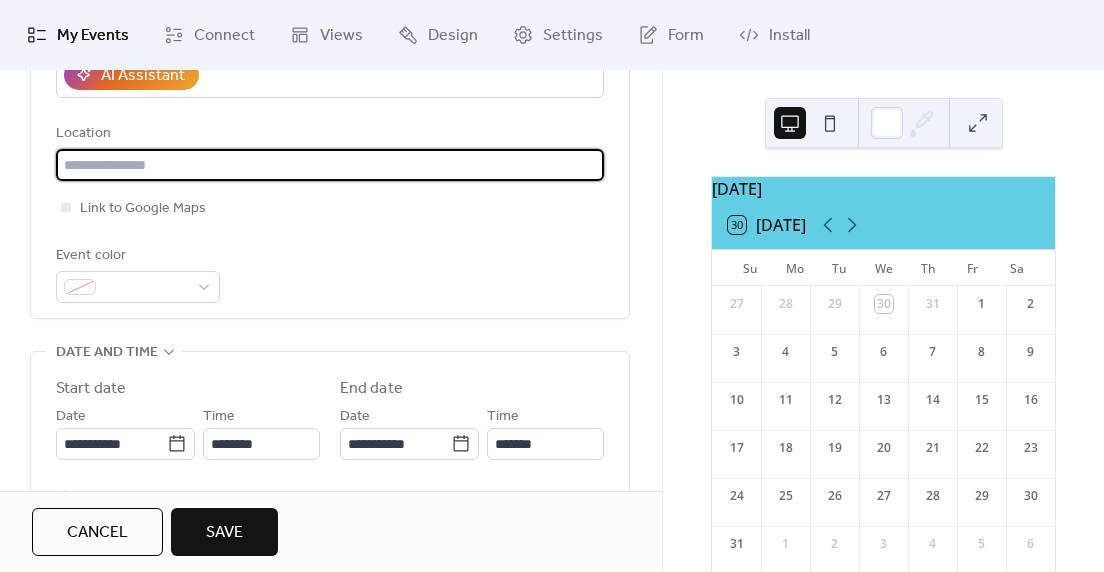 scroll, scrollTop: 436, scrollLeft: 0, axis: vertical 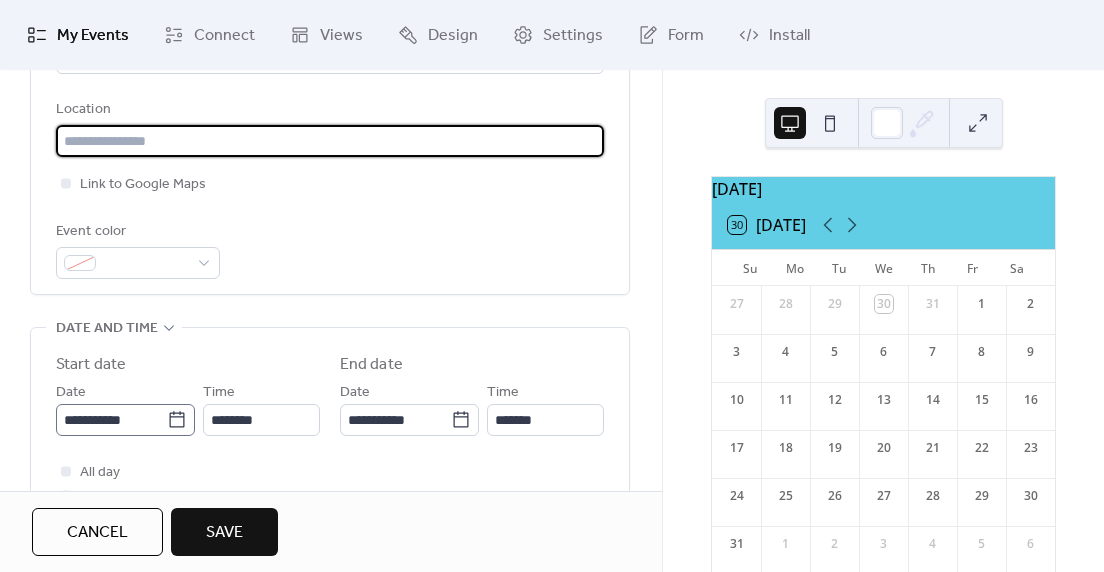click 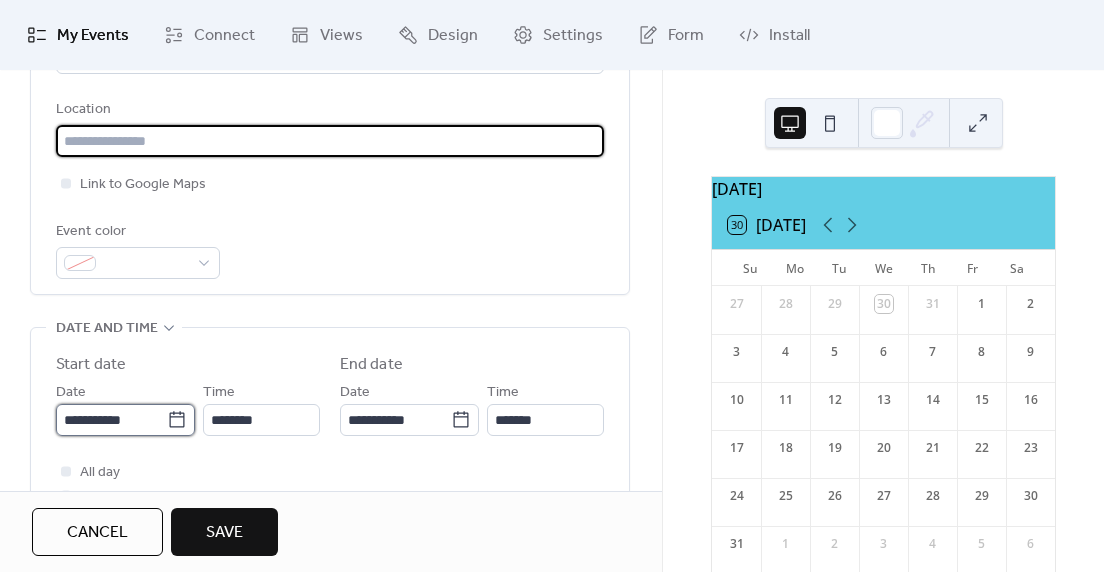 click on "**********" at bounding box center [111, 420] 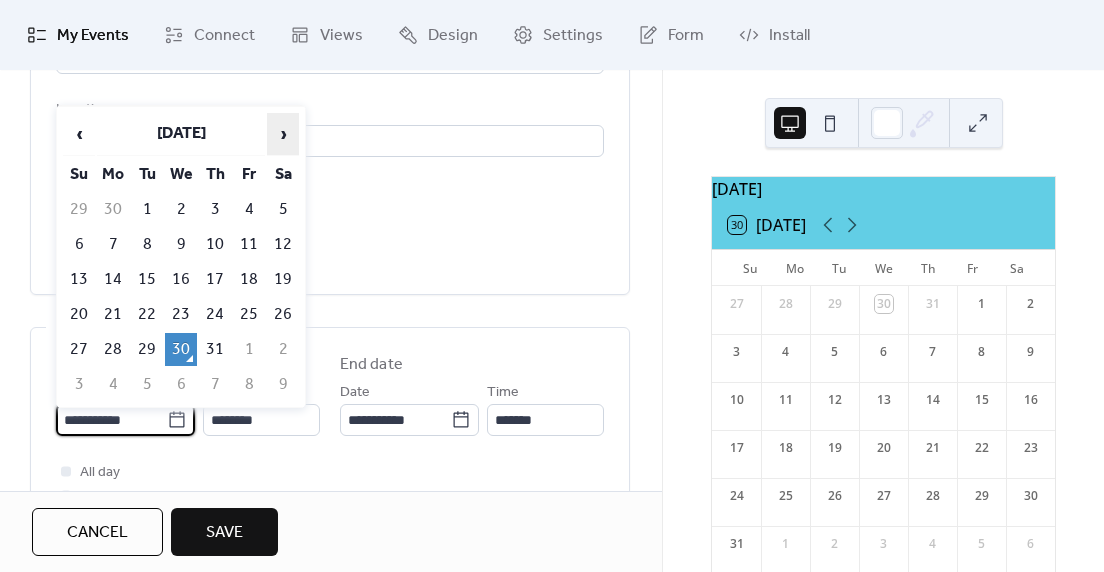 click on "›" at bounding box center [283, 134] 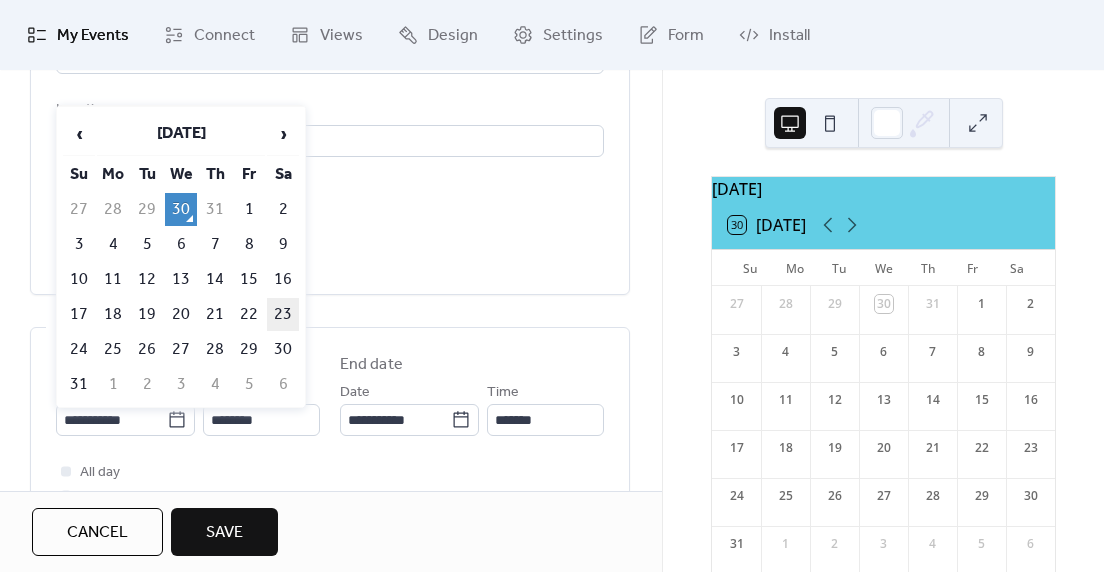 click on "23" at bounding box center (283, 314) 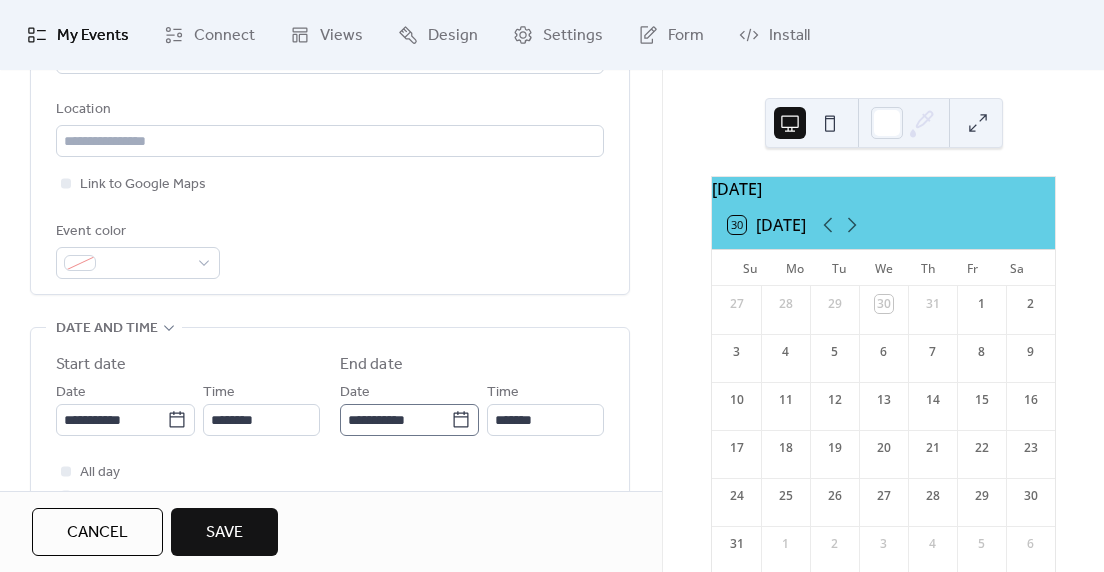click 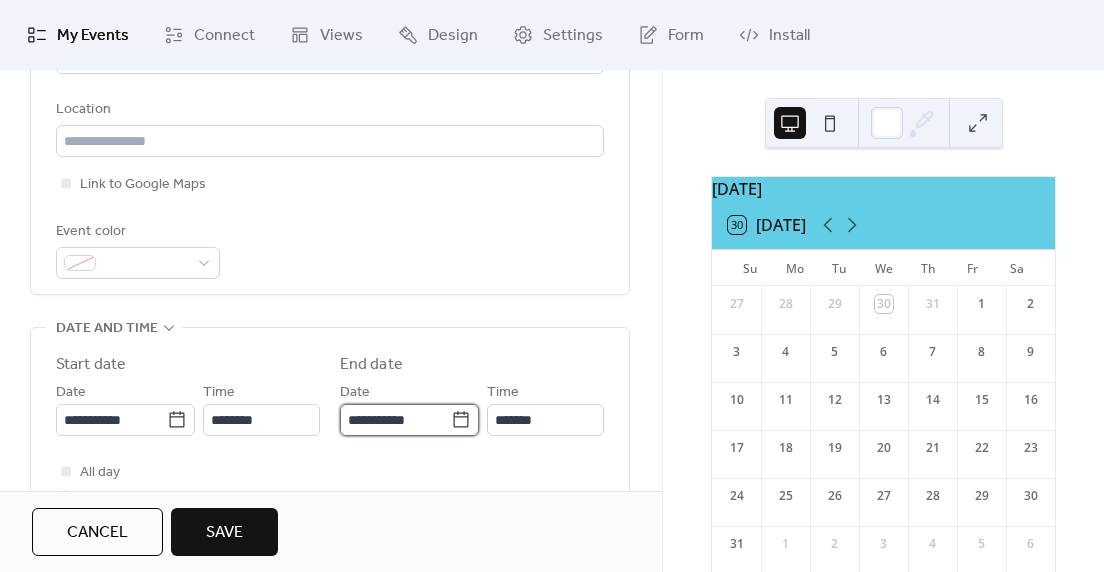 click on "**********" at bounding box center [395, 420] 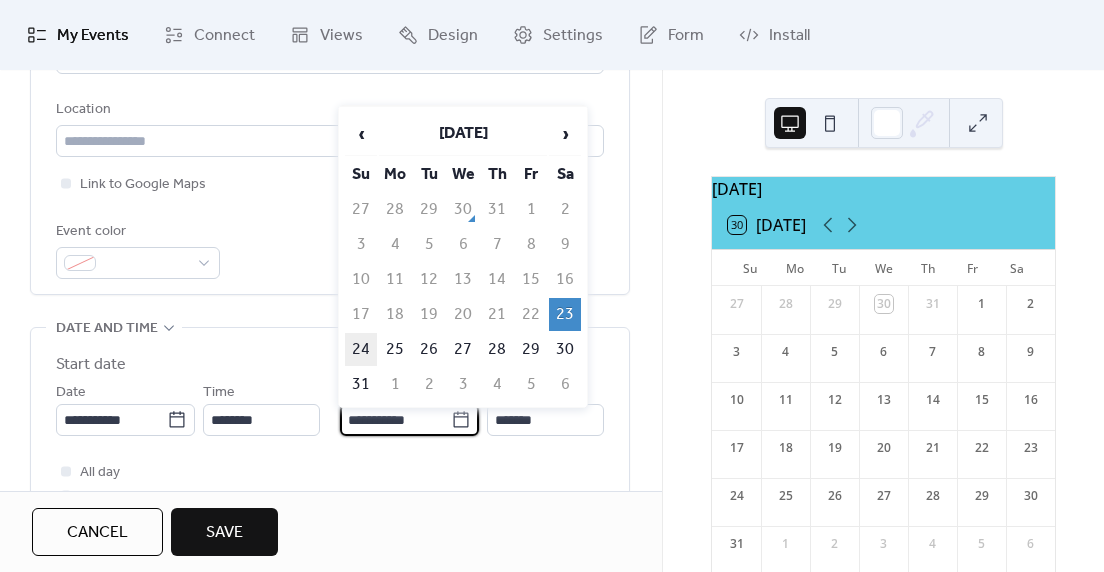 click on "24" at bounding box center (361, 349) 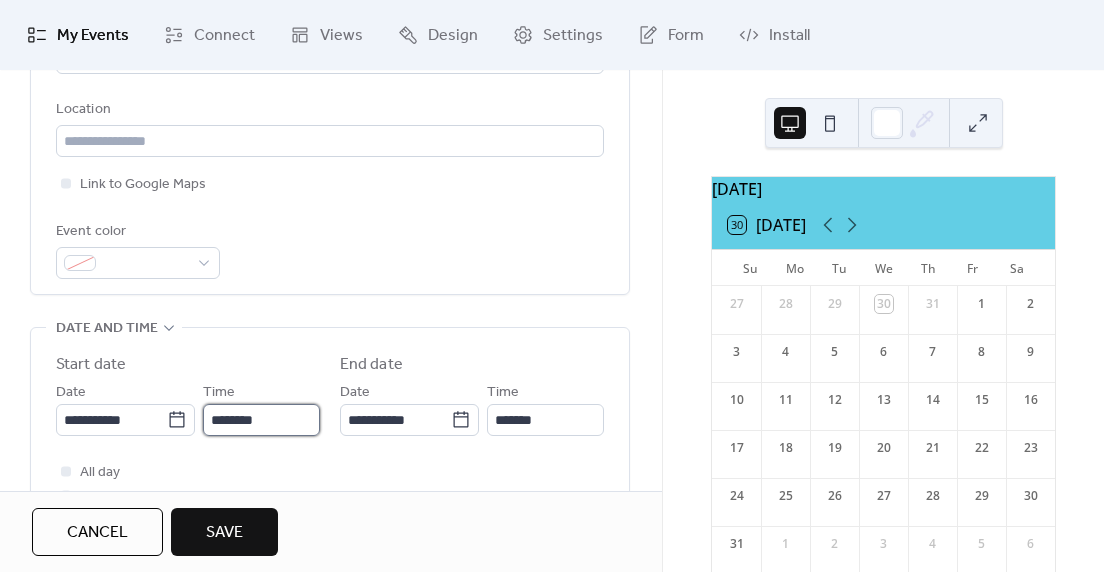 click on "********" at bounding box center [261, 420] 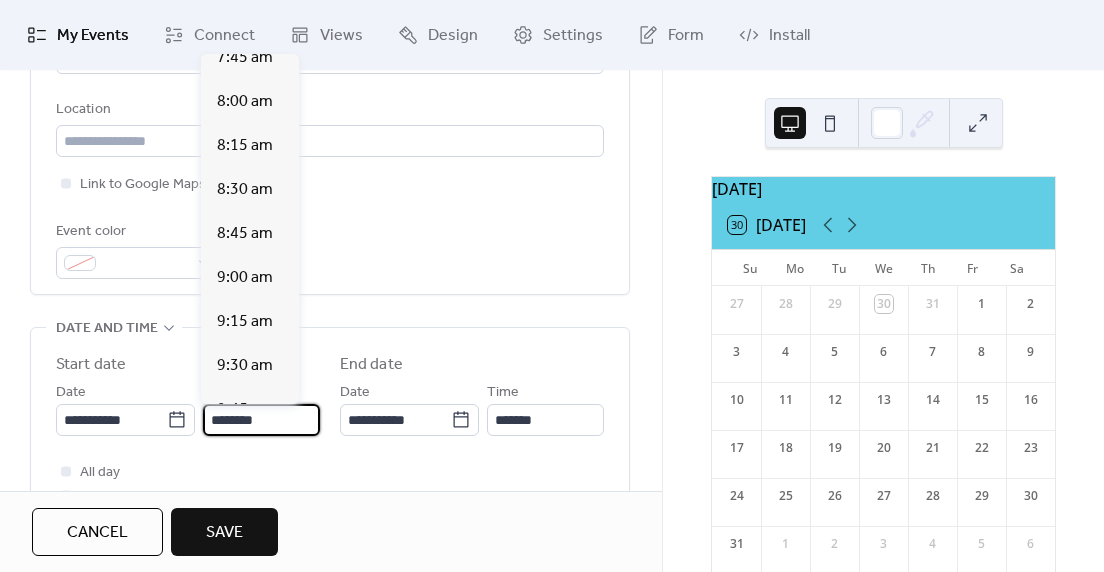 scroll, scrollTop: 1385, scrollLeft: 0, axis: vertical 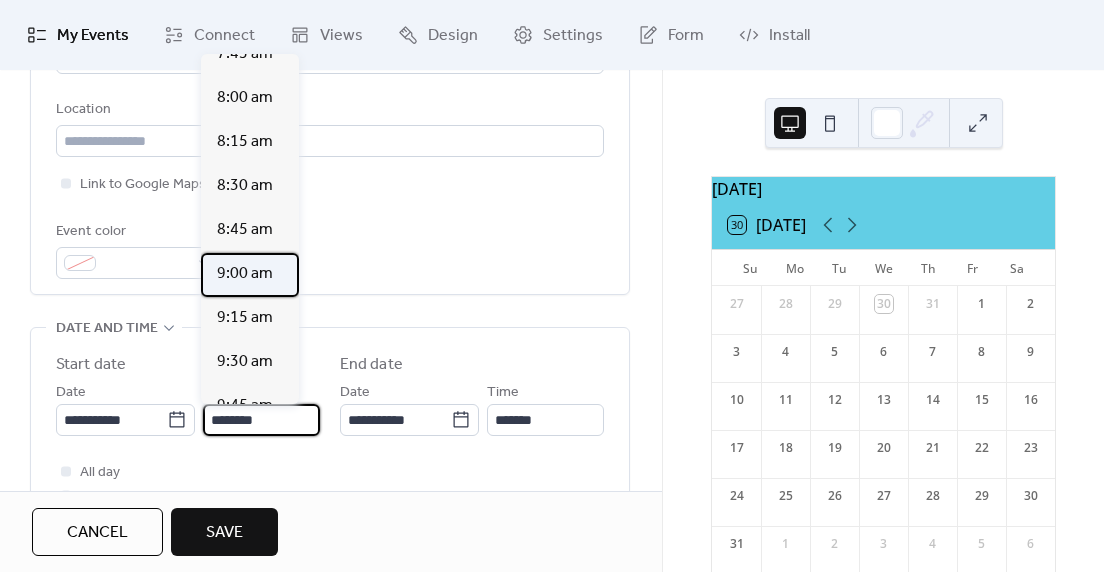 click on "9:00 am" at bounding box center [245, 274] 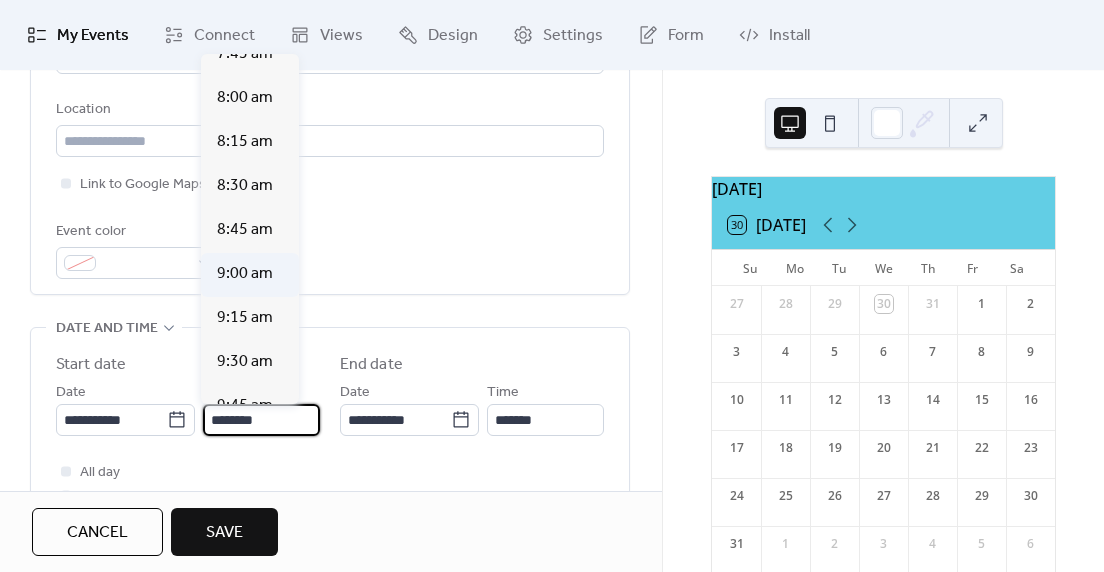 type on "*******" 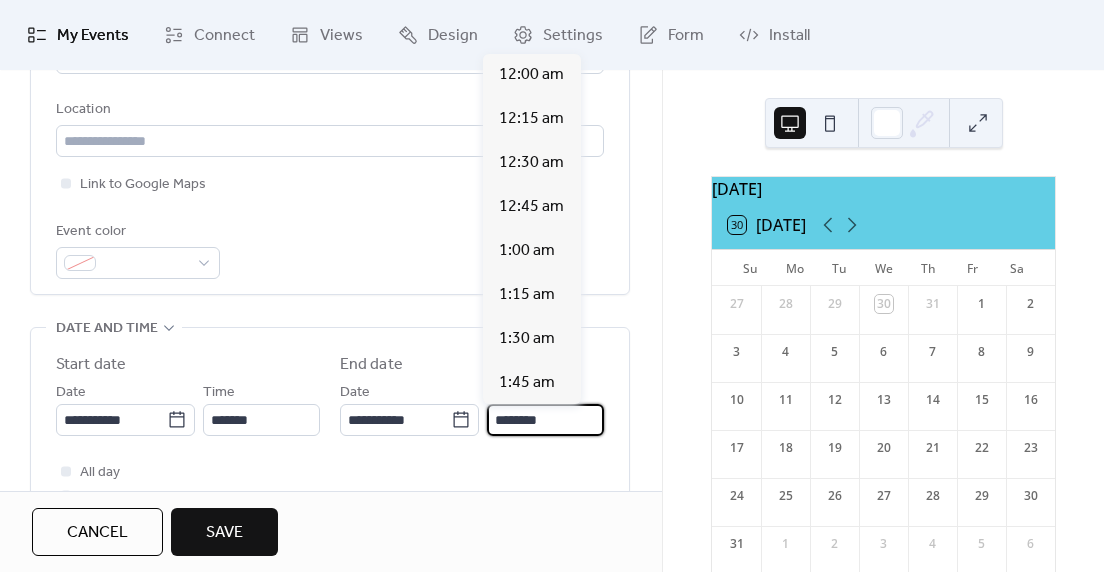 click on "********" at bounding box center [545, 420] 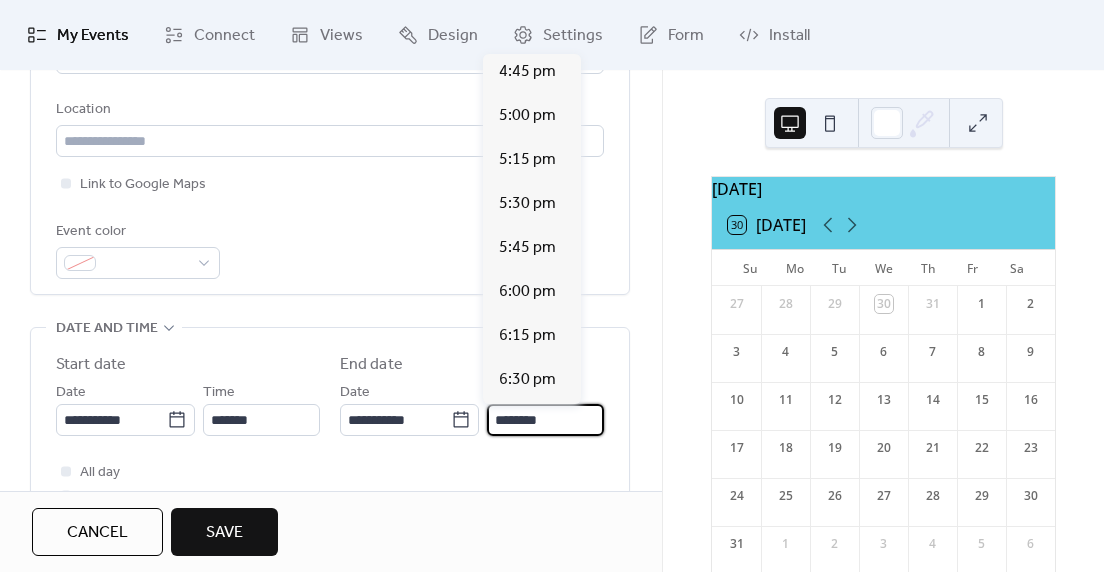scroll, scrollTop: 2948, scrollLeft: 0, axis: vertical 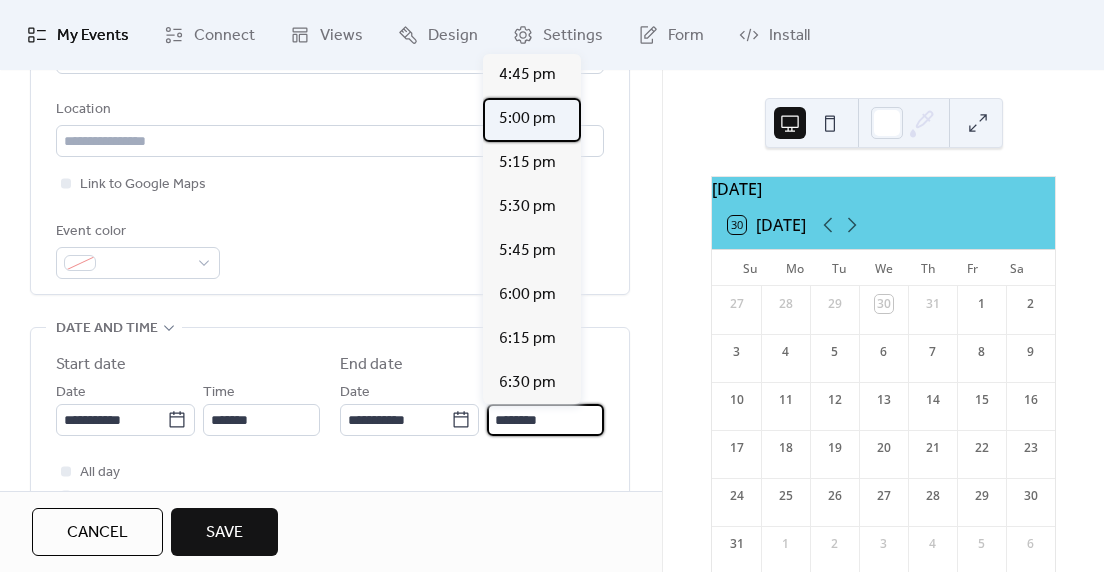 click on "5:00 pm" at bounding box center [527, 119] 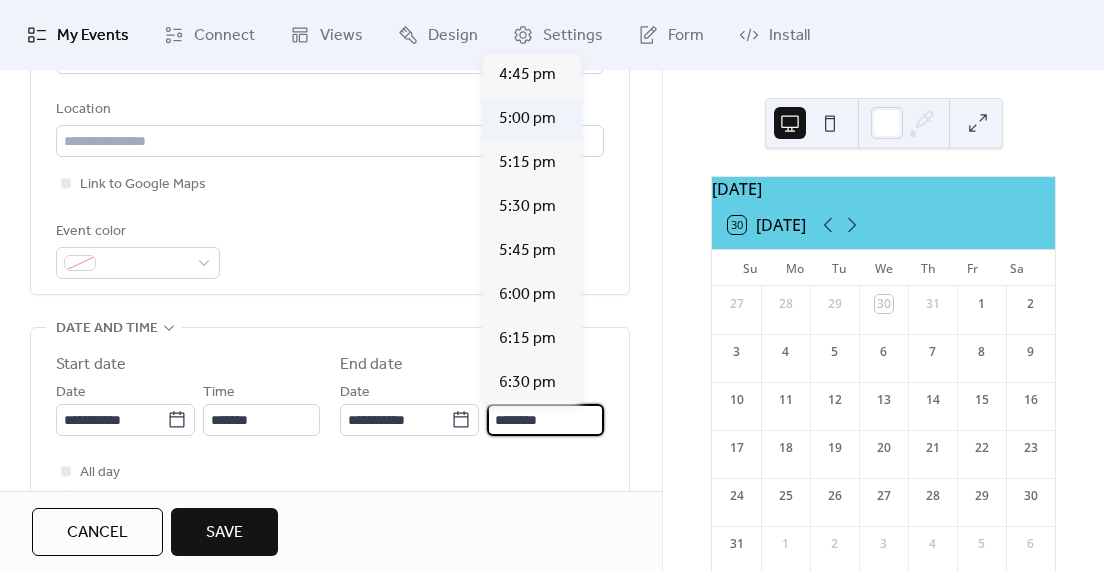 type on "*******" 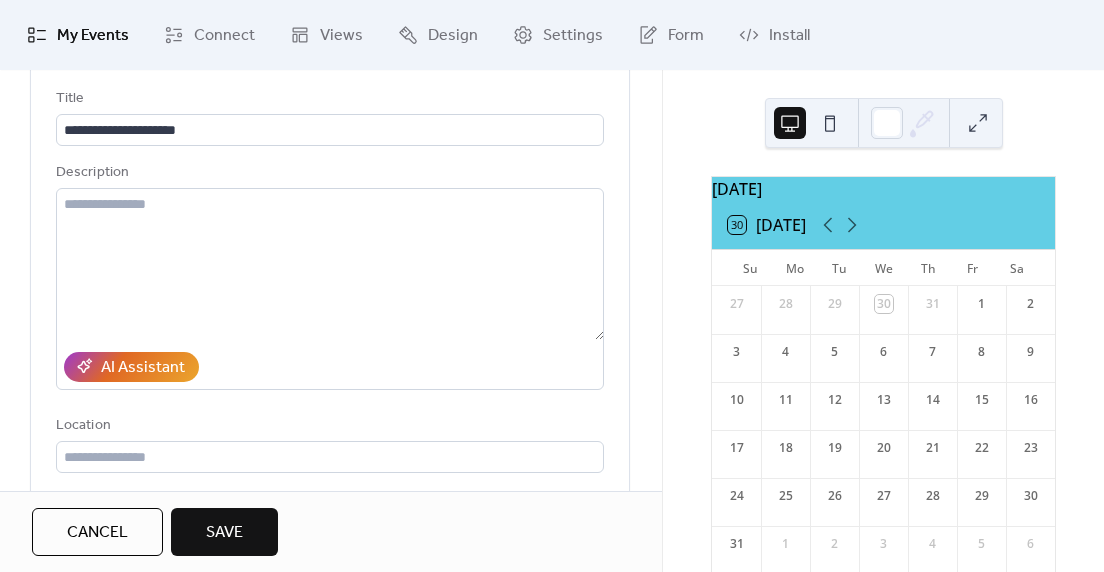 scroll, scrollTop: 113, scrollLeft: 0, axis: vertical 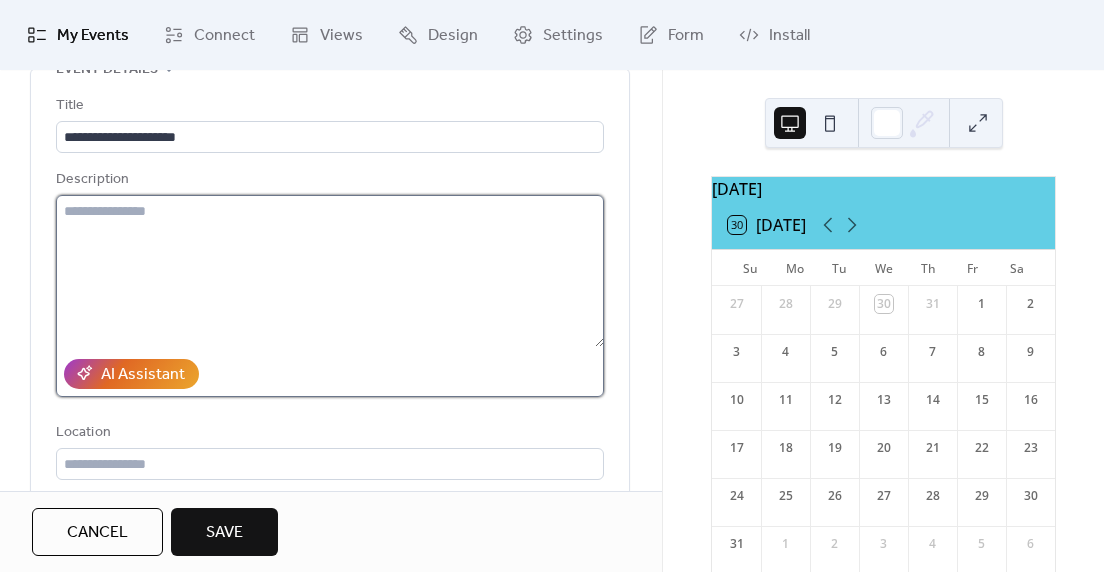 click at bounding box center [330, 271] 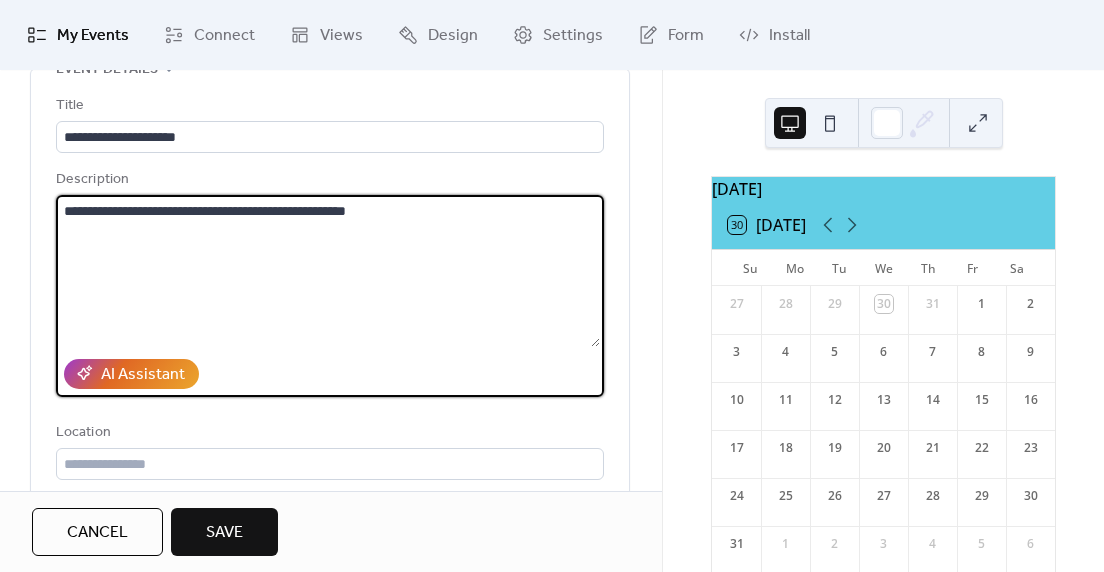 click on "**********" at bounding box center [328, 271] 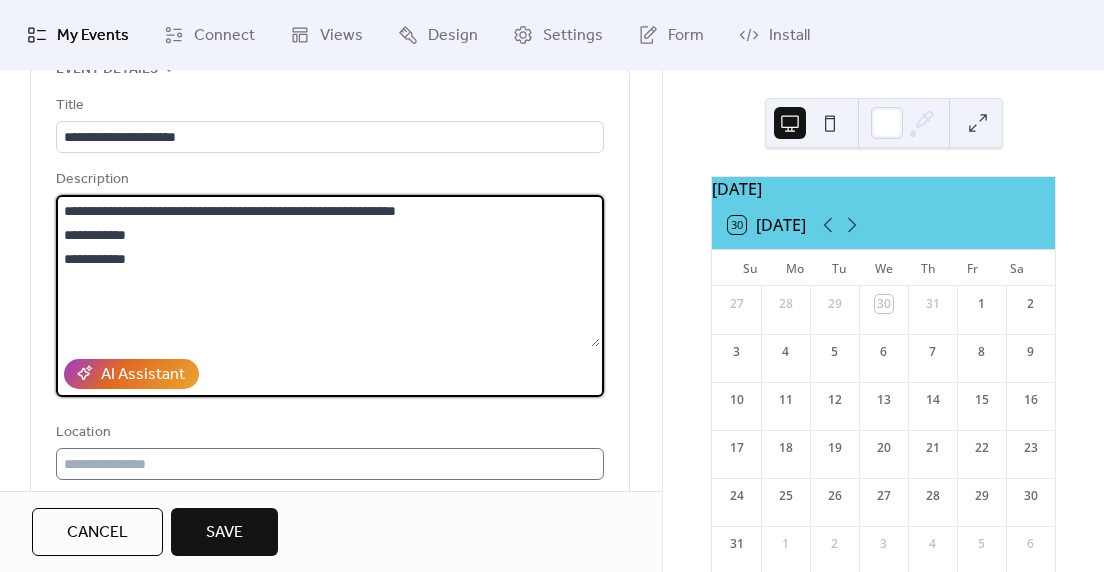 type on "**********" 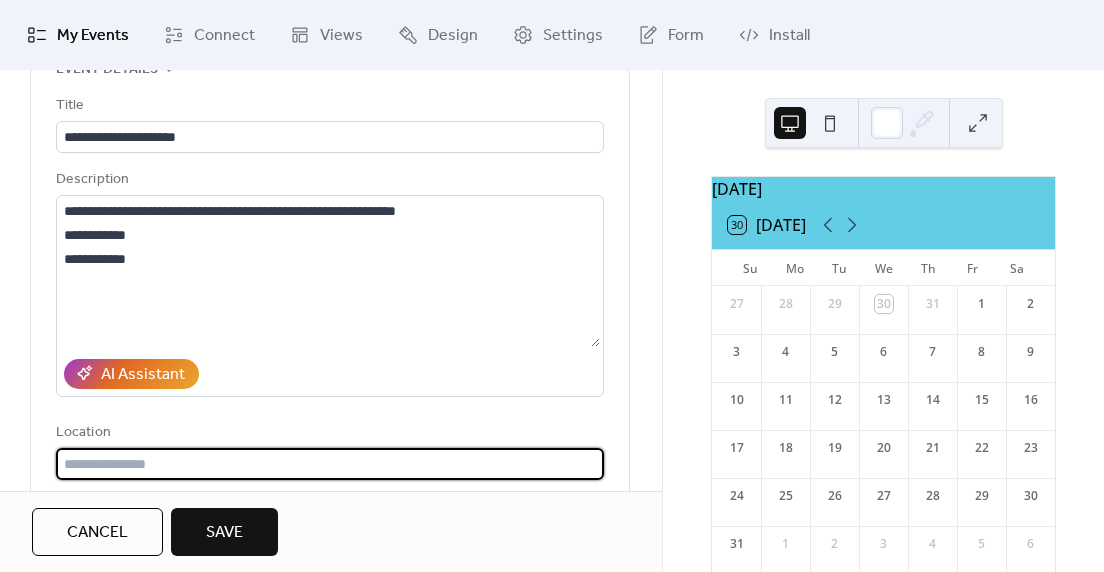 click at bounding box center (330, 464) 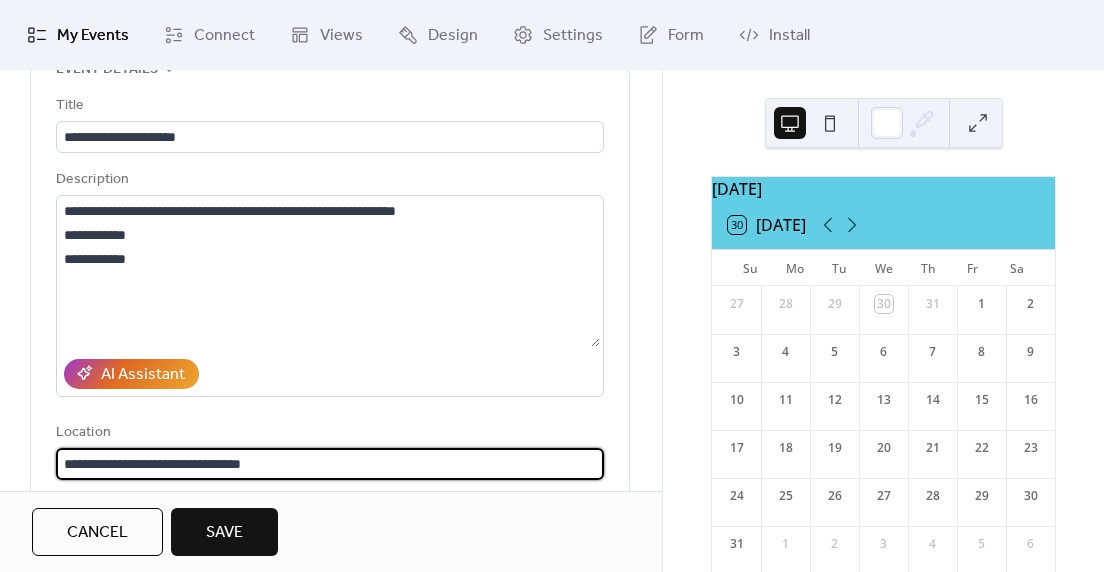 scroll, scrollTop: 284, scrollLeft: 0, axis: vertical 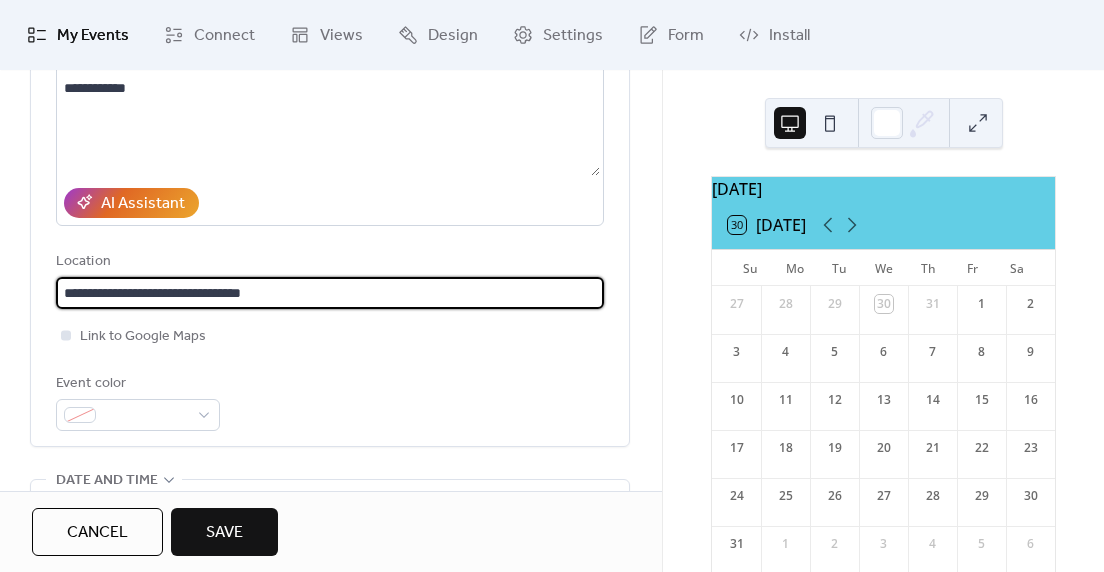 type on "**********" 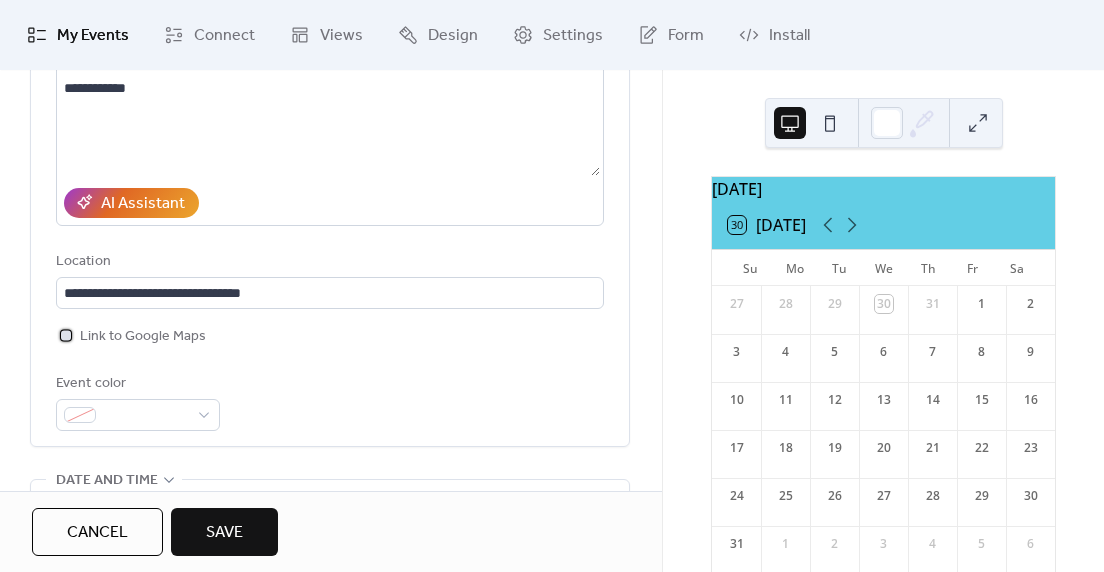 click at bounding box center (66, 335) 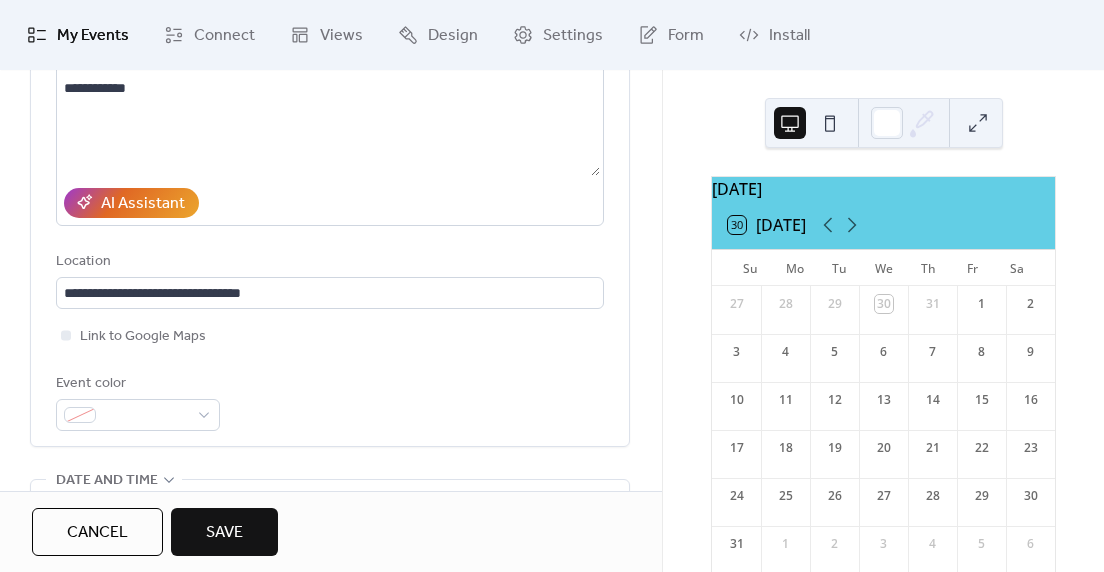 click on "Save" at bounding box center (224, 532) 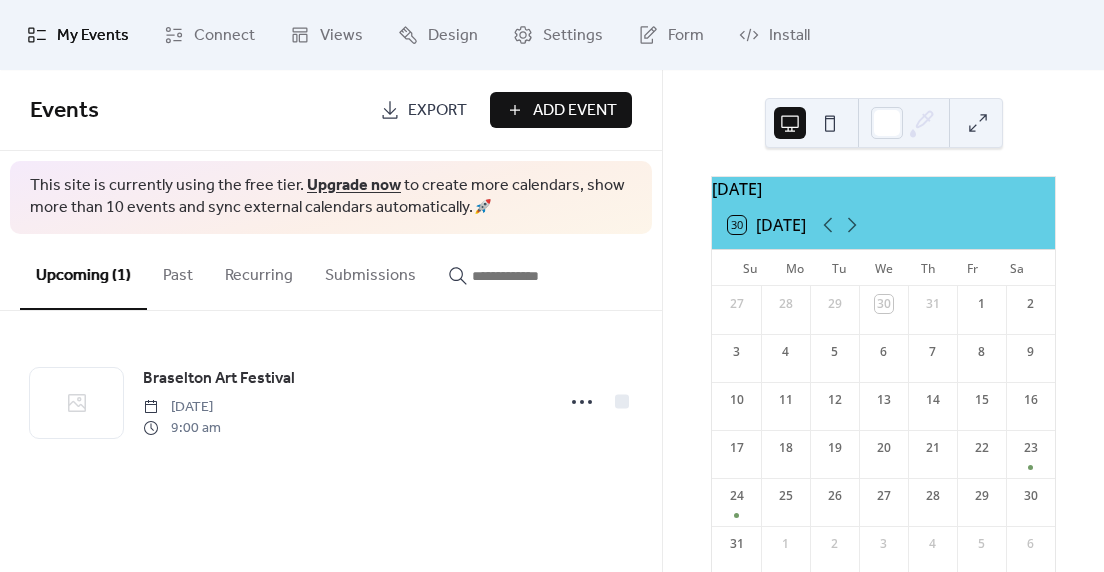 scroll, scrollTop: 62, scrollLeft: 0, axis: vertical 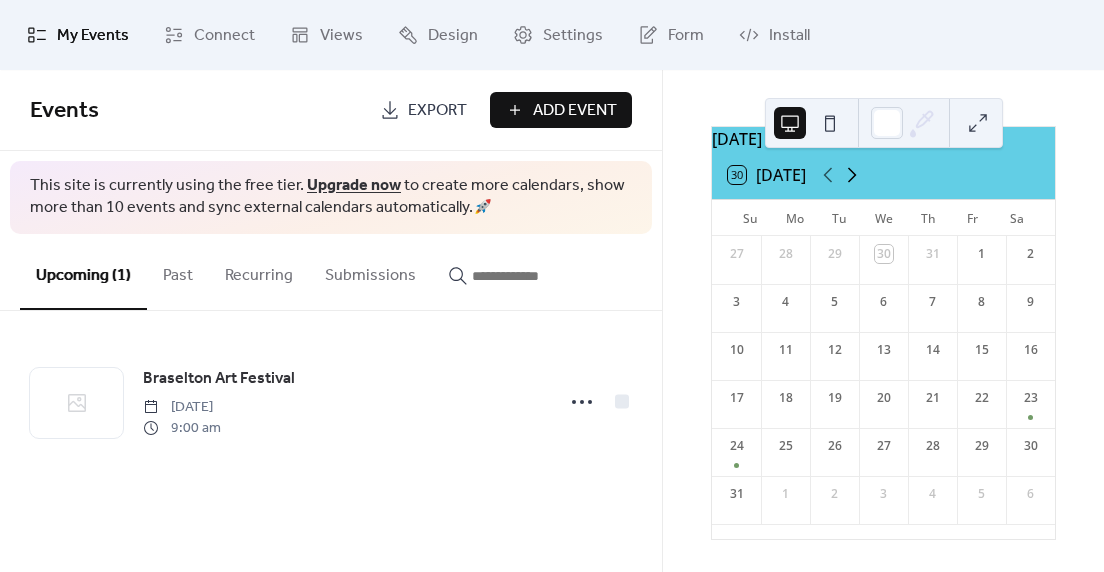 click 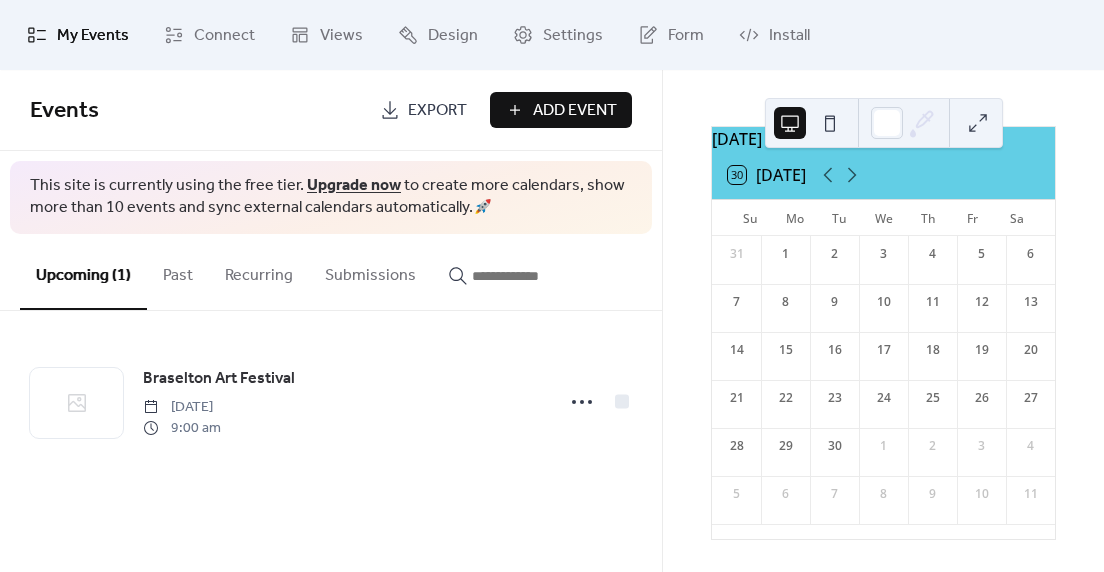 click on "Add Event" at bounding box center (575, 111) 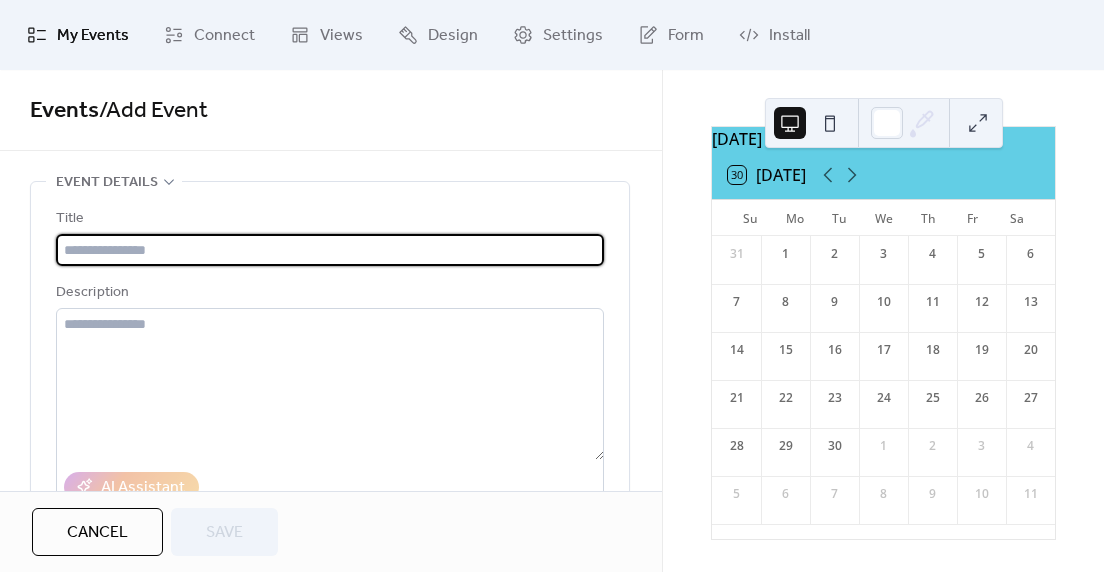 type on "*" 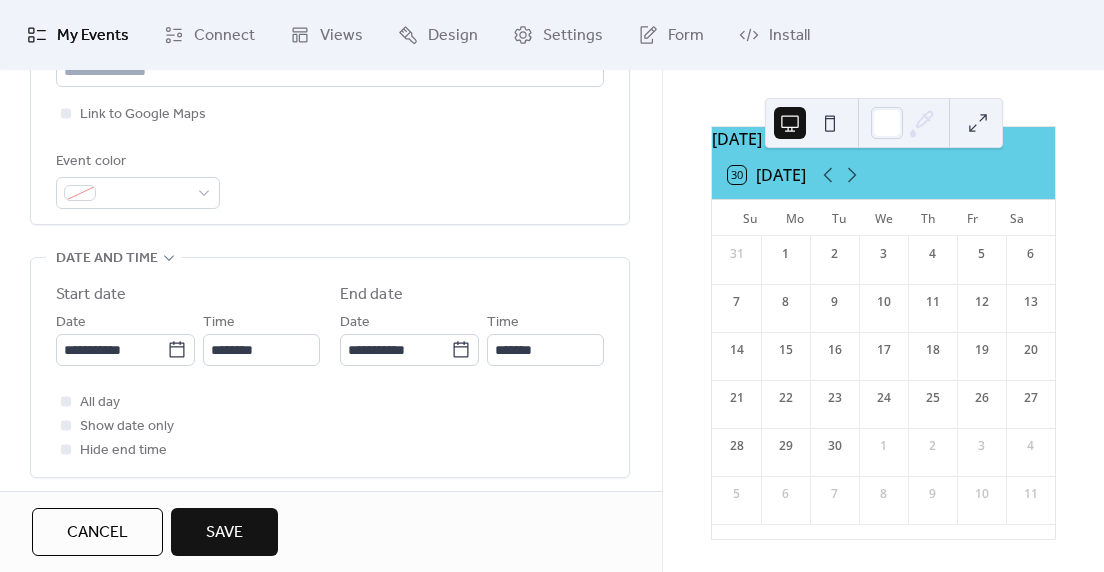 scroll, scrollTop: 525, scrollLeft: 0, axis: vertical 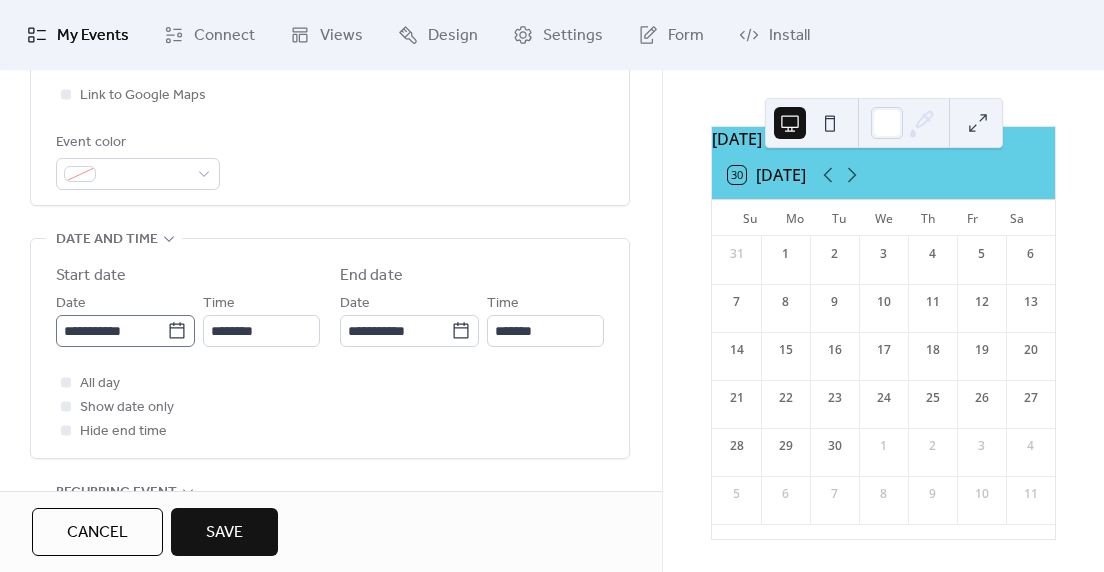 type on "**********" 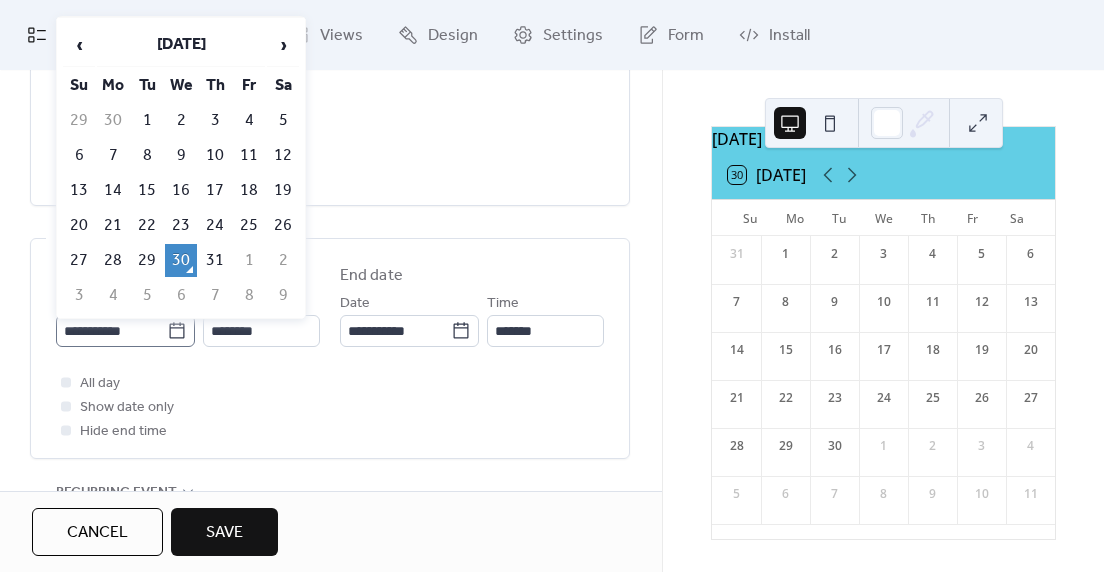 click 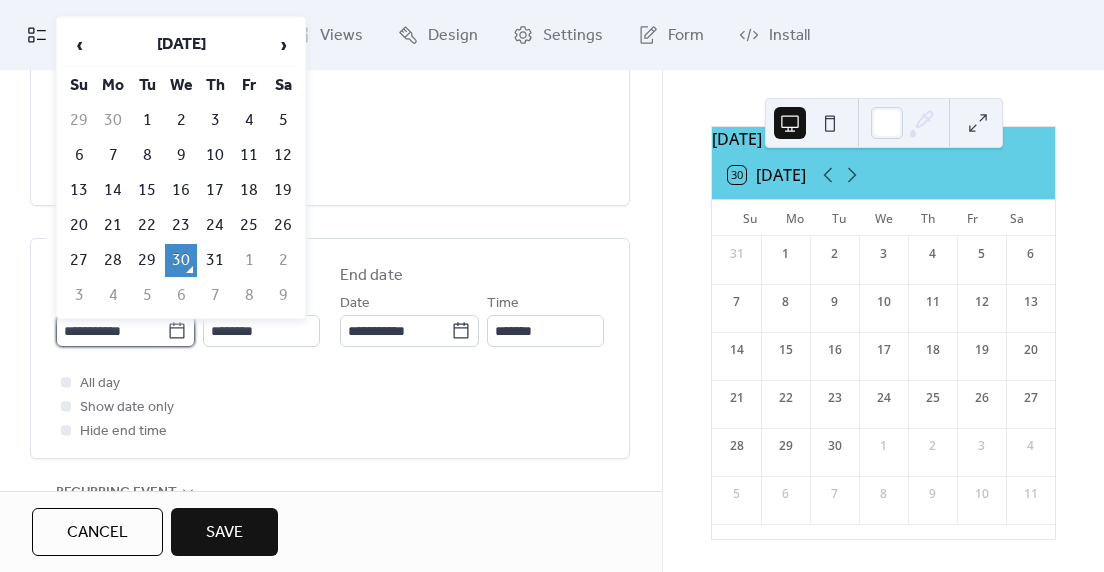 click on "**********" at bounding box center [111, 331] 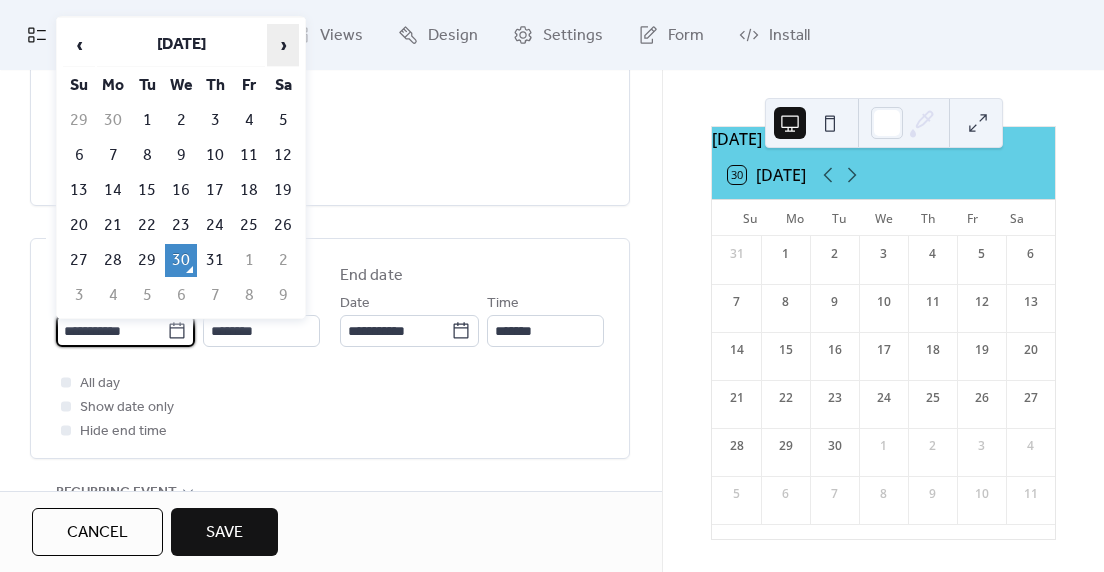 click on "›" at bounding box center [283, 45] 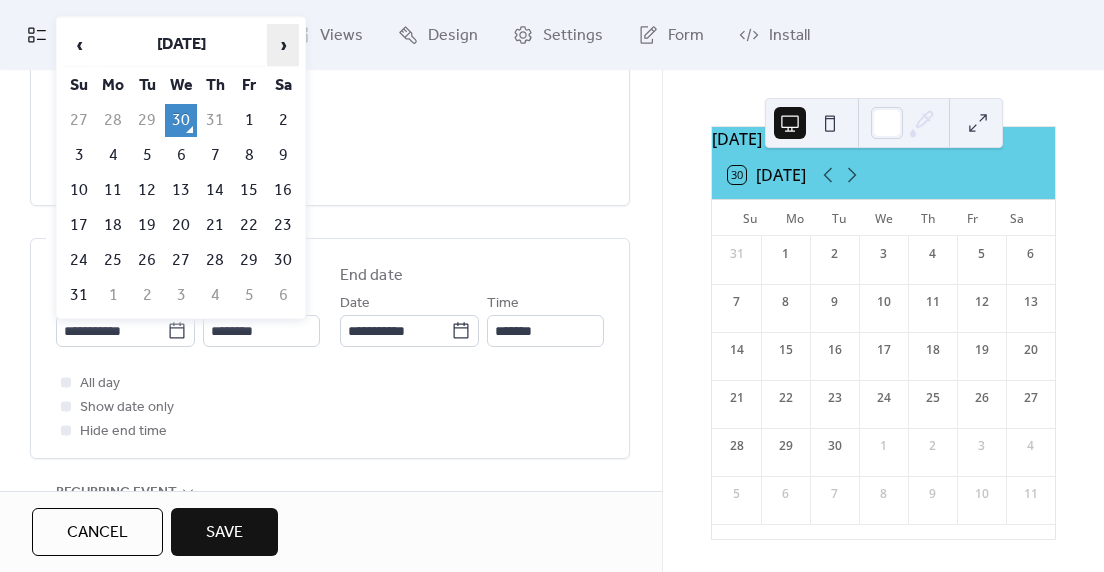 click on "›" at bounding box center [283, 45] 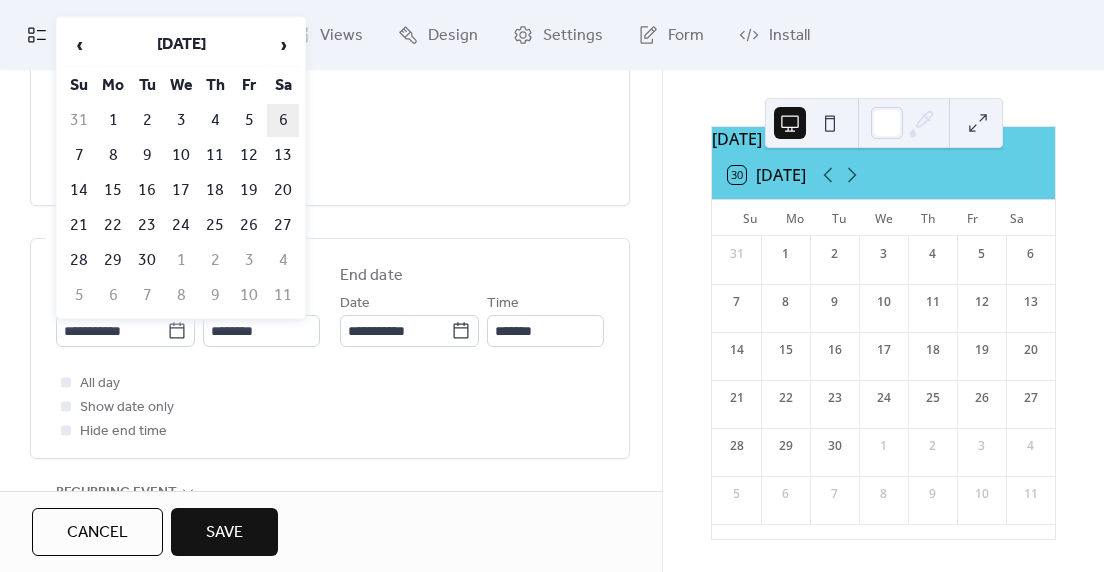 click on "6" at bounding box center (283, 120) 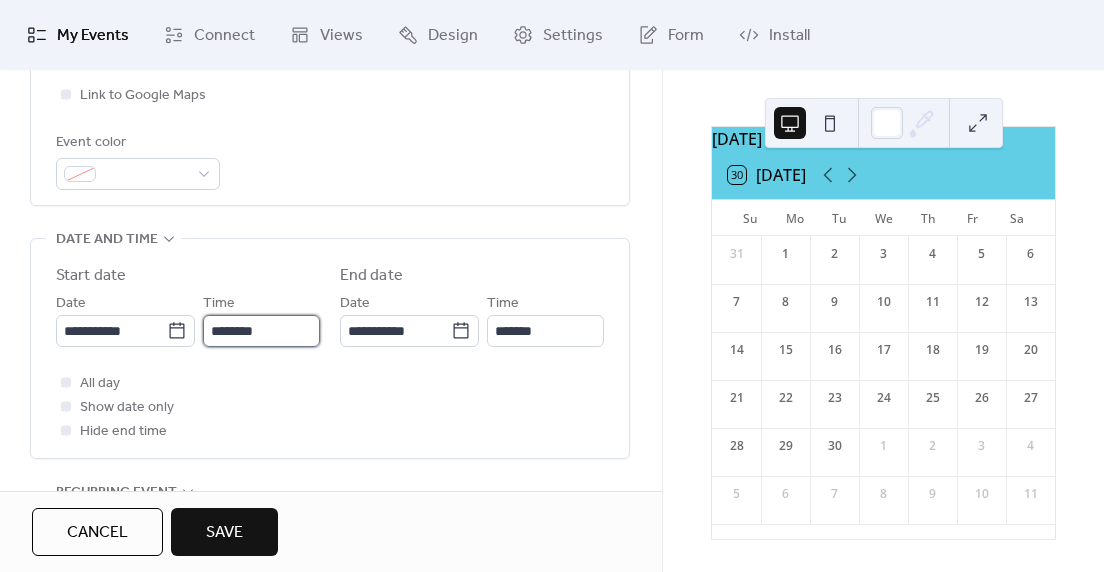click on "********" at bounding box center [261, 331] 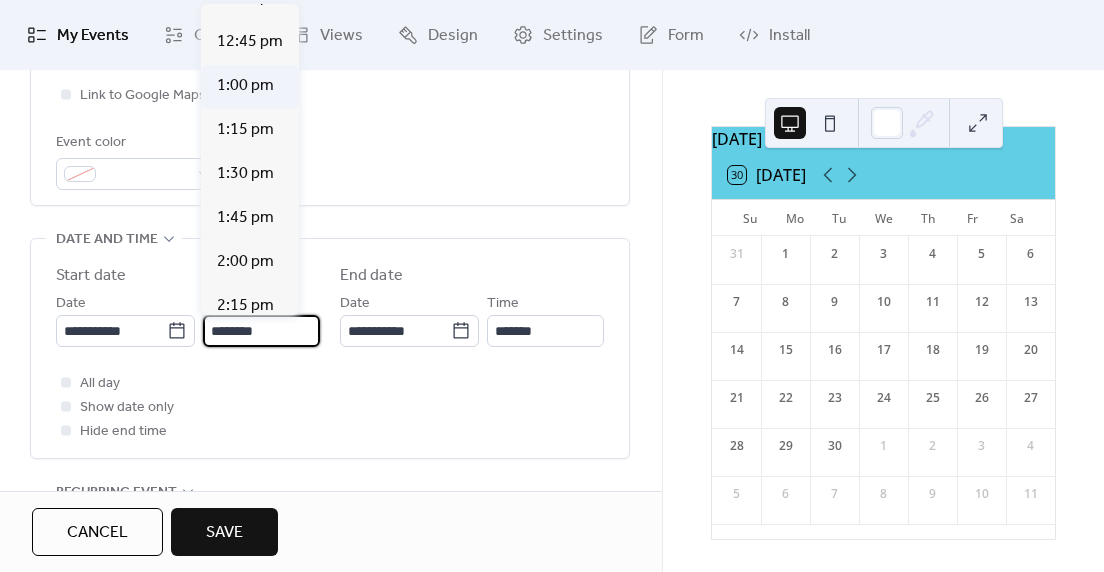 scroll, scrollTop: 2223, scrollLeft: 0, axis: vertical 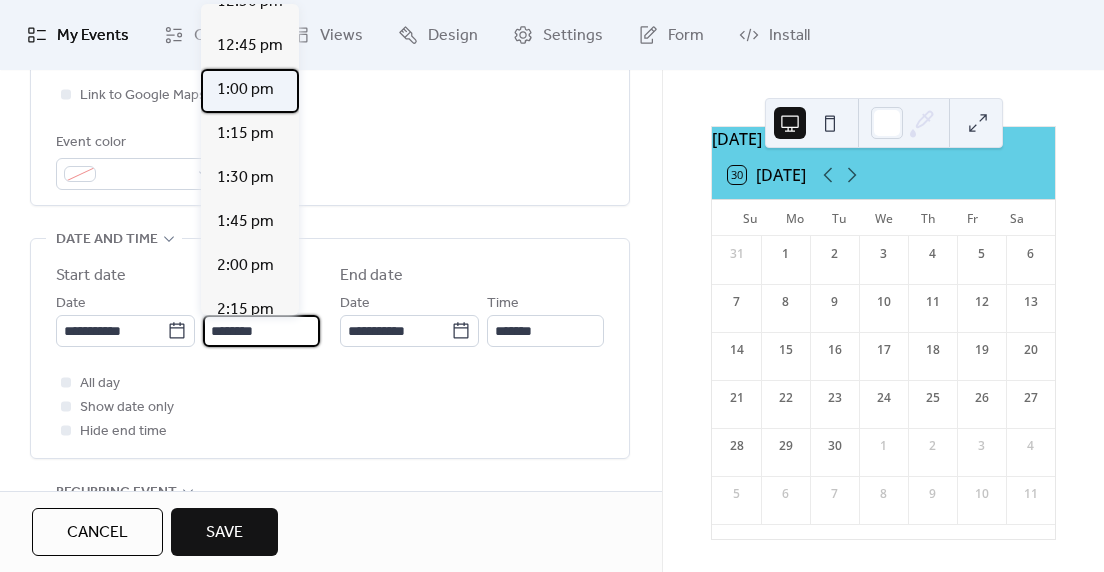 click on "1:00 pm" at bounding box center (245, 90) 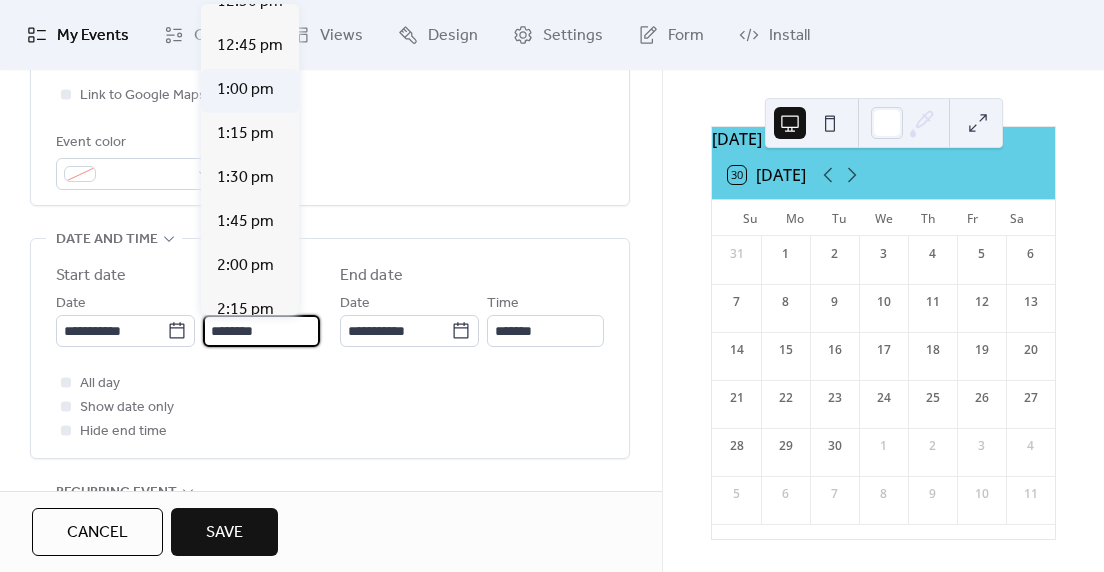 type on "*******" 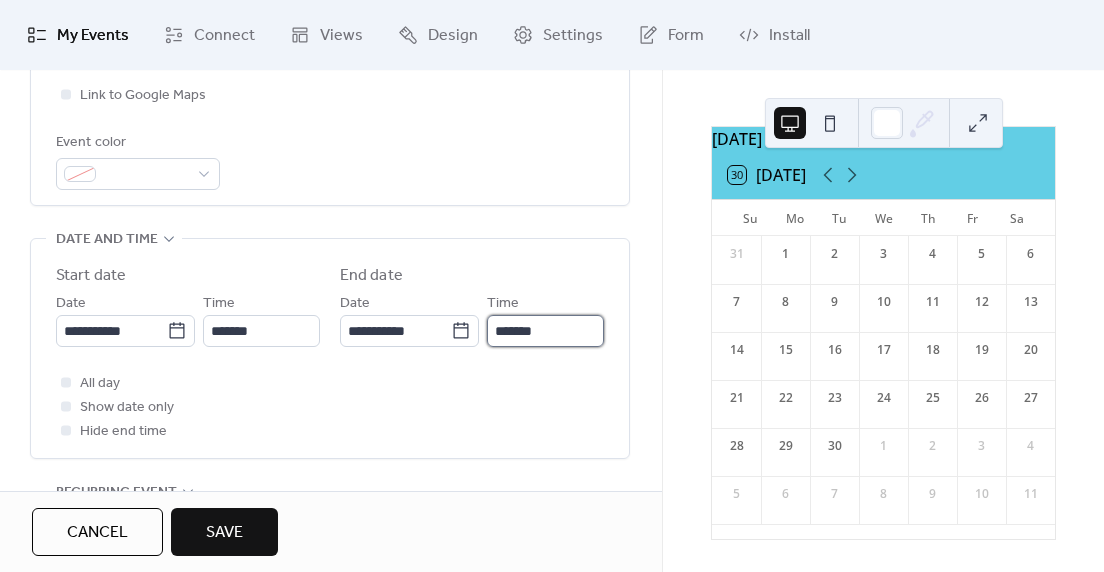 click on "*******" at bounding box center (545, 331) 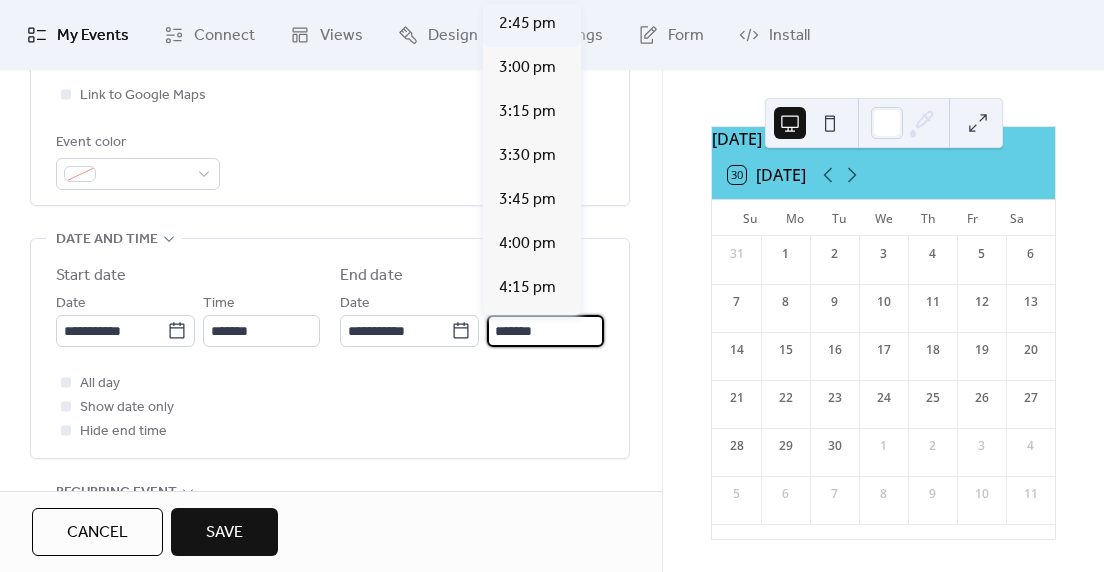 scroll, scrollTop: 273, scrollLeft: 0, axis: vertical 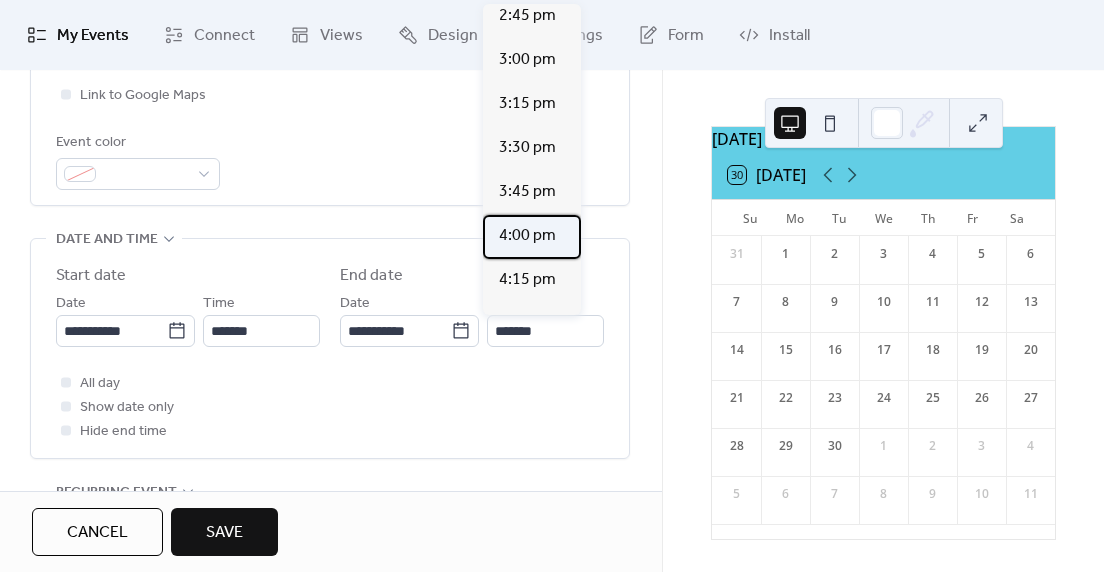 click on "4:00 pm" at bounding box center [527, 236] 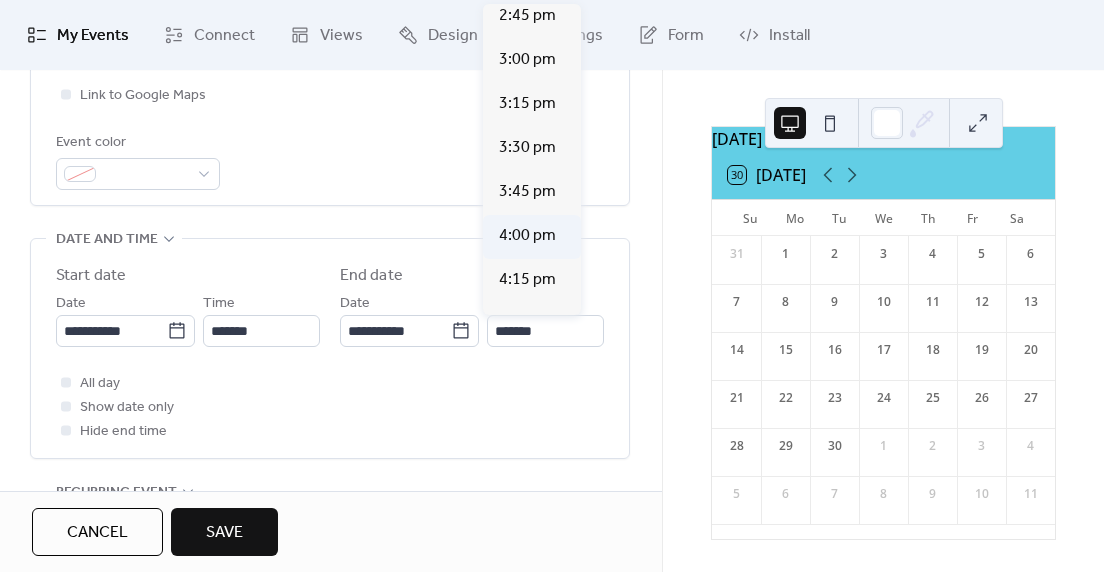 type on "*******" 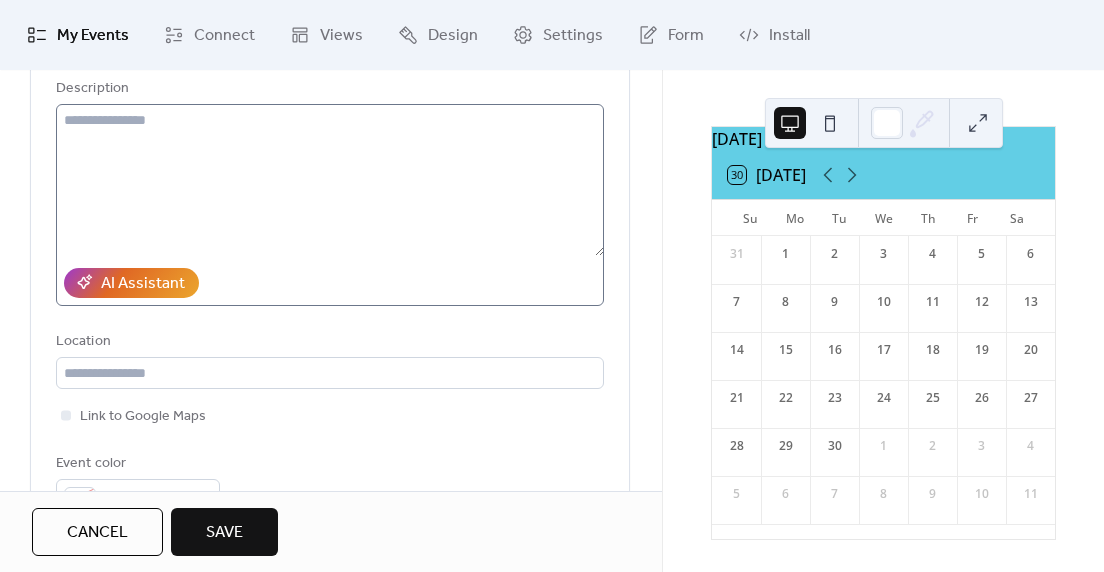 scroll, scrollTop: 200, scrollLeft: 0, axis: vertical 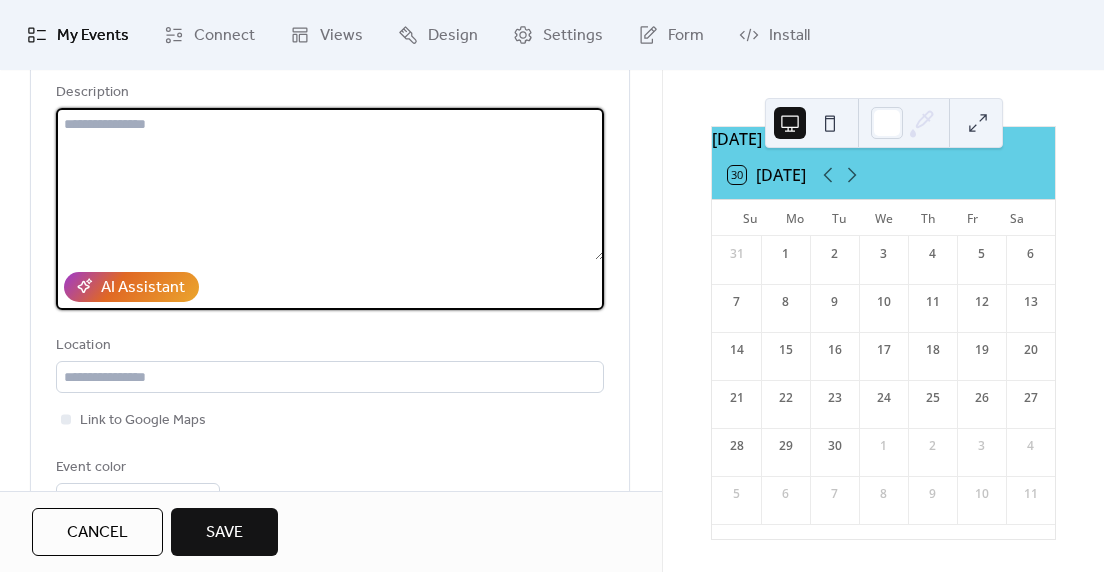 click at bounding box center (330, 184) 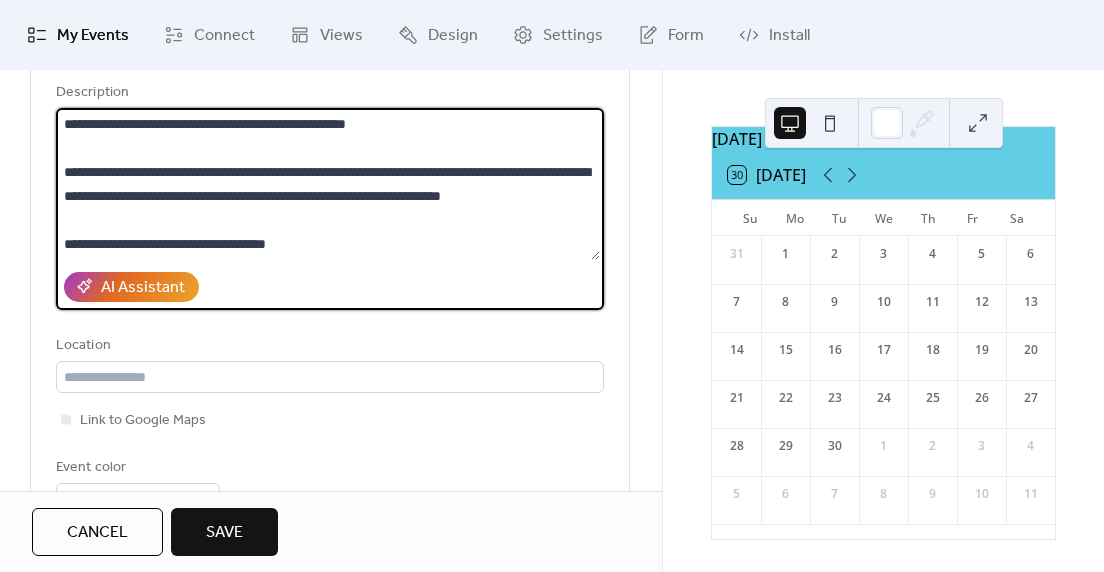 scroll, scrollTop: 1173, scrollLeft: 0, axis: vertical 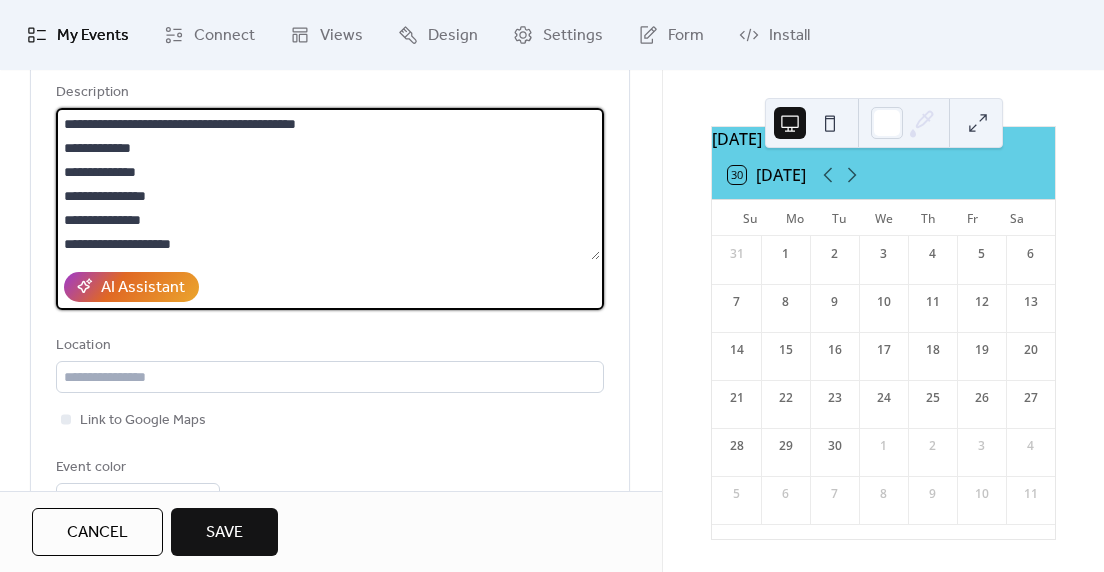drag, startPoint x: 203, startPoint y: 235, endPoint x: 66, endPoint y: 126, distance: 175.07141 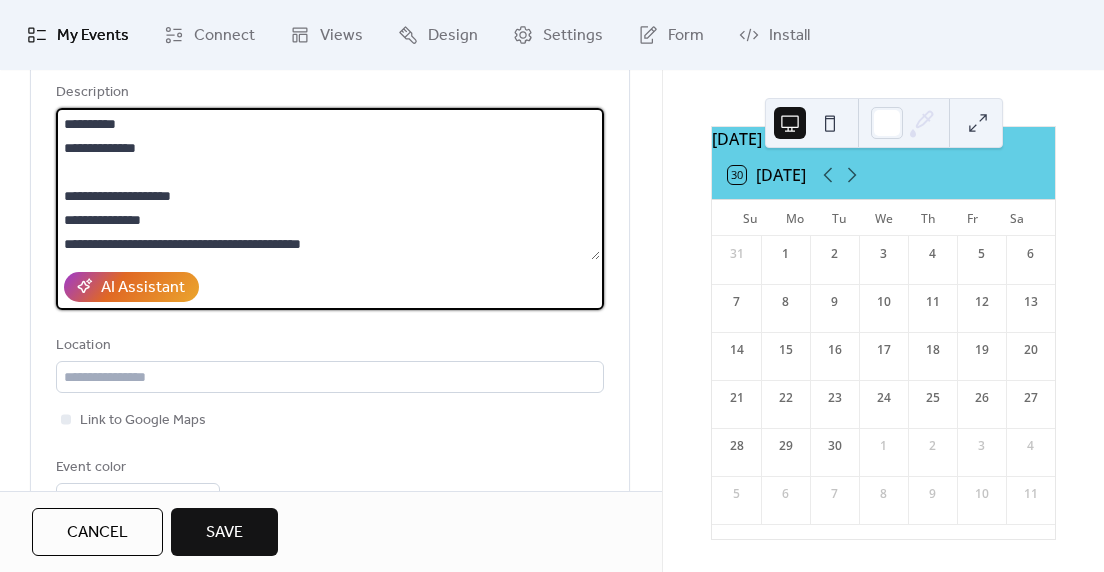 scroll, scrollTop: 1056, scrollLeft: 0, axis: vertical 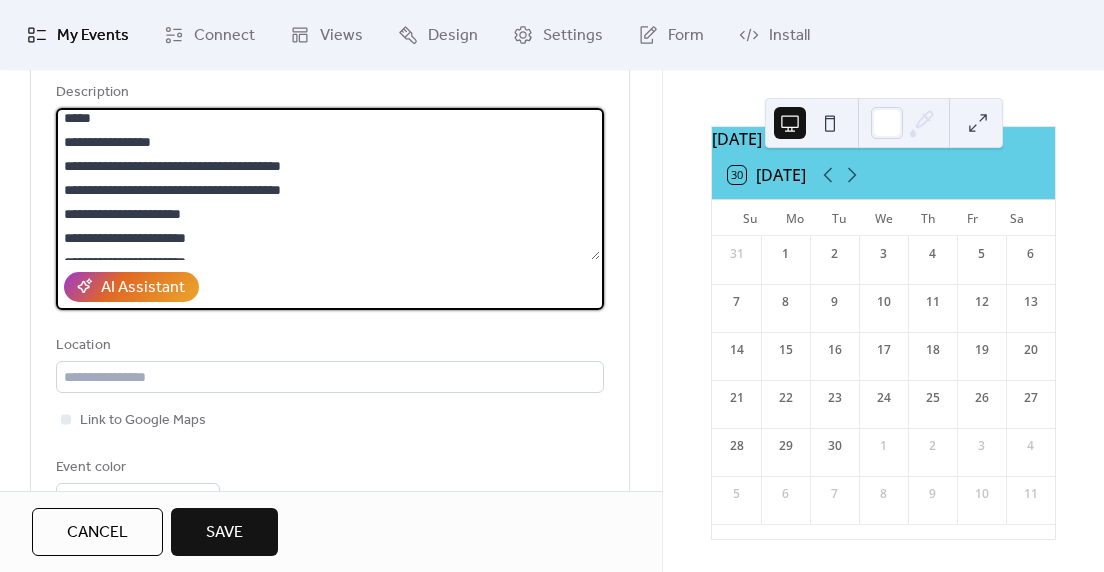 drag, startPoint x: 174, startPoint y: 219, endPoint x: 63, endPoint y: 166, distance: 123.00407 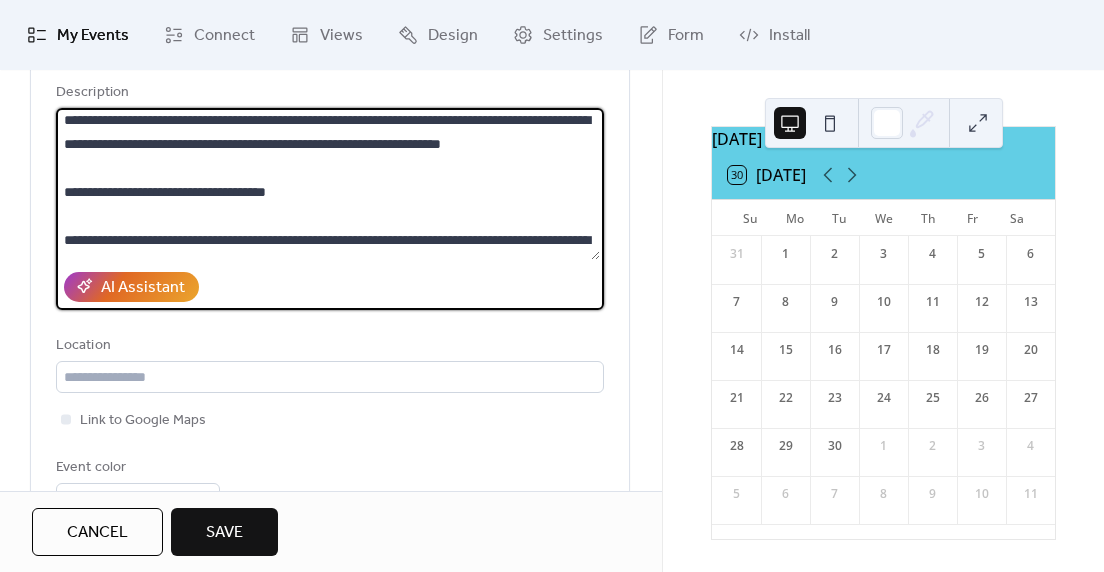 scroll, scrollTop: 30, scrollLeft: 0, axis: vertical 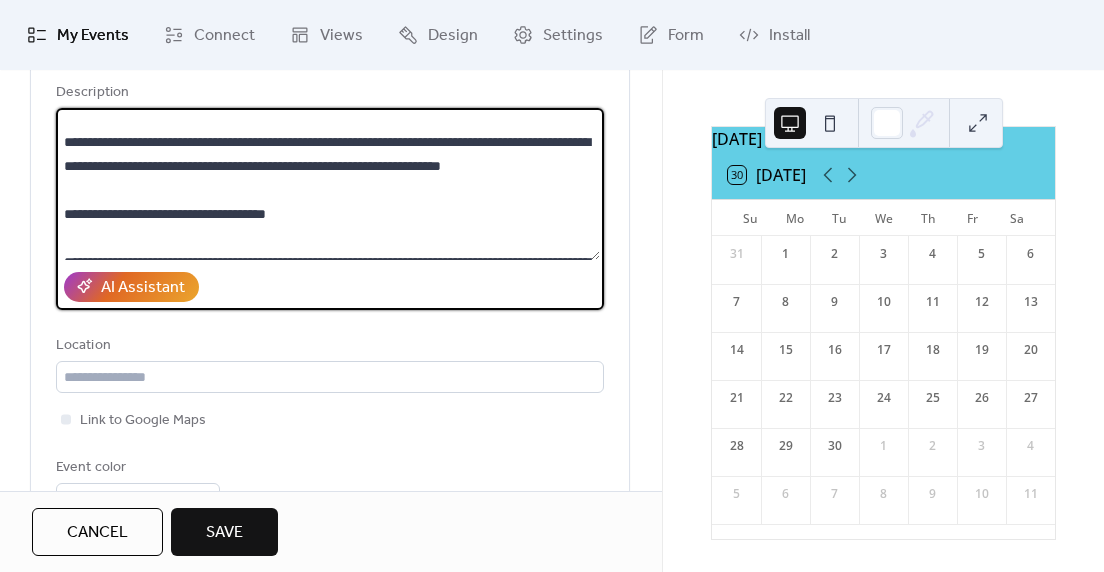 drag, startPoint x: 342, startPoint y: 239, endPoint x: 56, endPoint y: 237, distance: 286.007 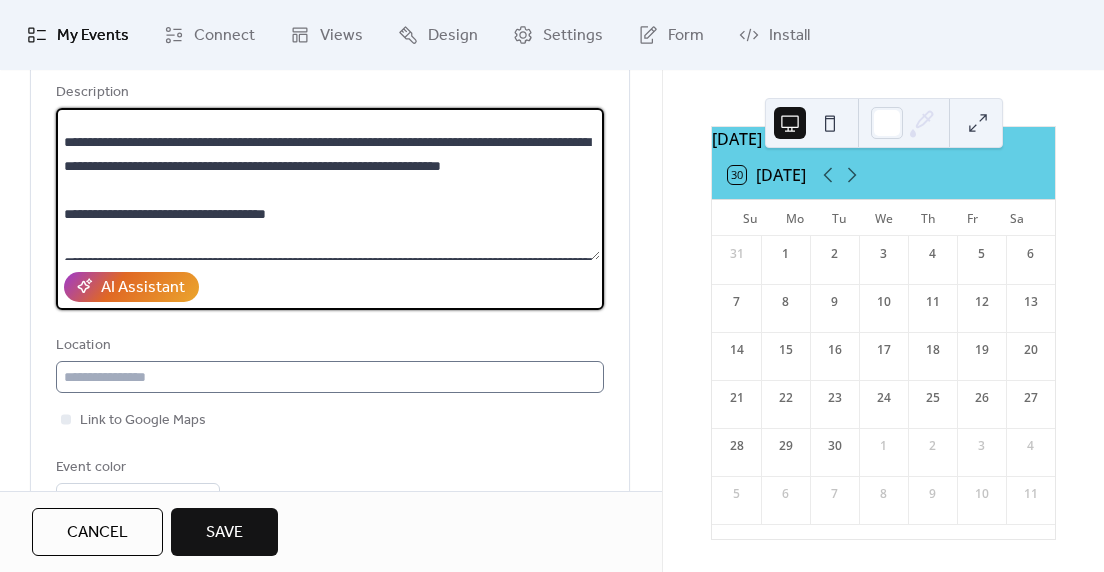type on "**********" 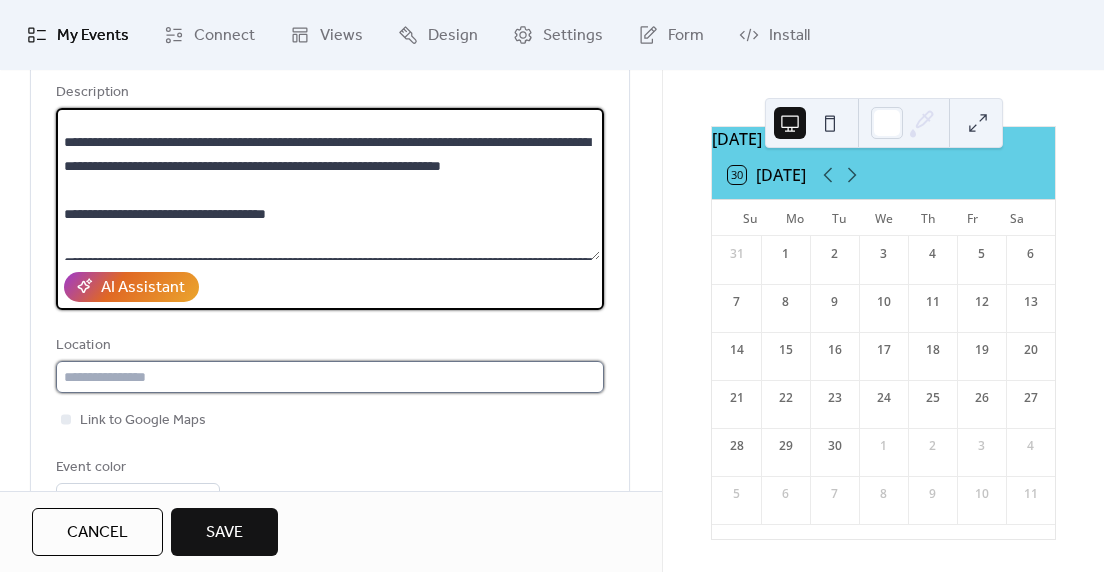 click at bounding box center (330, 377) 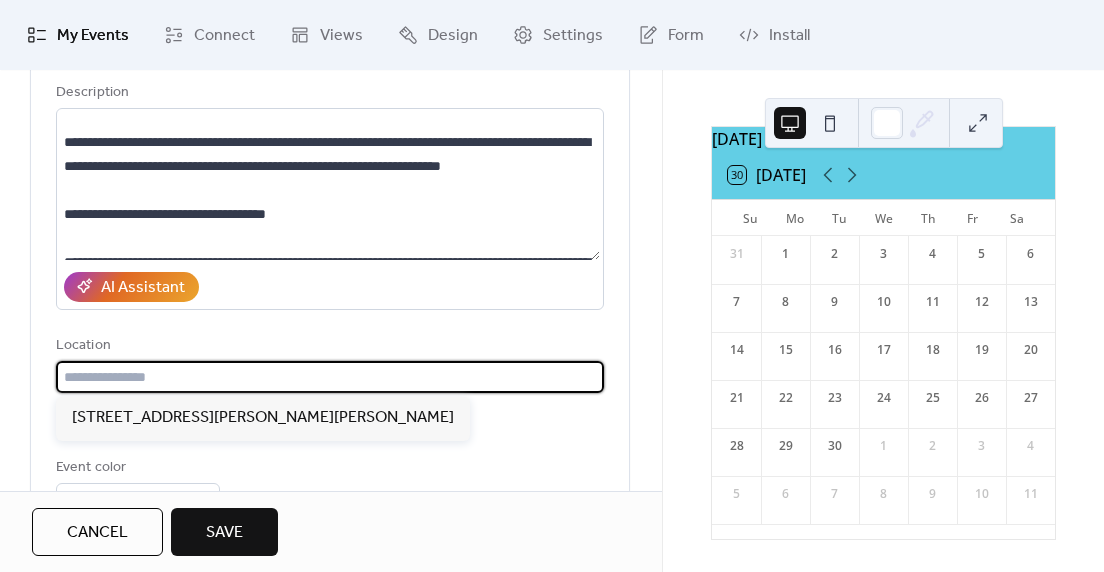 paste on "**********" 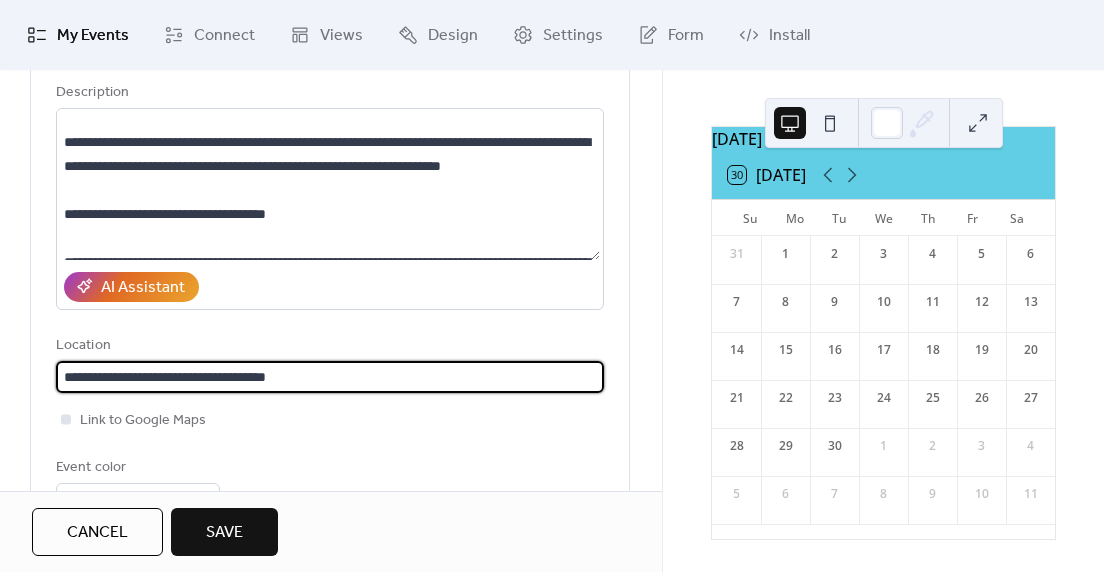 type on "**********" 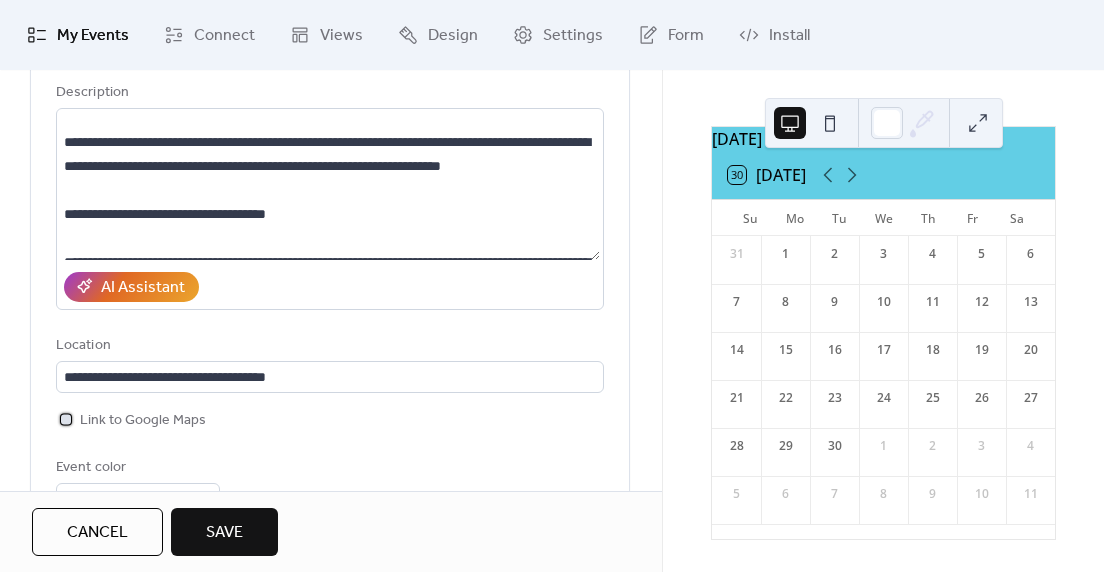 click at bounding box center (66, 419) 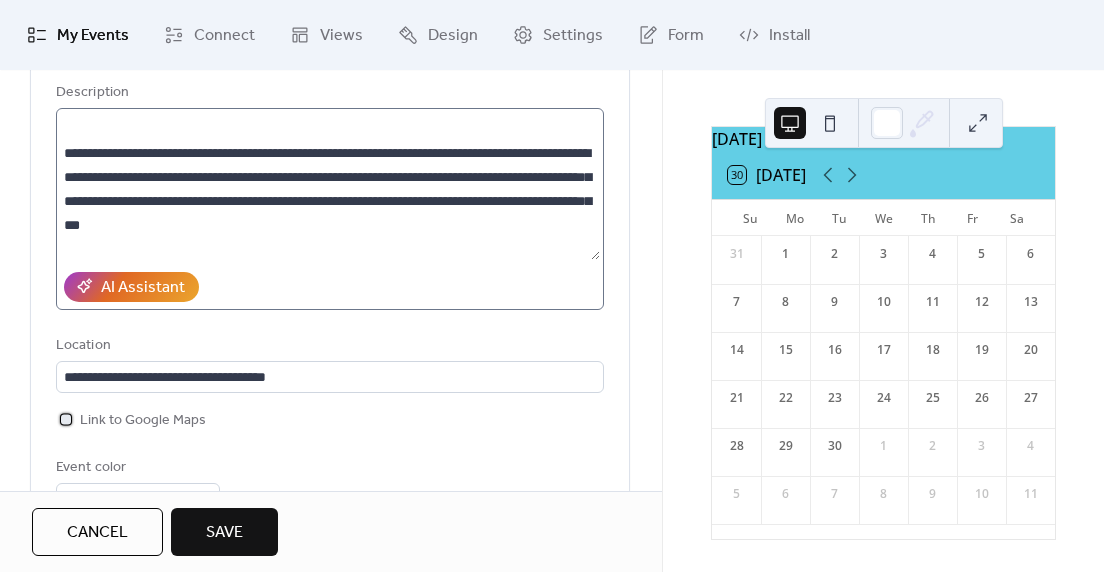 scroll, scrollTop: 156, scrollLeft: 0, axis: vertical 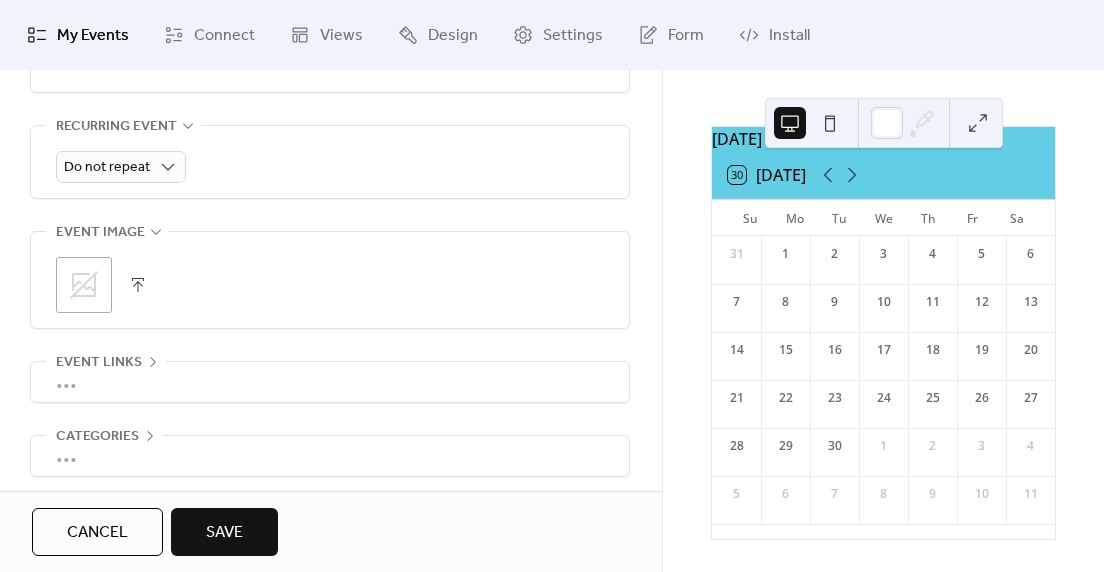click 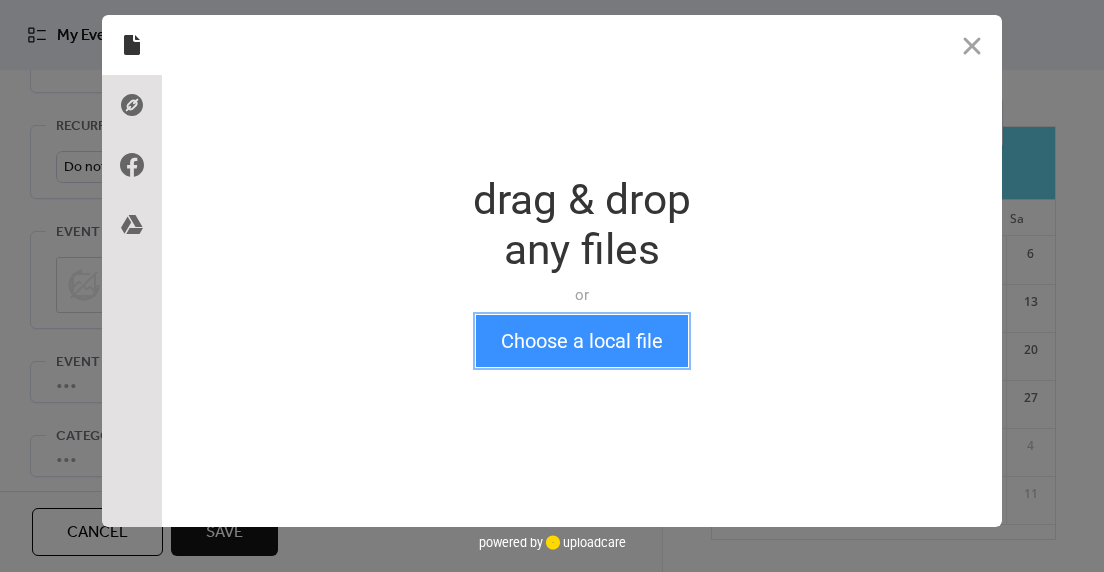 click on "Choose a local file" at bounding box center [582, 341] 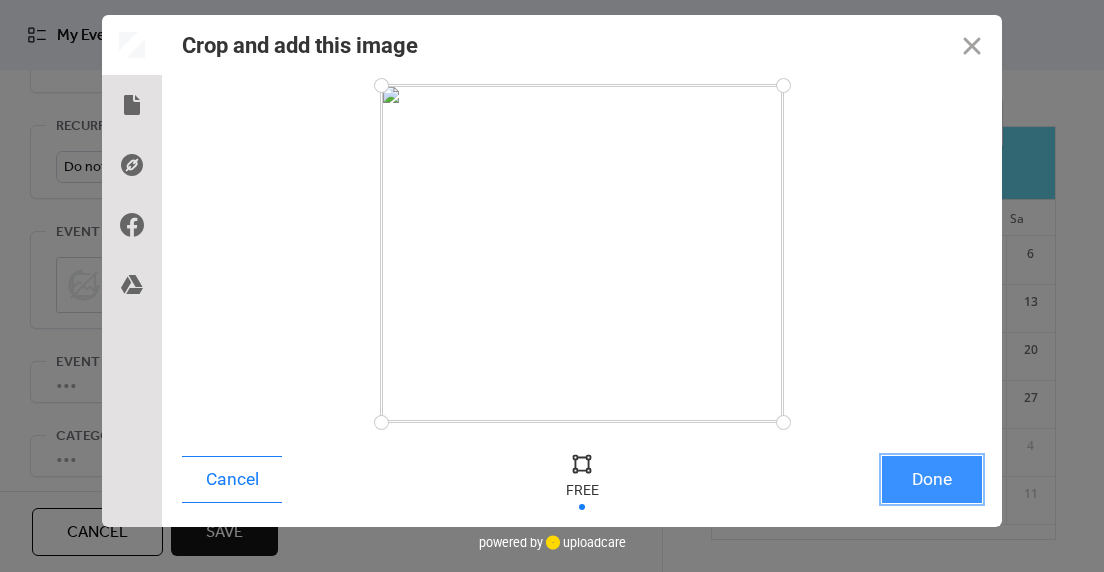 click on "Done" at bounding box center [932, 479] 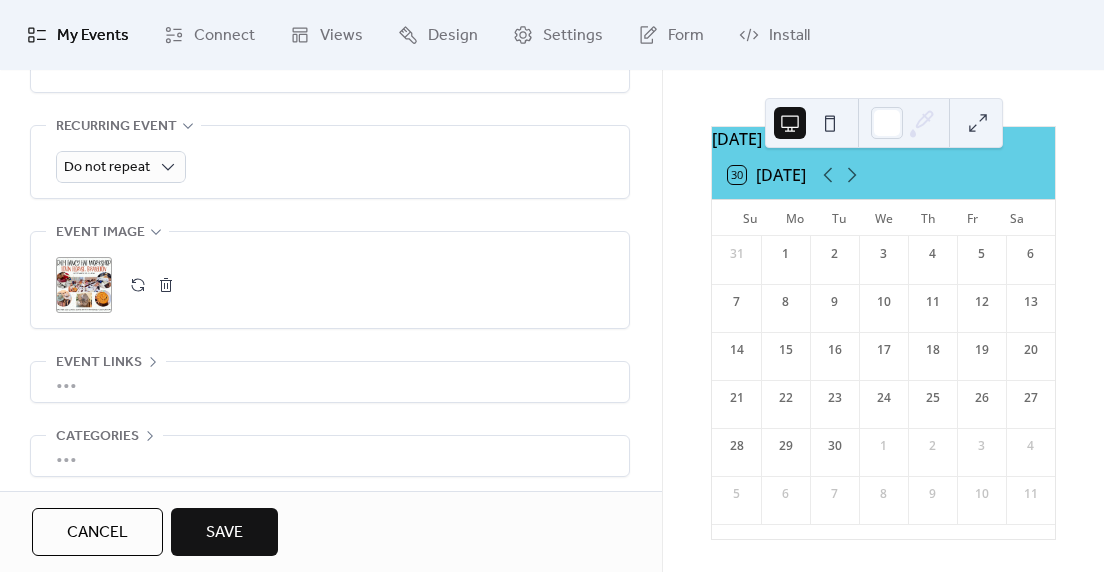 scroll, scrollTop: 975, scrollLeft: 0, axis: vertical 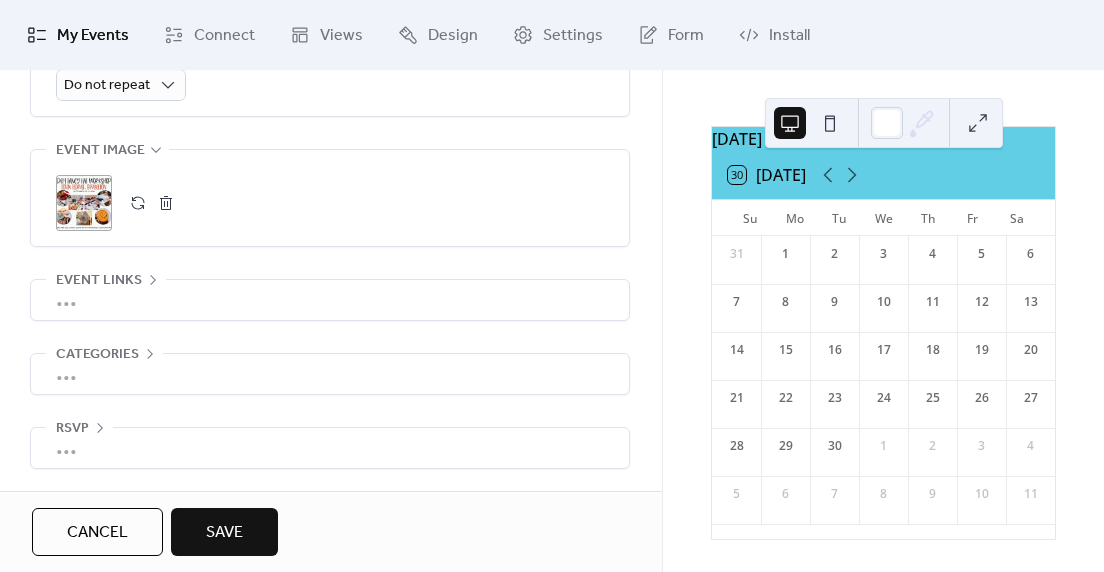 click on "Save" at bounding box center (224, 533) 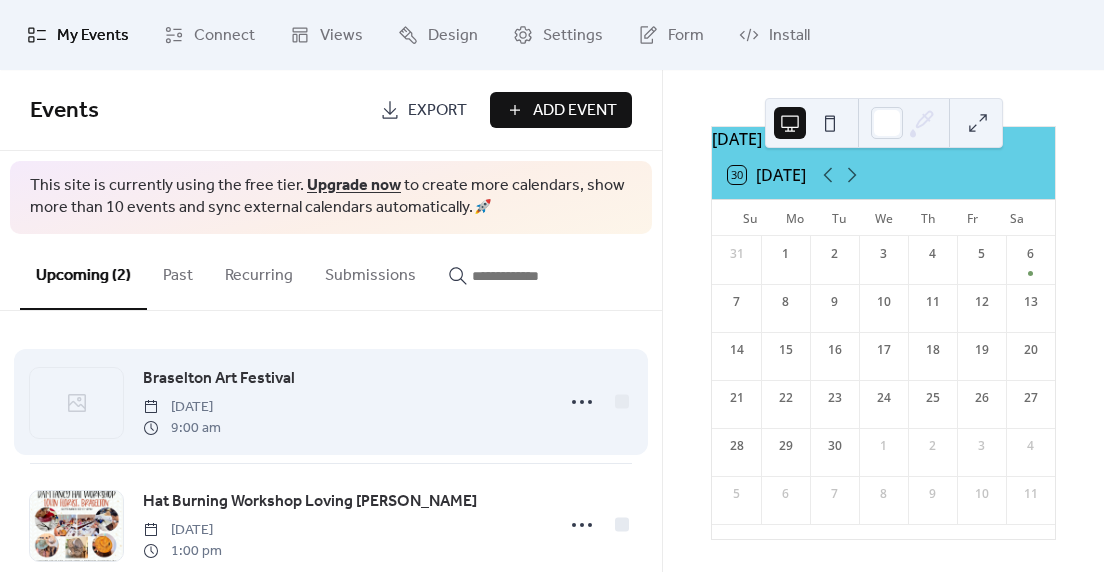 scroll, scrollTop: 45, scrollLeft: 0, axis: vertical 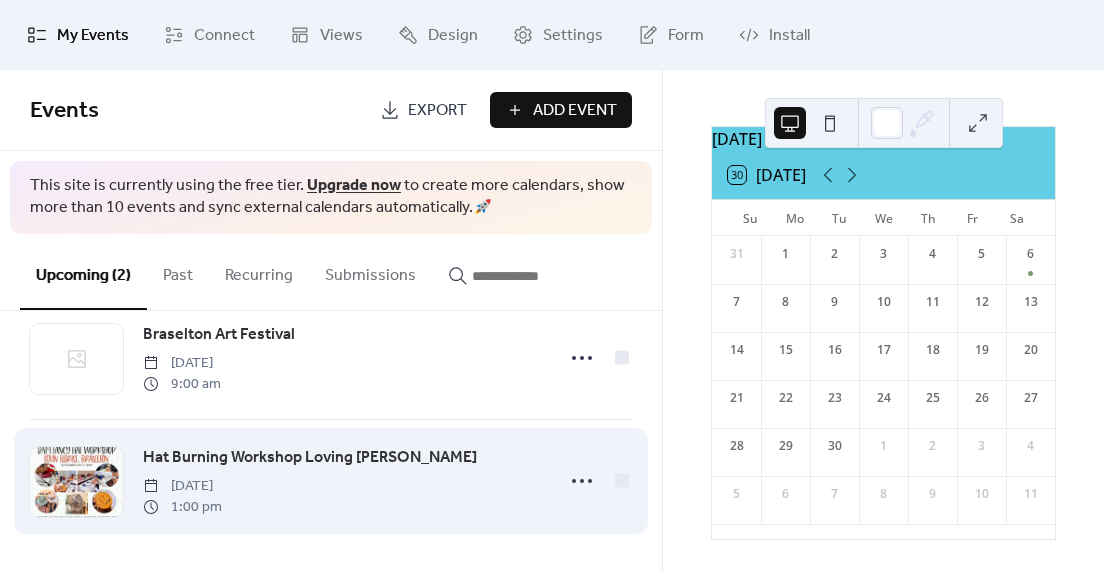 click on "Hat Burning Workshop Loving [PERSON_NAME]" at bounding box center (310, 458) 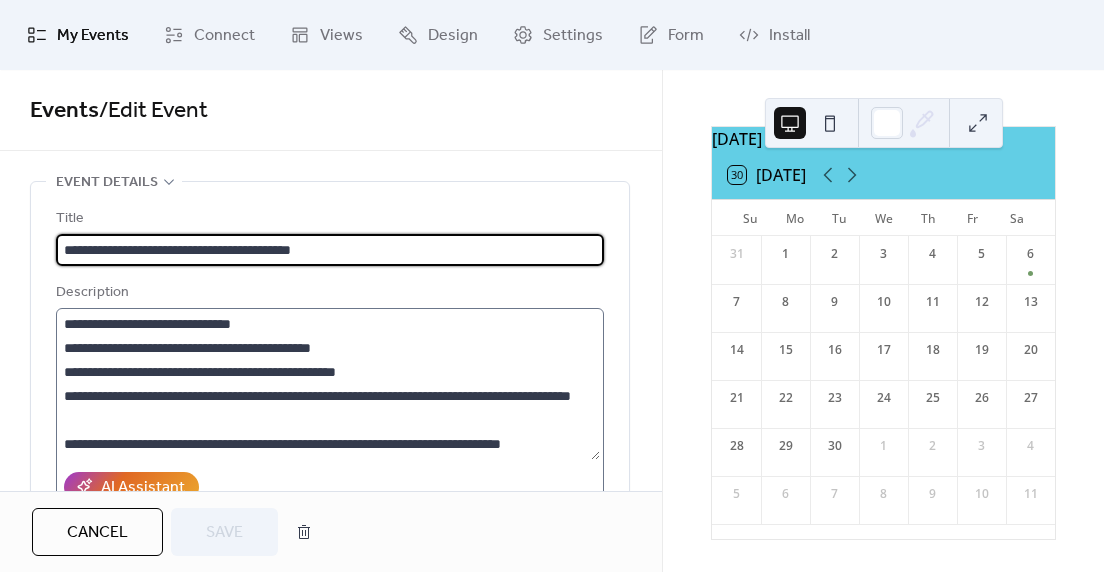 scroll, scrollTop: 504, scrollLeft: 0, axis: vertical 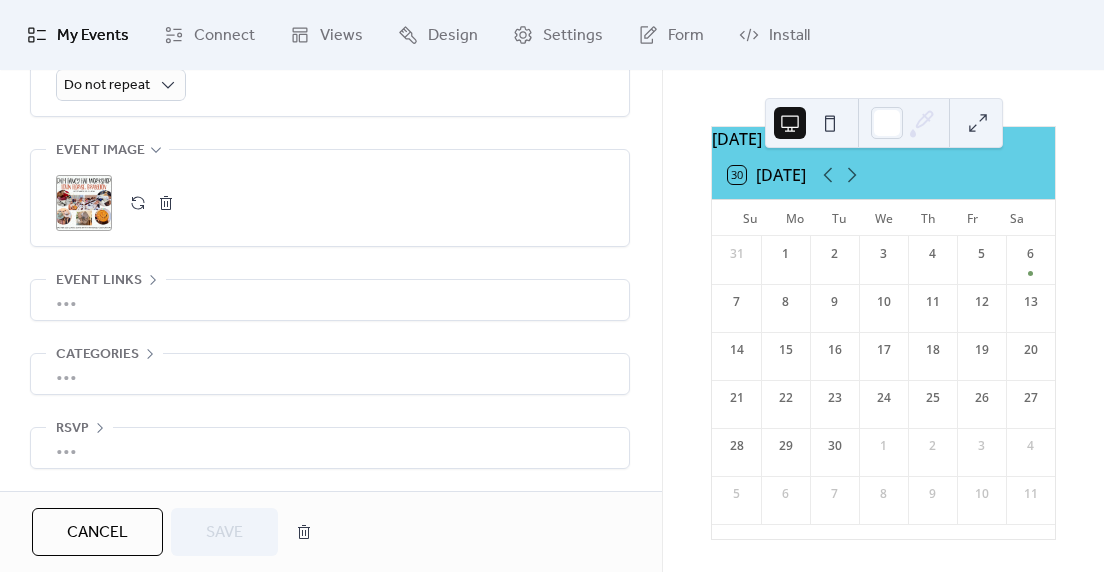 click on "•••" at bounding box center [330, 300] 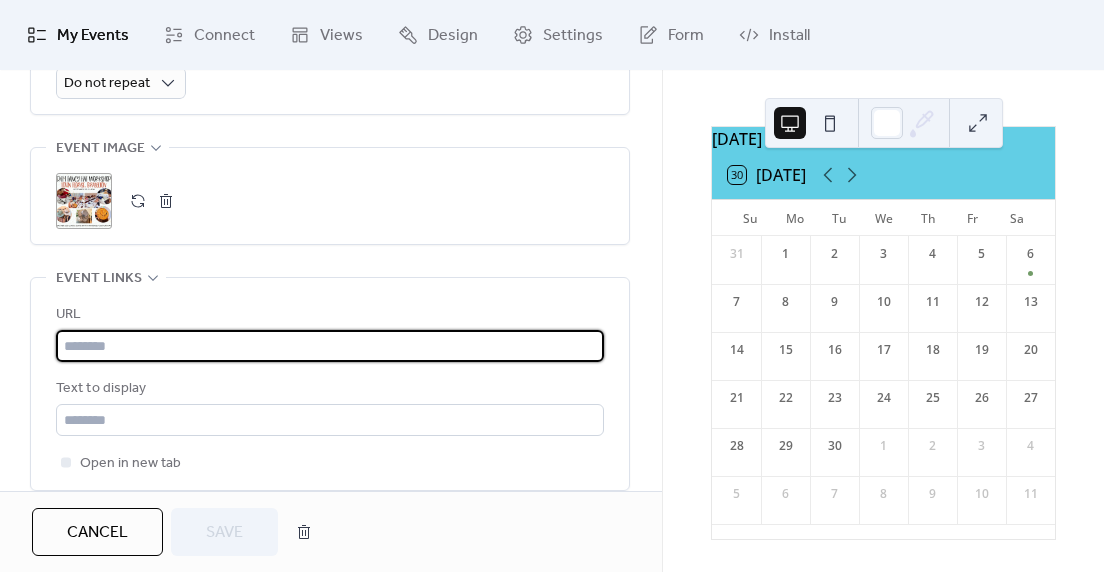 click at bounding box center [330, 346] 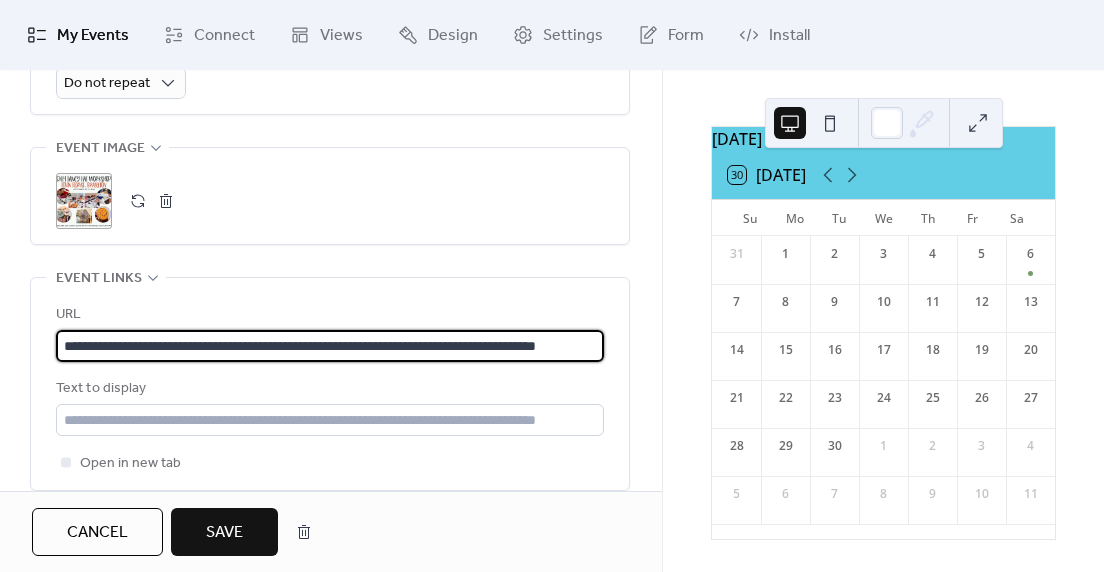scroll, scrollTop: 0, scrollLeft: 73, axis: horizontal 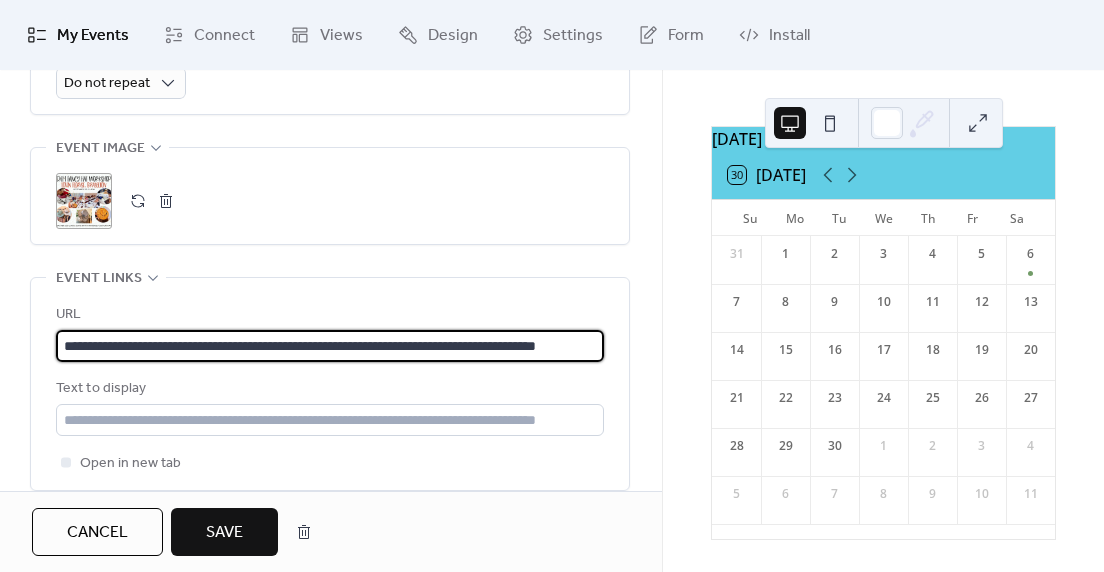 type on "**********" 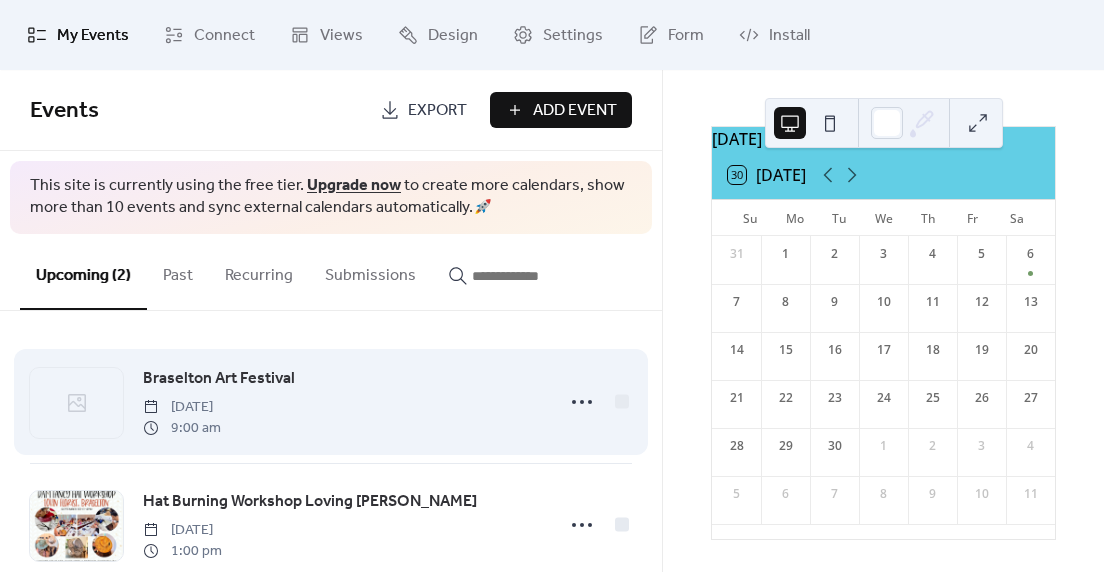 scroll, scrollTop: 45, scrollLeft: 0, axis: vertical 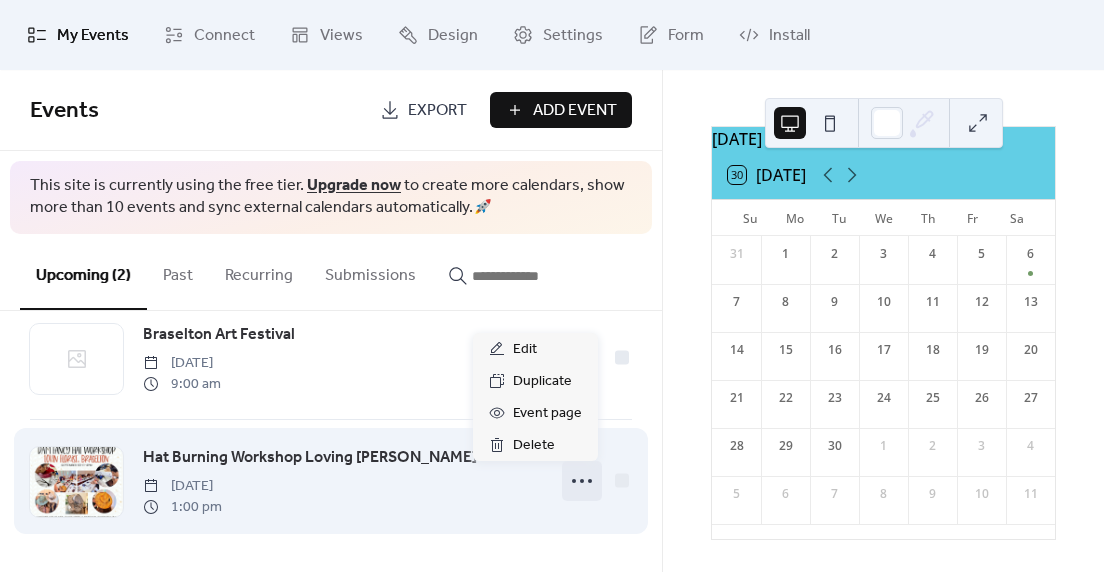click 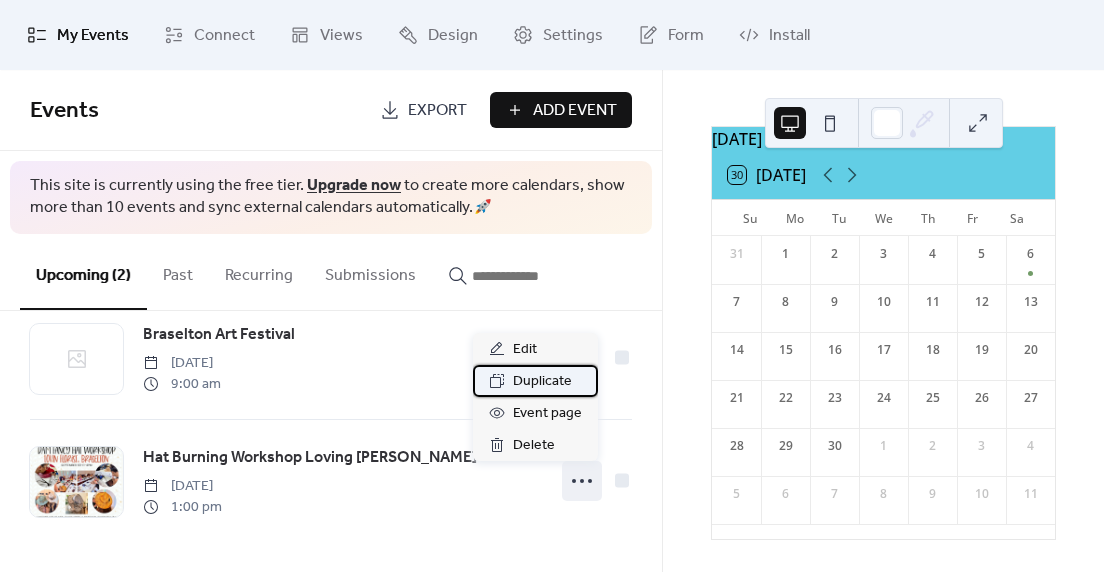 click on "Duplicate" at bounding box center (542, 382) 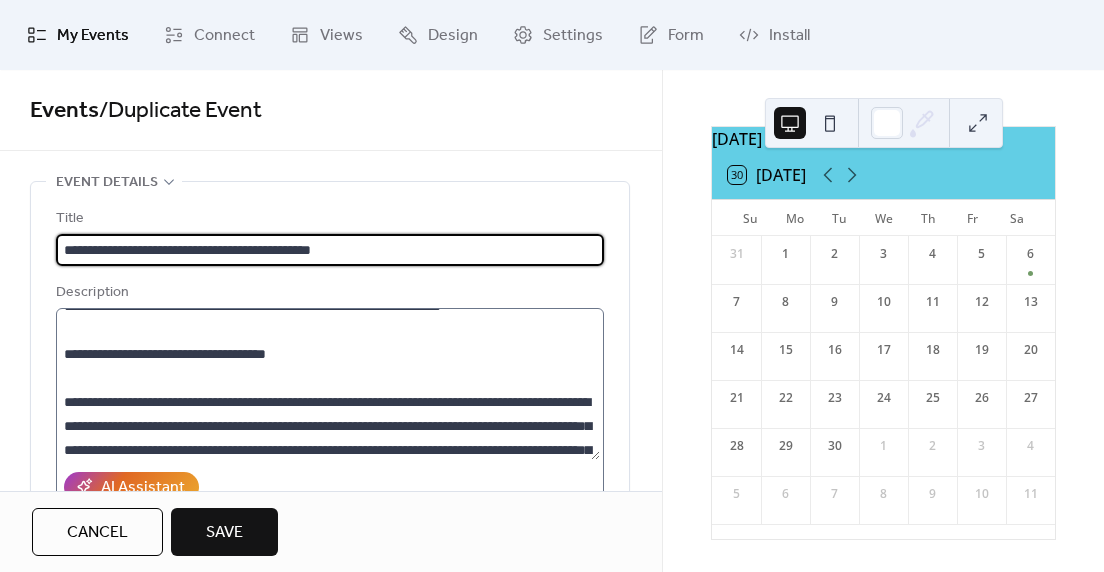 scroll, scrollTop: 96, scrollLeft: 0, axis: vertical 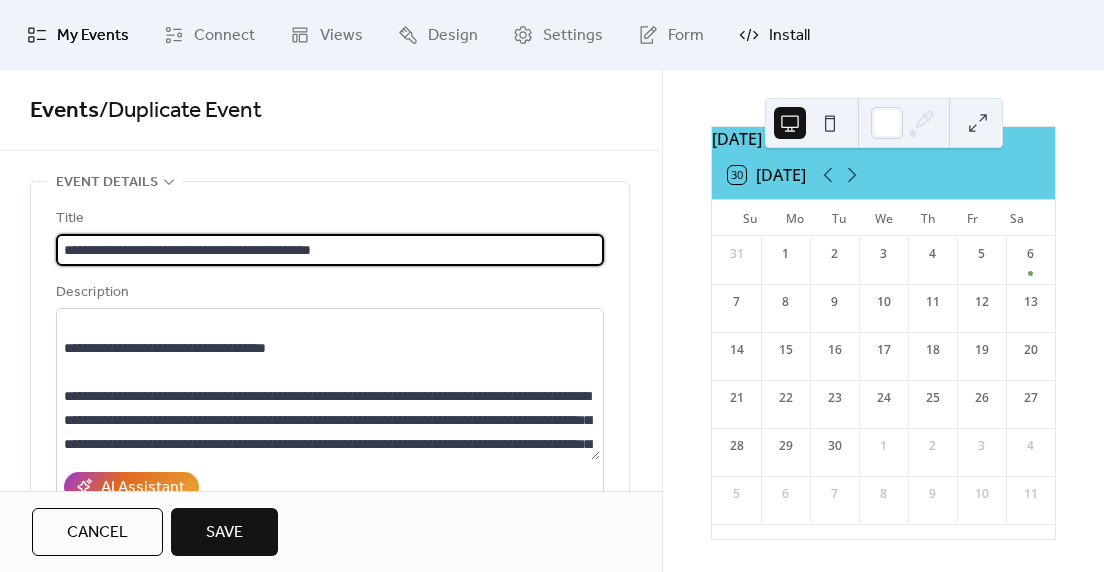 type on "**********" 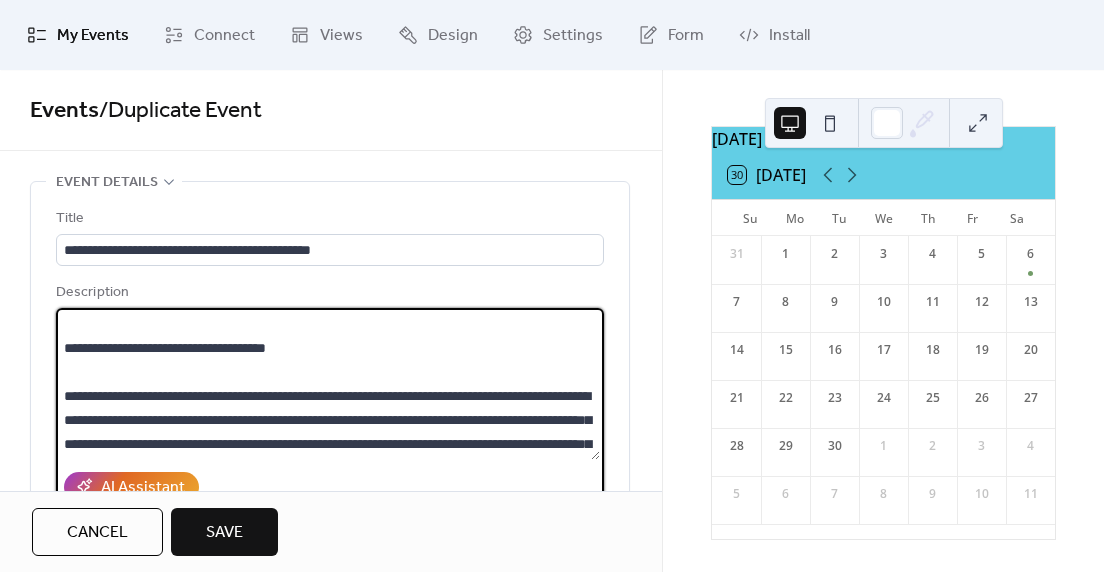 click on "**********" at bounding box center (328, 384) 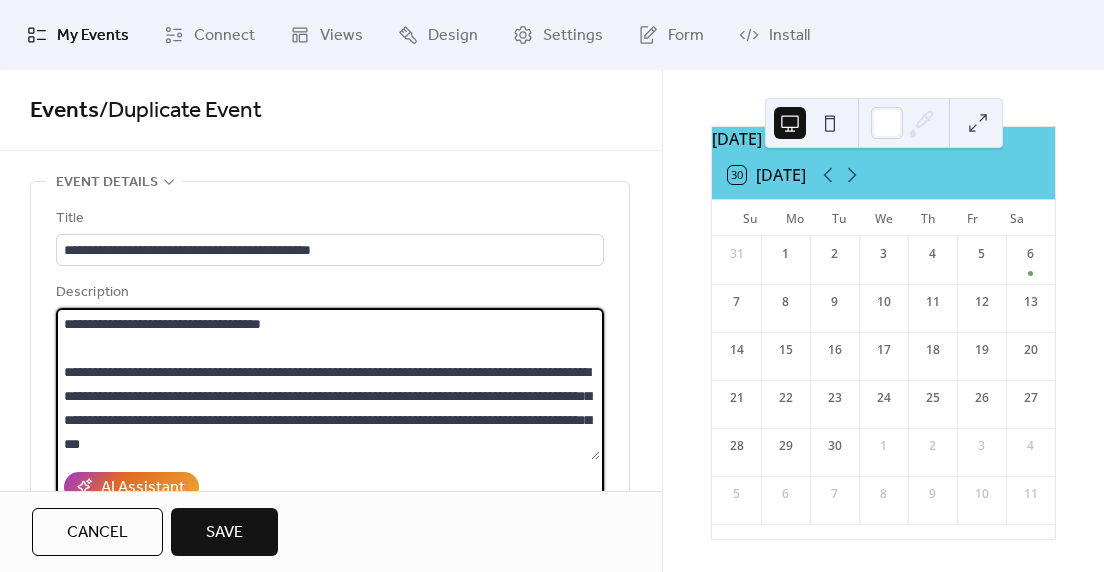 click on "**********" at bounding box center (328, 384) 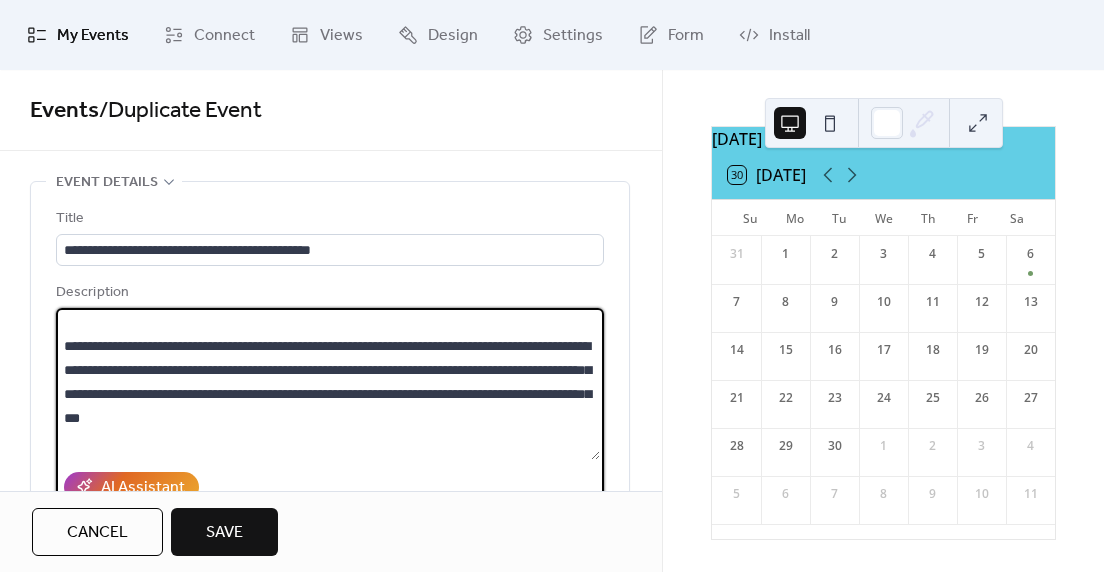 scroll, scrollTop: 26, scrollLeft: 0, axis: vertical 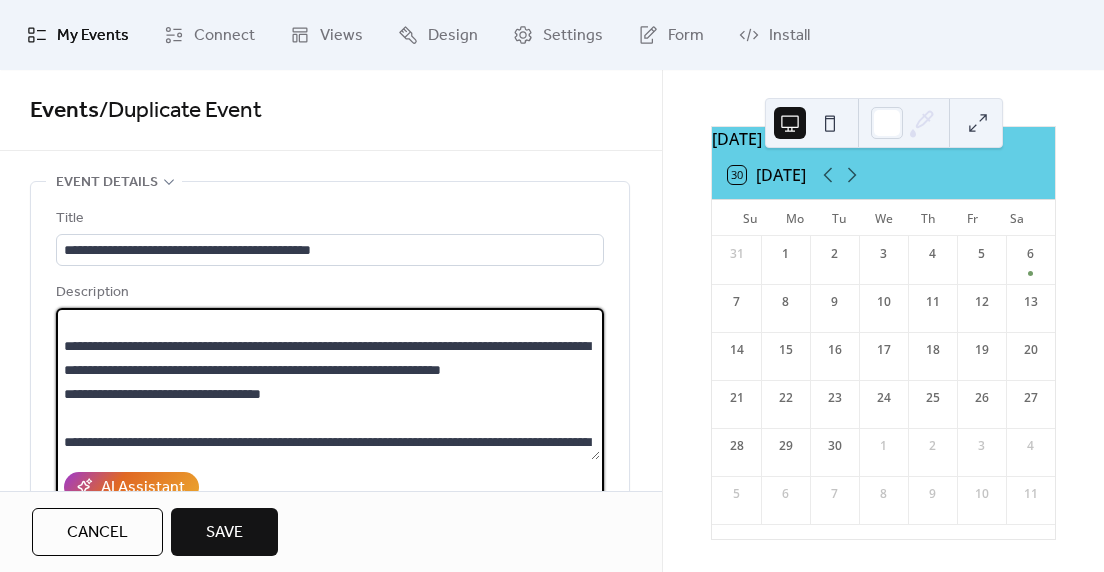 click on "**********" at bounding box center (328, 384) 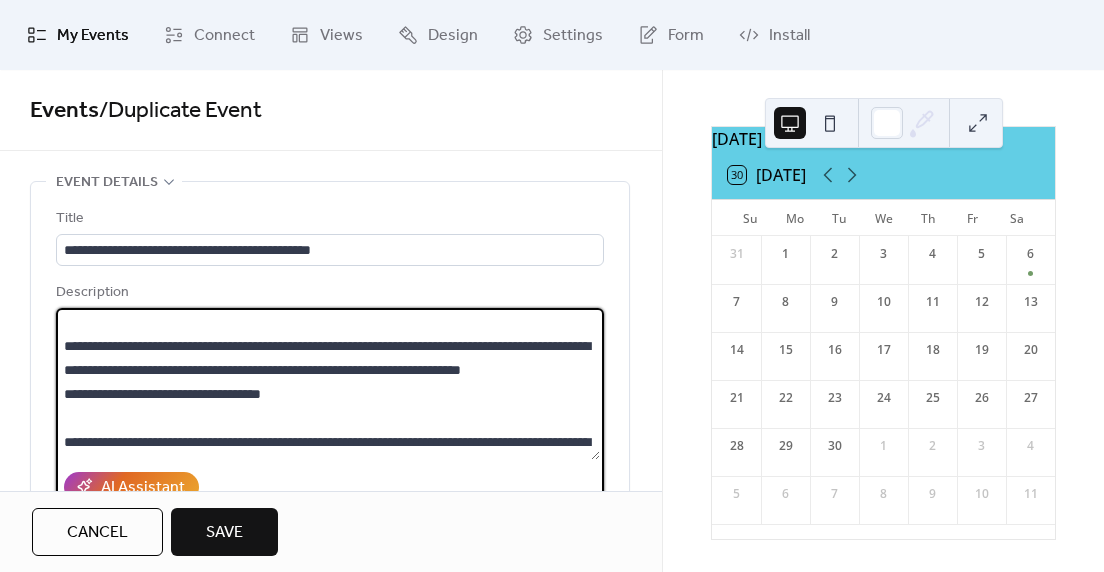 click on "**********" at bounding box center [328, 384] 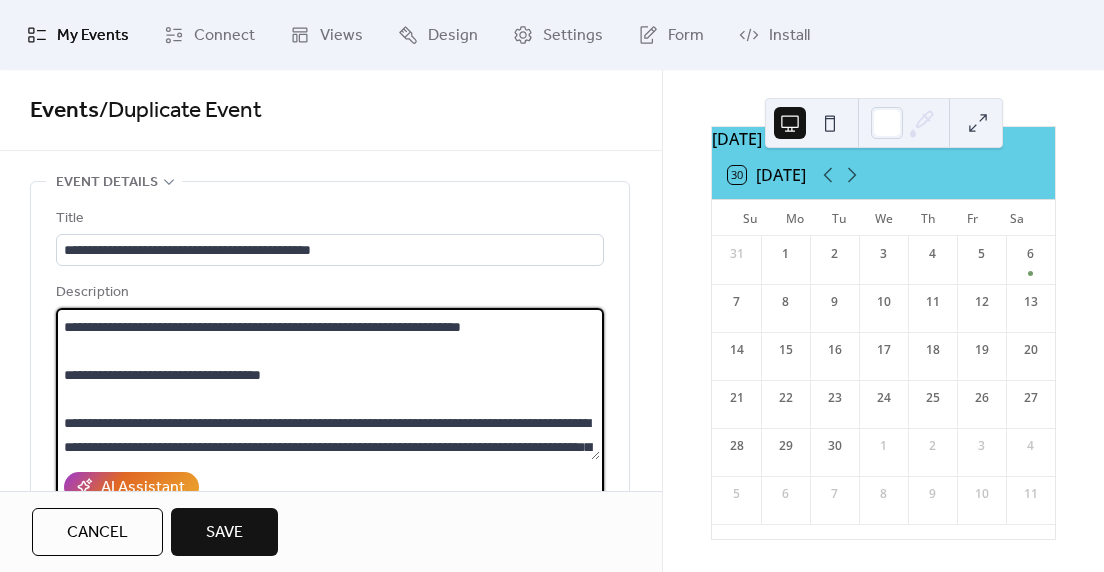 scroll, scrollTop: 0, scrollLeft: 0, axis: both 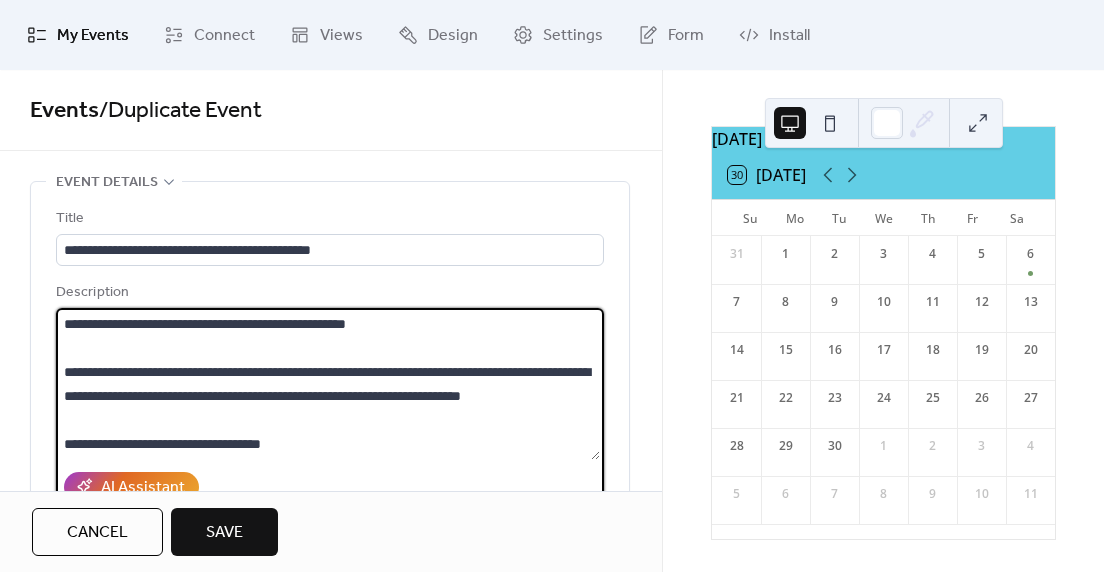 click on "**********" at bounding box center (328, 384) 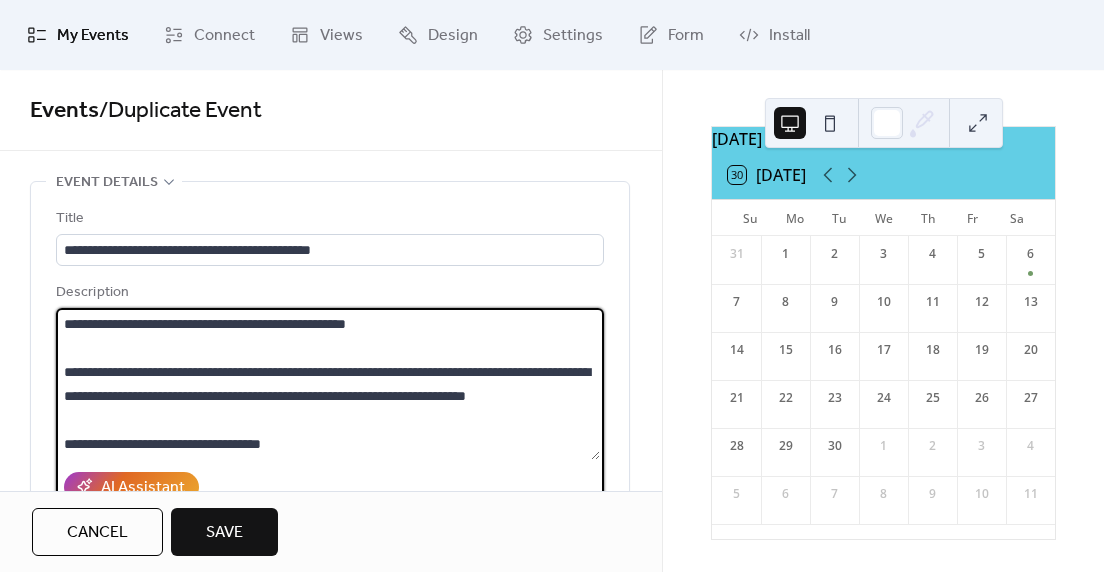 click on "**********" at bounding box center (328, 384) 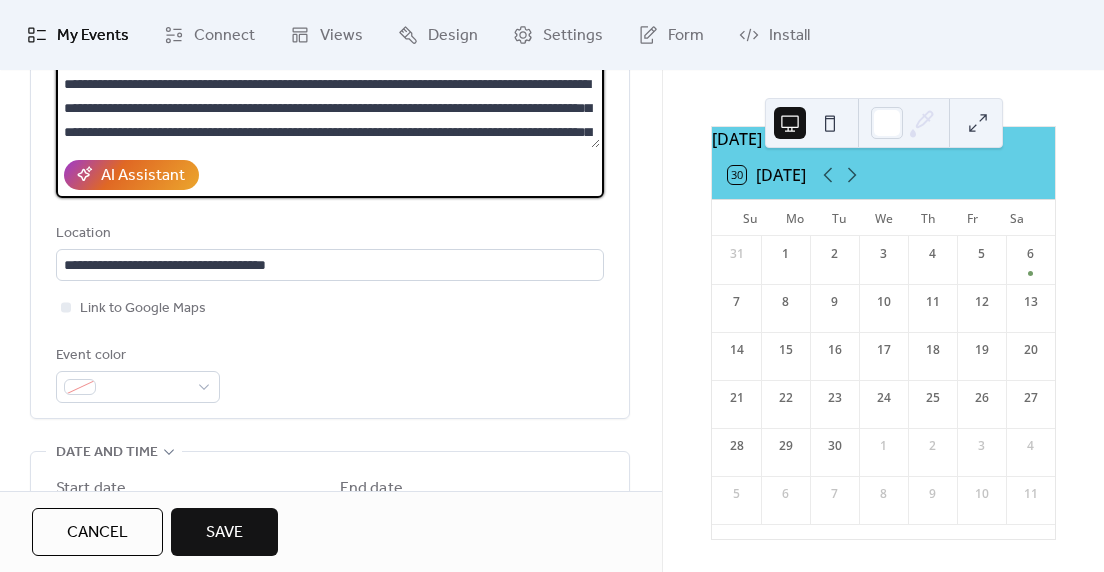 scroll, scrollTop: 324, scrollLeft: 0, axis: vertical 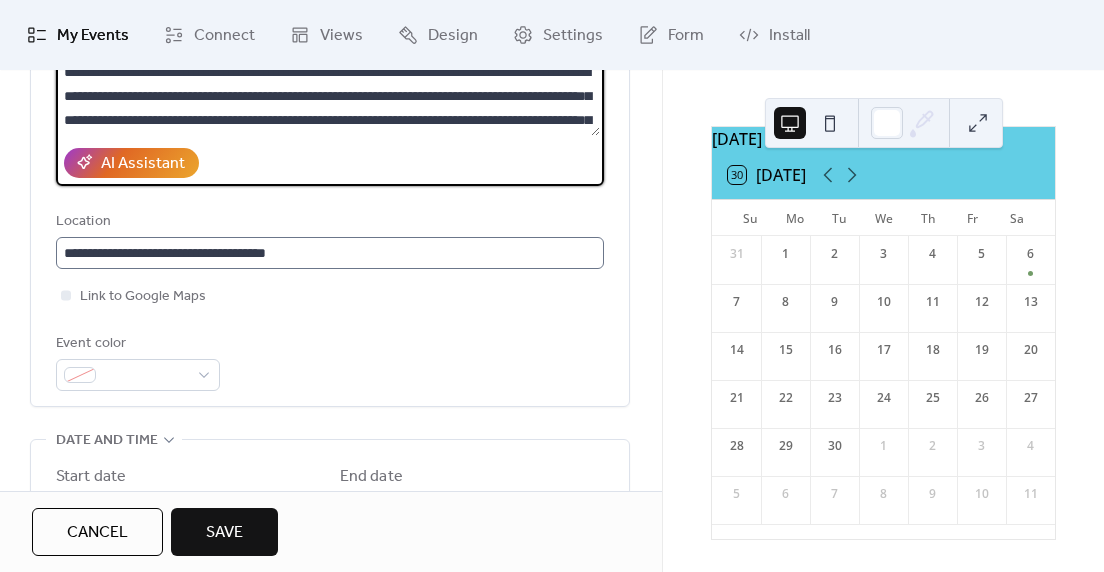 type on "**********" 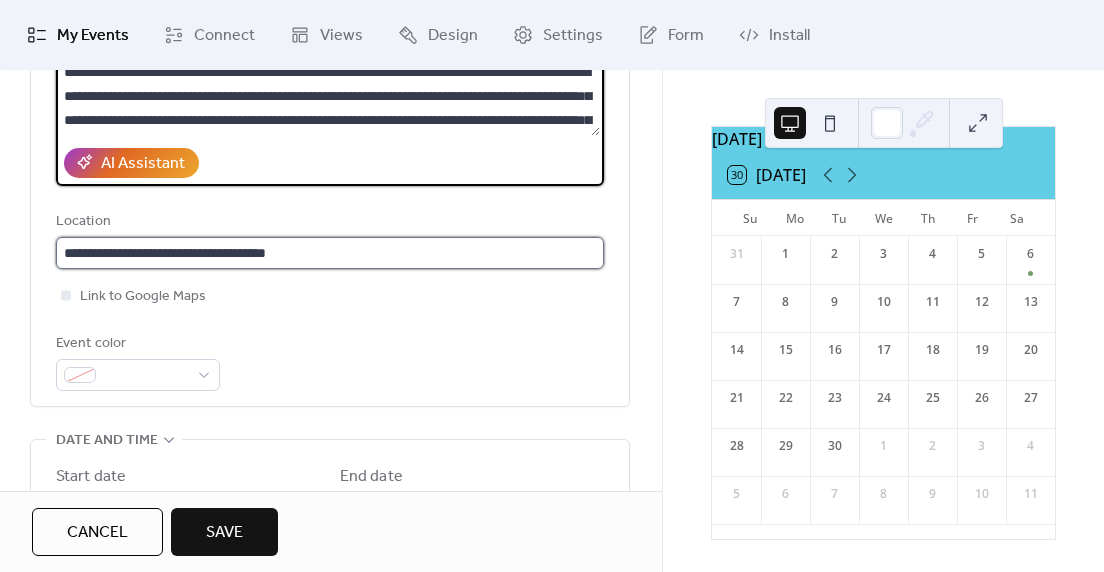 click on "**********" at bounding box center (330, 253) 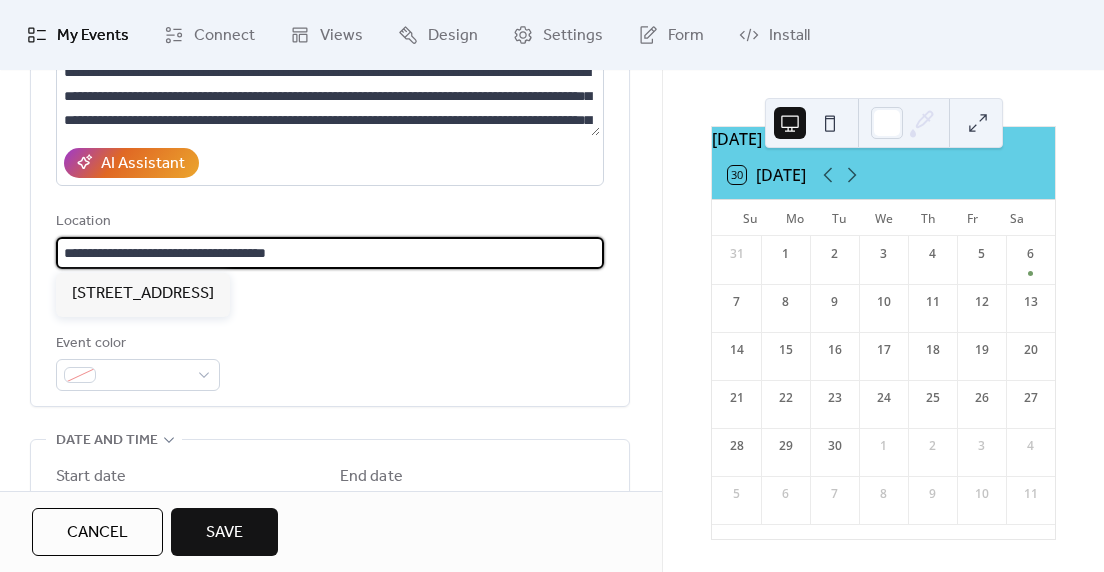 click on "**********" at bounding box center [330, 253] 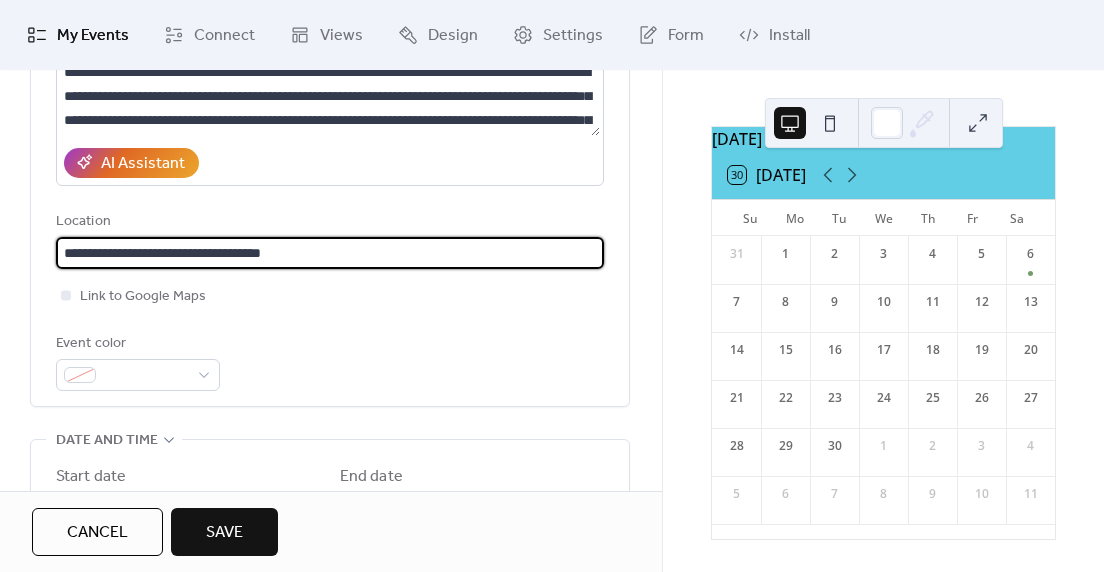 type on "**********" 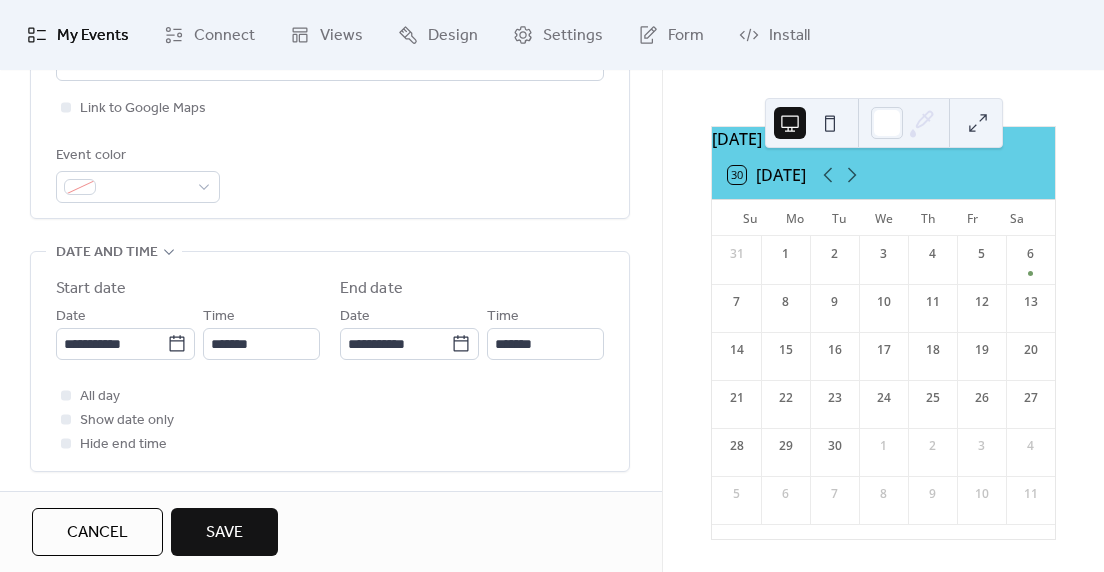scroll, scrollTop: 532, scrollLeft: 0, axis: vertical 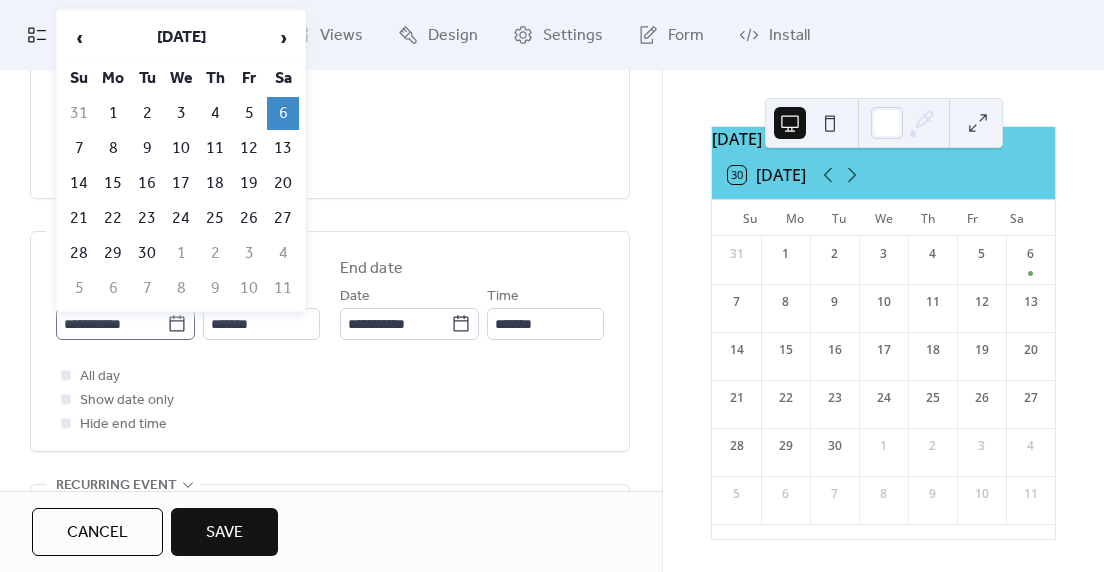 click 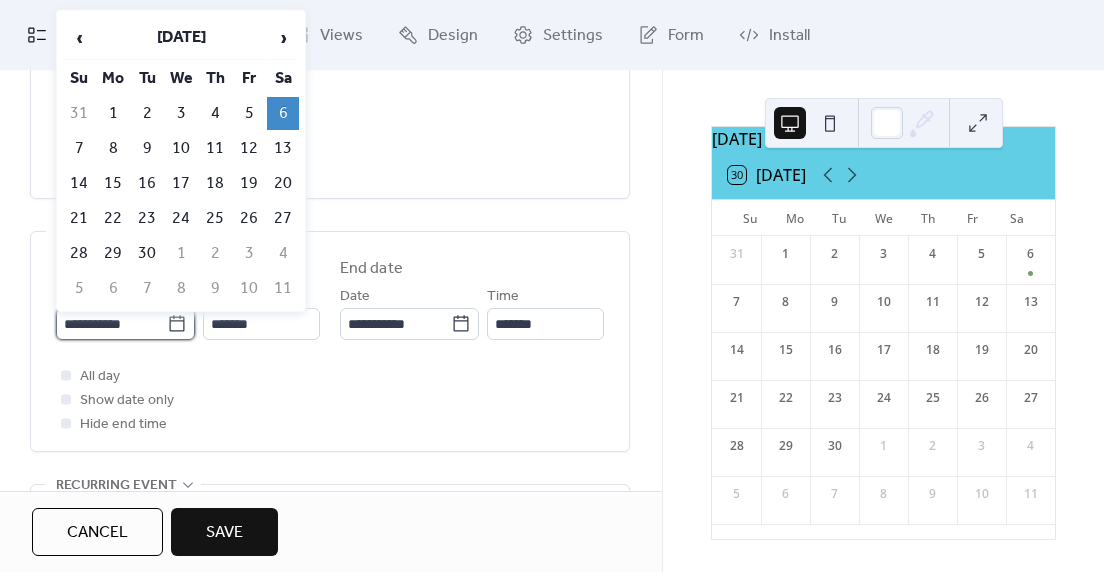click on "**********" at bounding box center [111, 324] 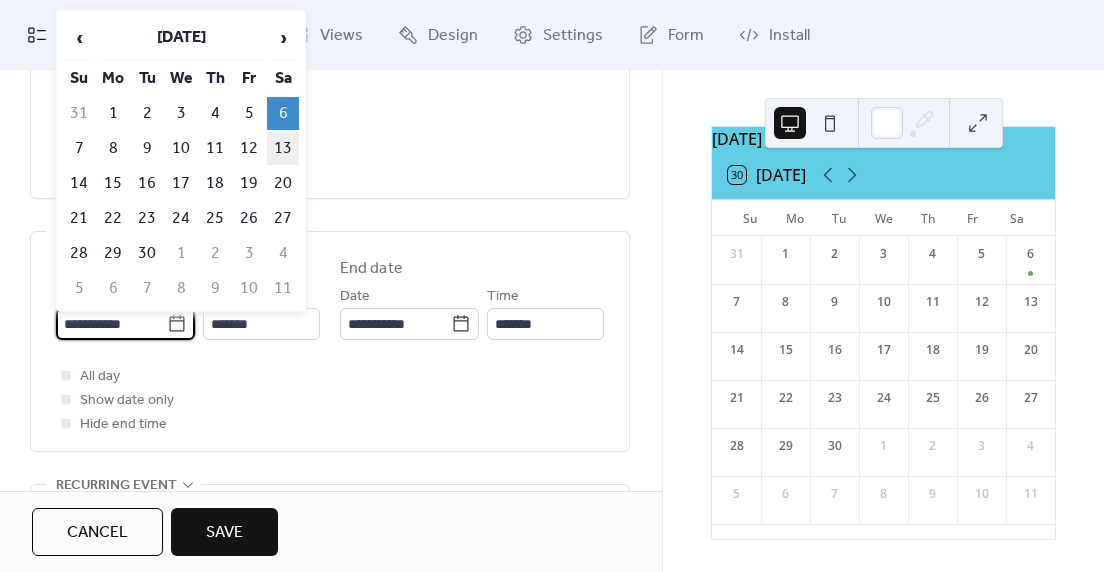 click on "13" at bounding box center (283, 148) 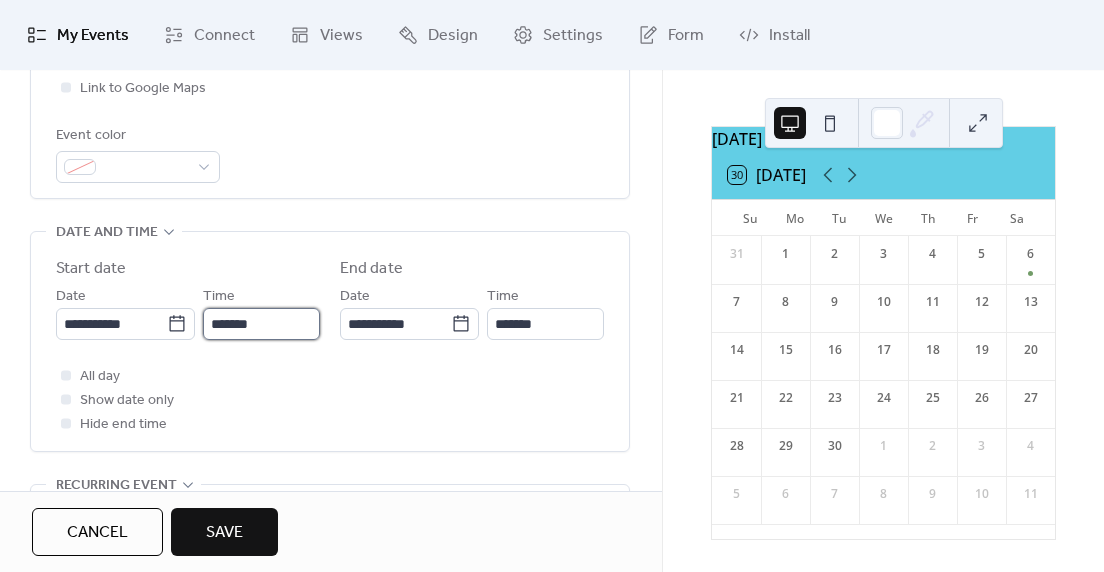 click on "*******" at bounding box center (261, 324) 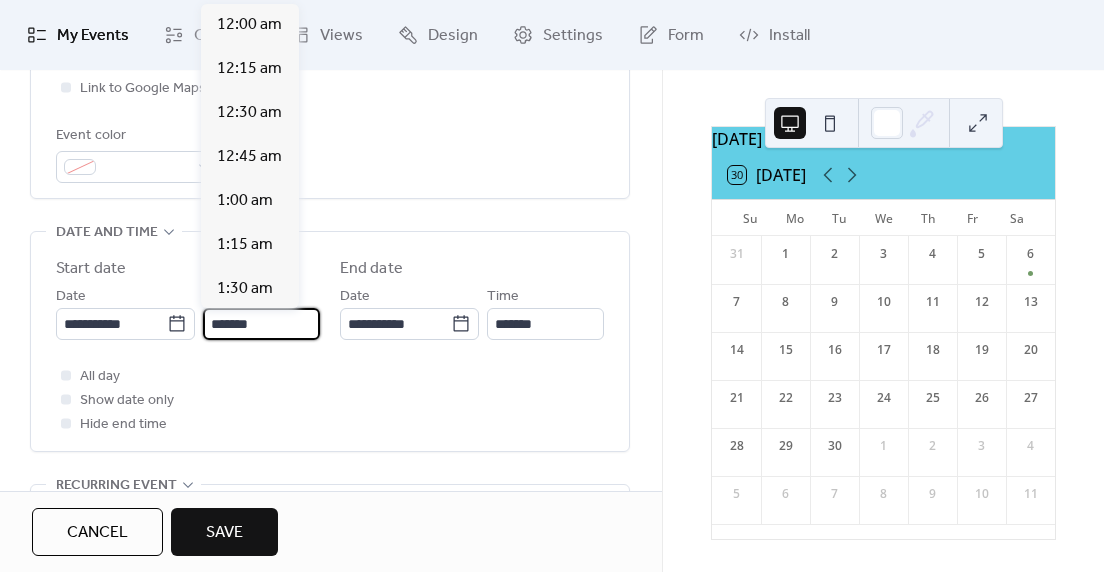 scroll, scrollTop: 2288, scrollLeft: 0, axis: vertical 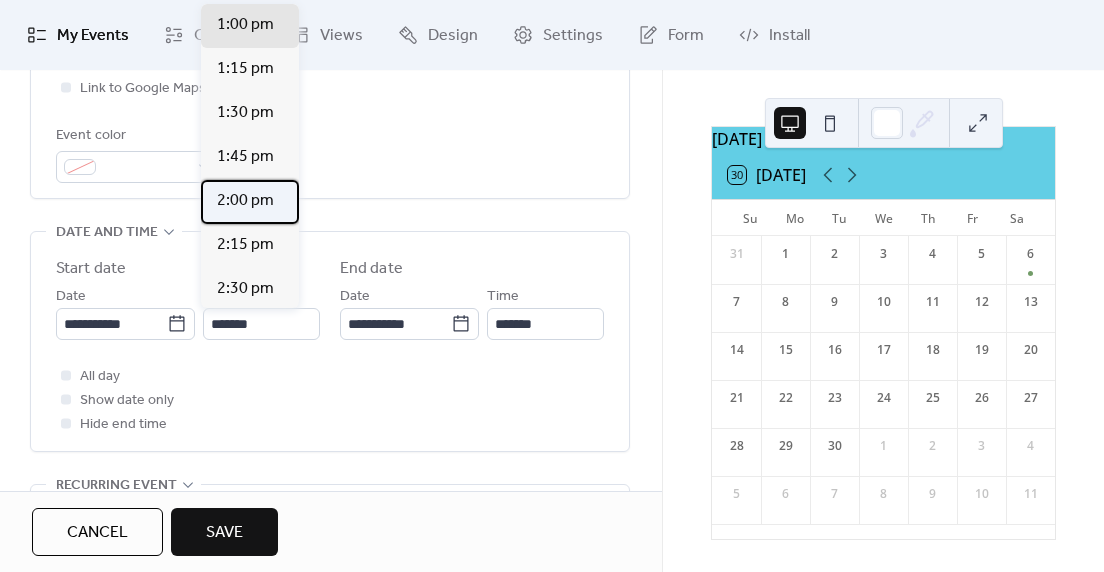 click on "2:00 pm" at bounding box center (245, 201) 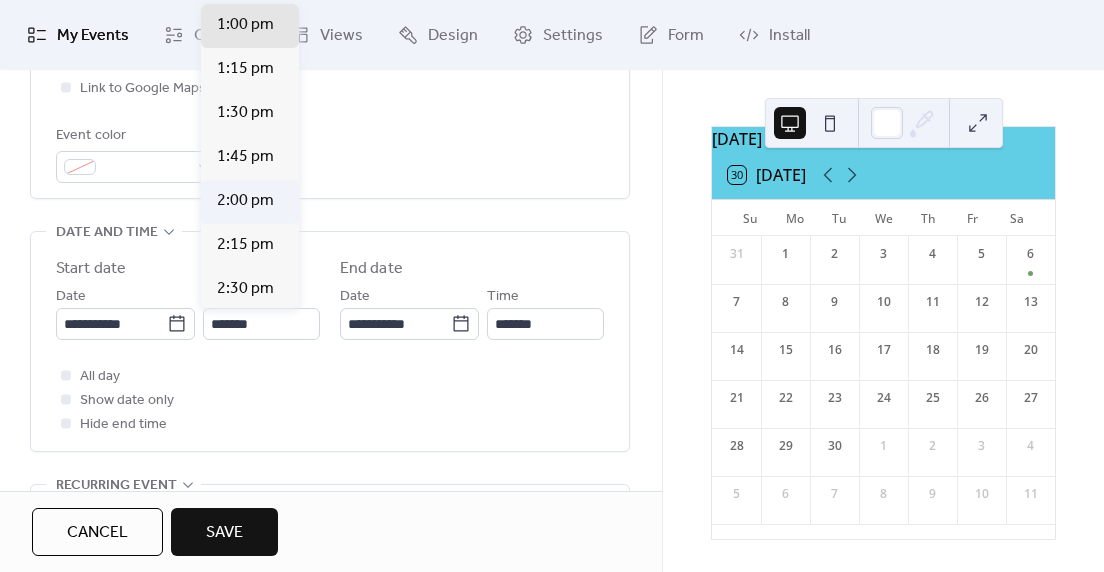 type on "*******" 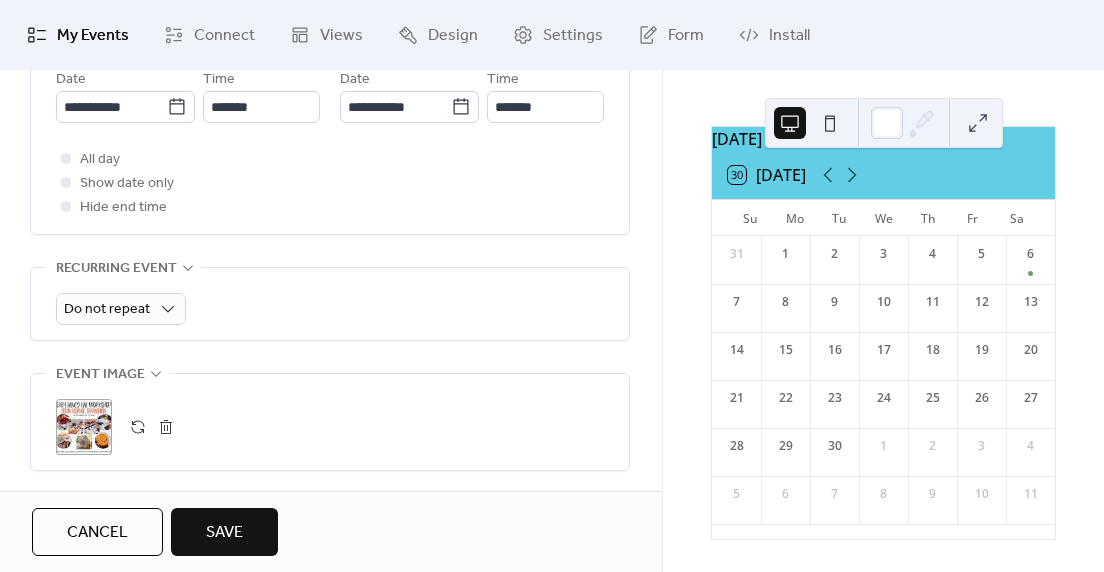 scroll, scrollTop: 755, scrollLeft: 0, axis: vertical 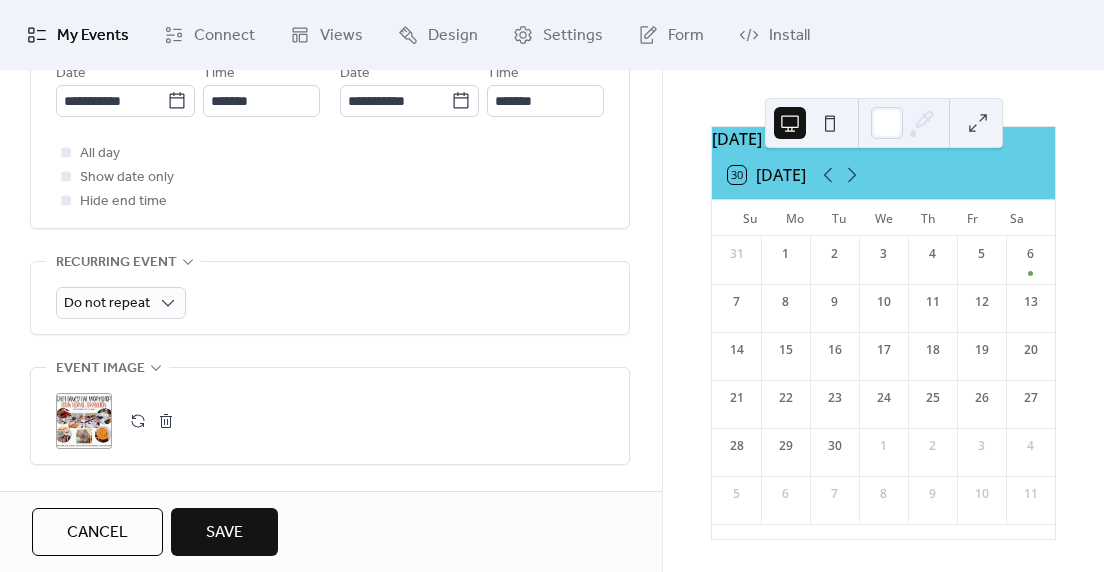 click at bounding box center [166, 421] 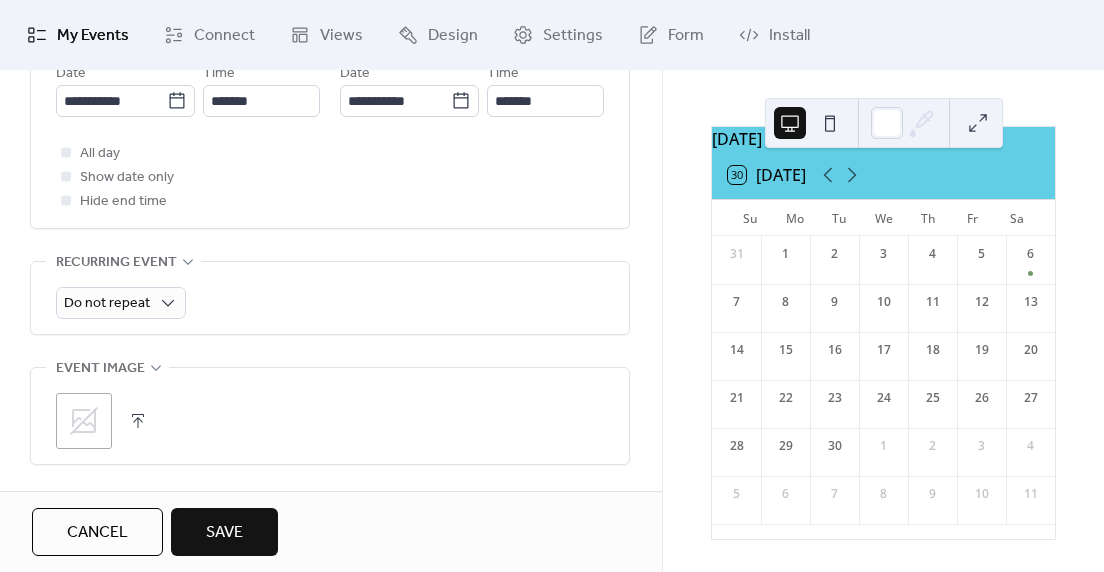 click 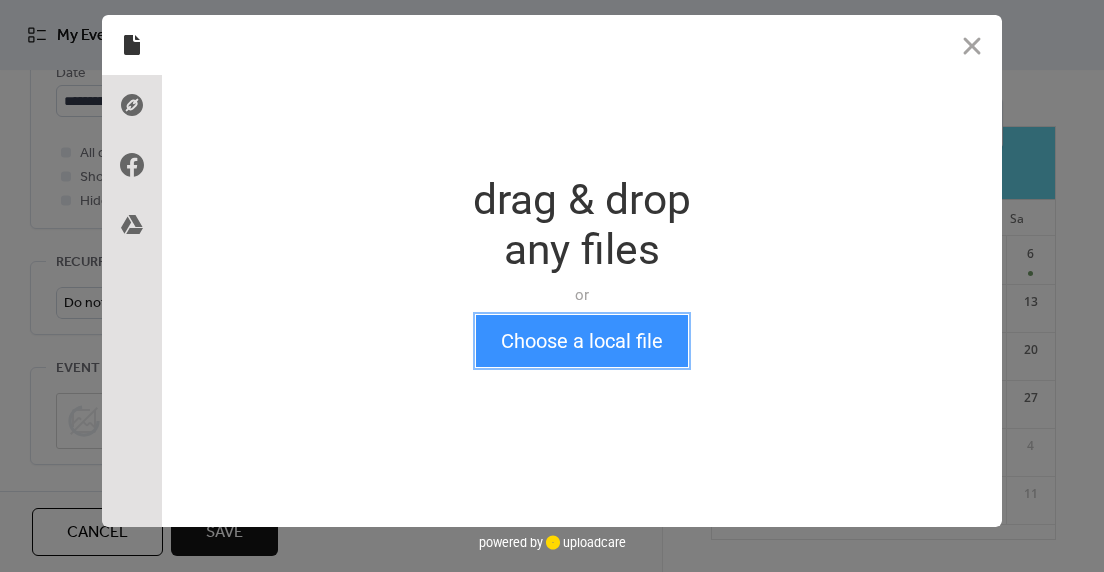 click on "Choose a local file" at bounding box center [582, 341] 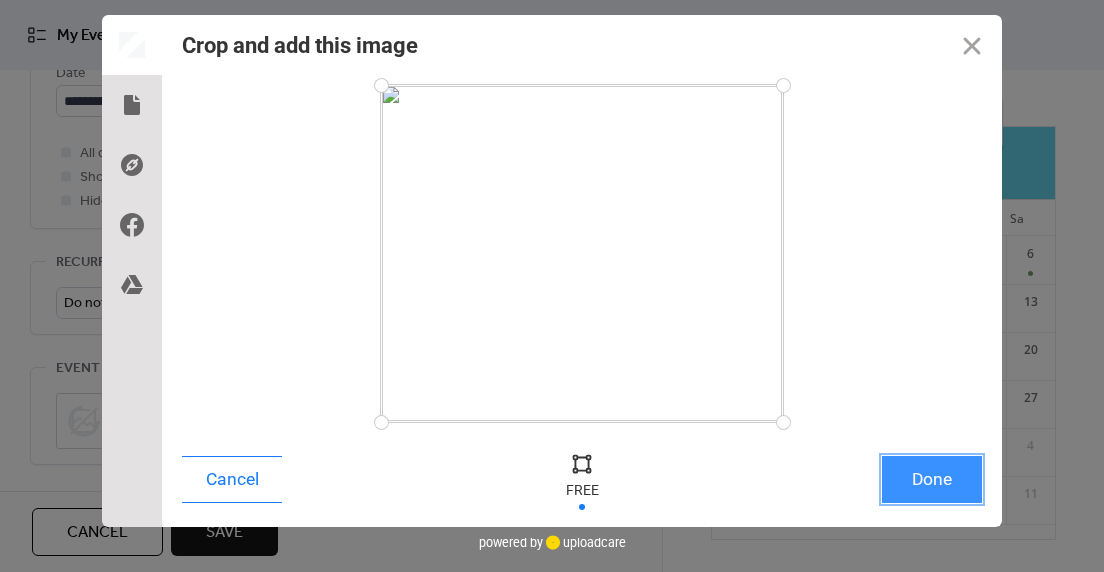click on "Done" at bounding box center [932, 479] 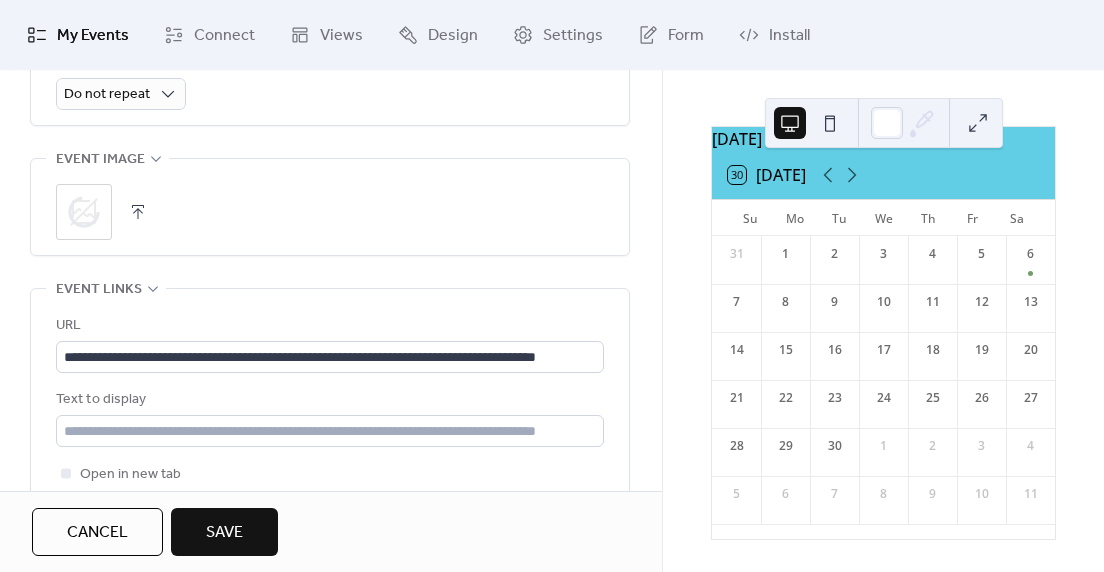 scroll, scrollTop: 995, scrollLeft: 0, axis: vertical 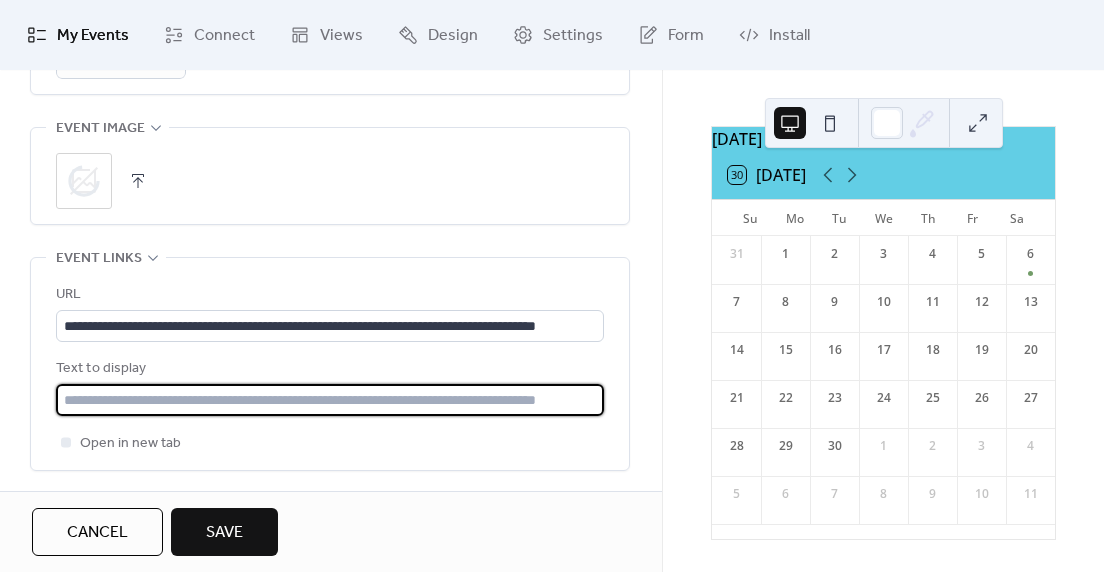 click at bounding box center [330, 400] 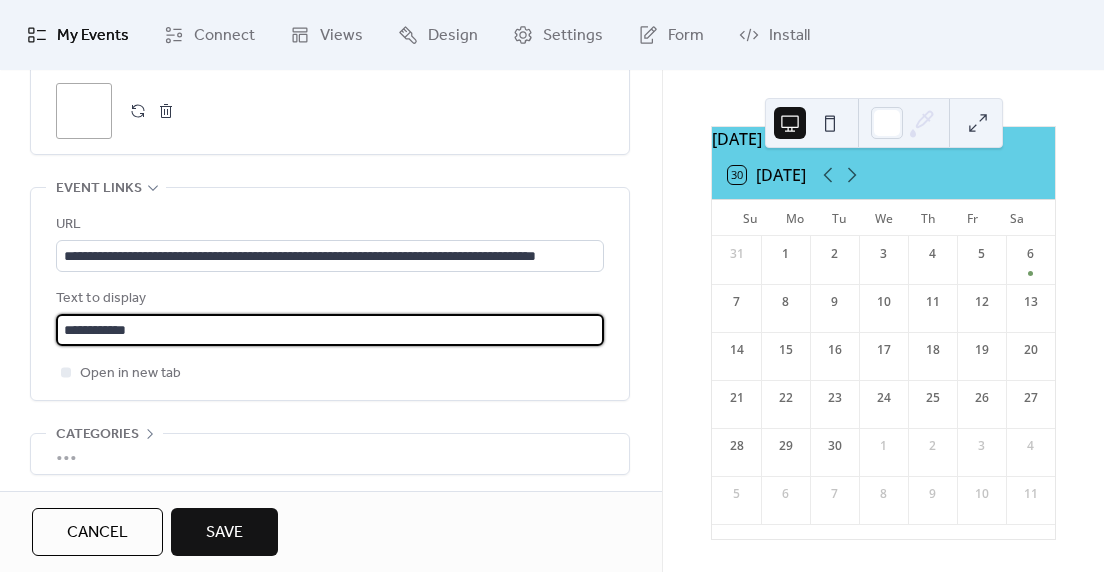 scroll, scrollTop: 1046, scrollLeft: 0, axis: vertical 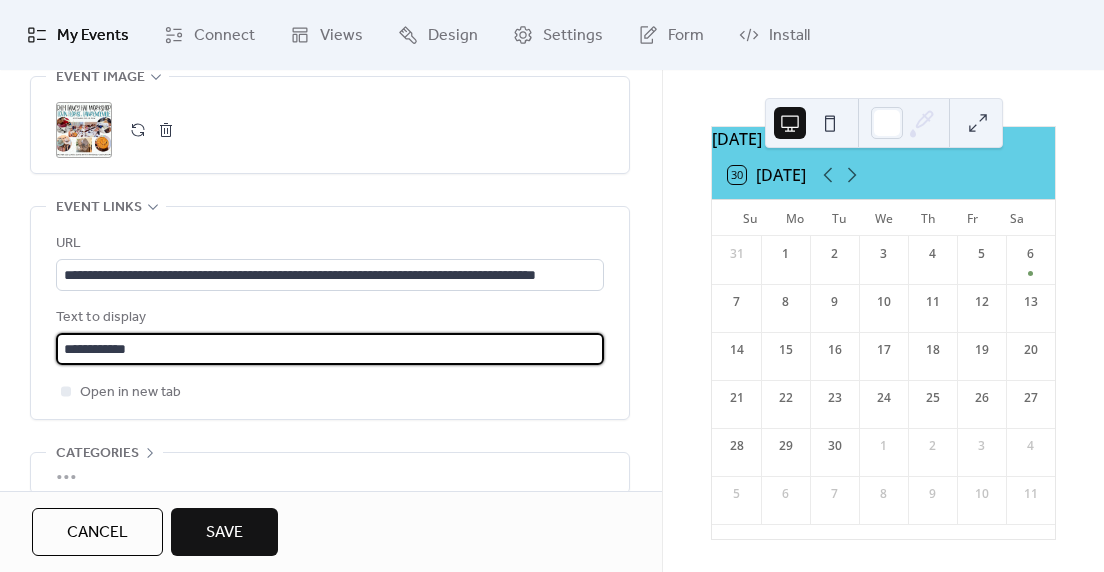 type on "**********" 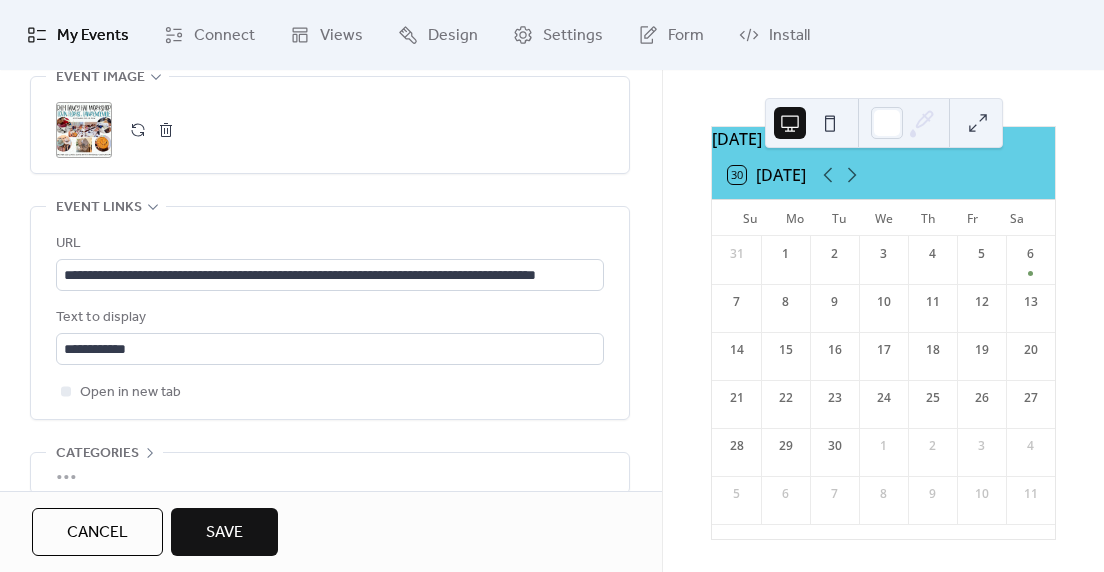 click on "Save" at bounding box center (224, 533) 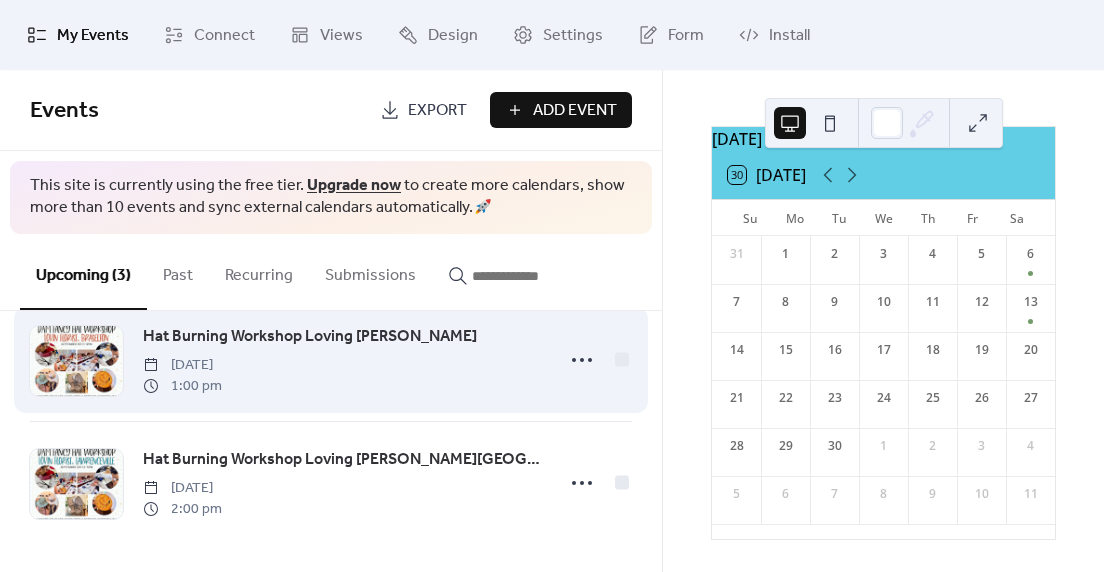 scroll, scrollTop: 168, scrollLeft: 0, axis: vertical 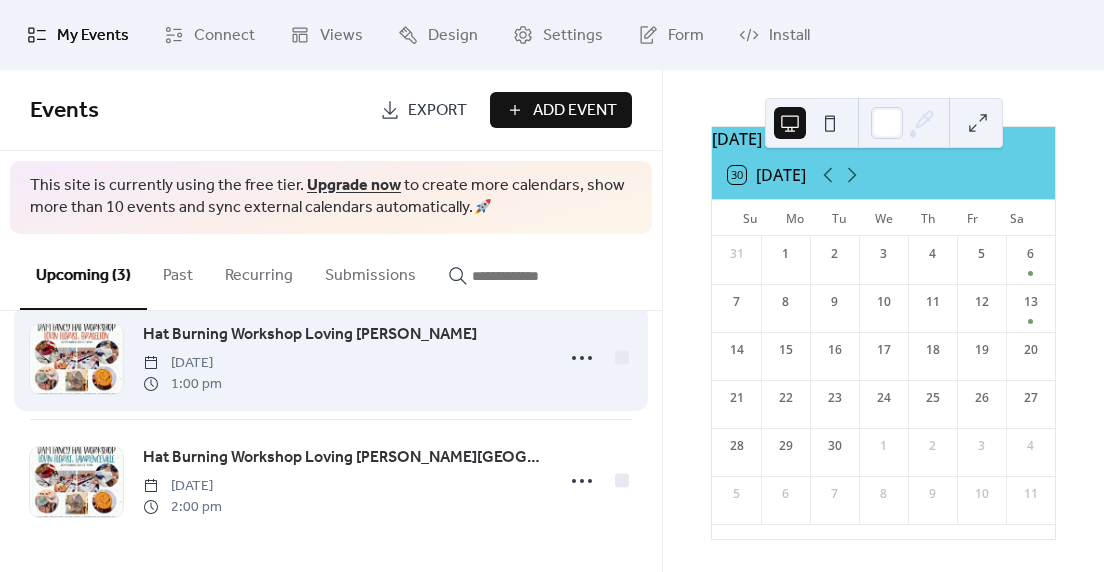 click on "Hat Burning Workshop Loving [PERSON_NAME] [DATE] 1:00 pm" at bounding box center (342, 358) 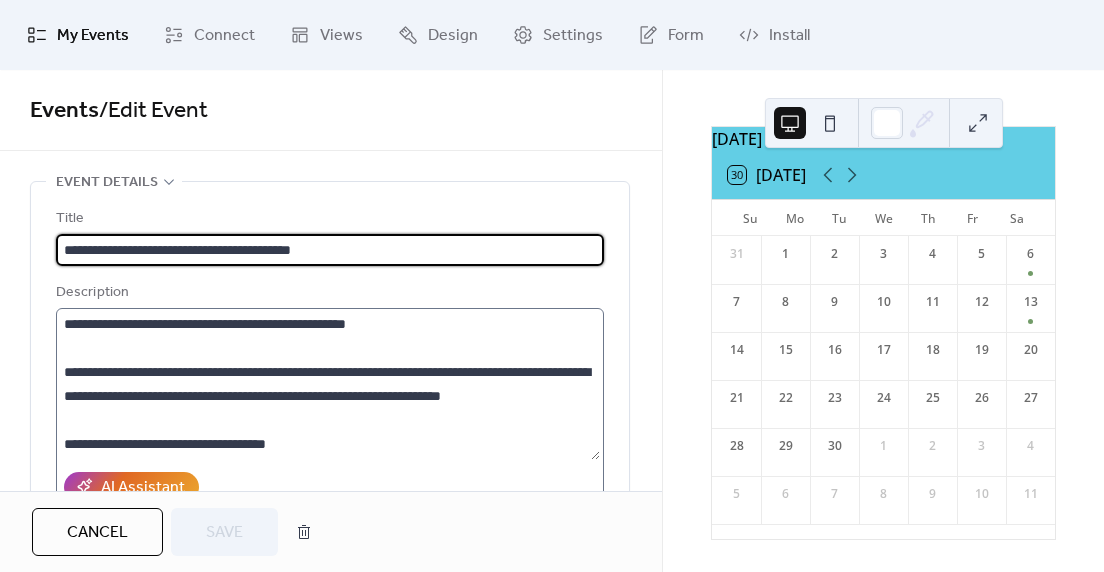 scroll, scrollTop: 438, scrollLeft: 0, axis: vertical 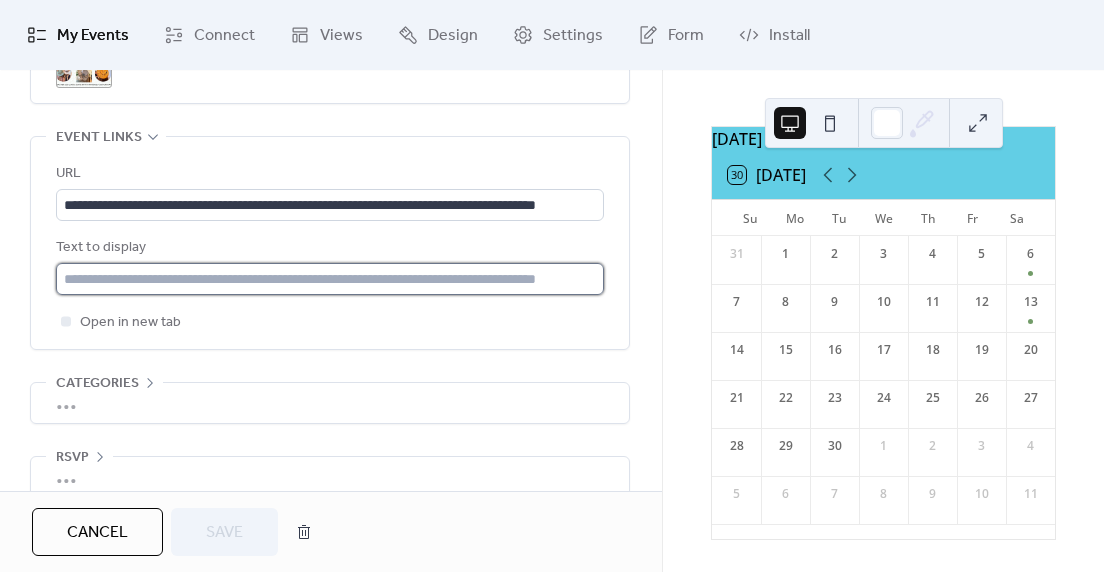 click at bounding box center (330, 279) 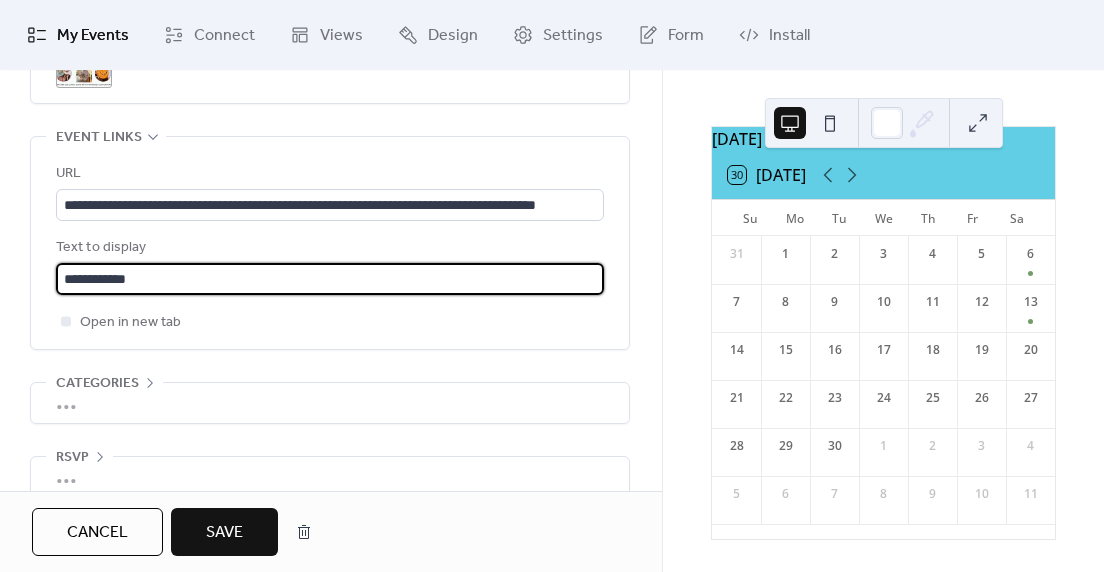 type on "**********" 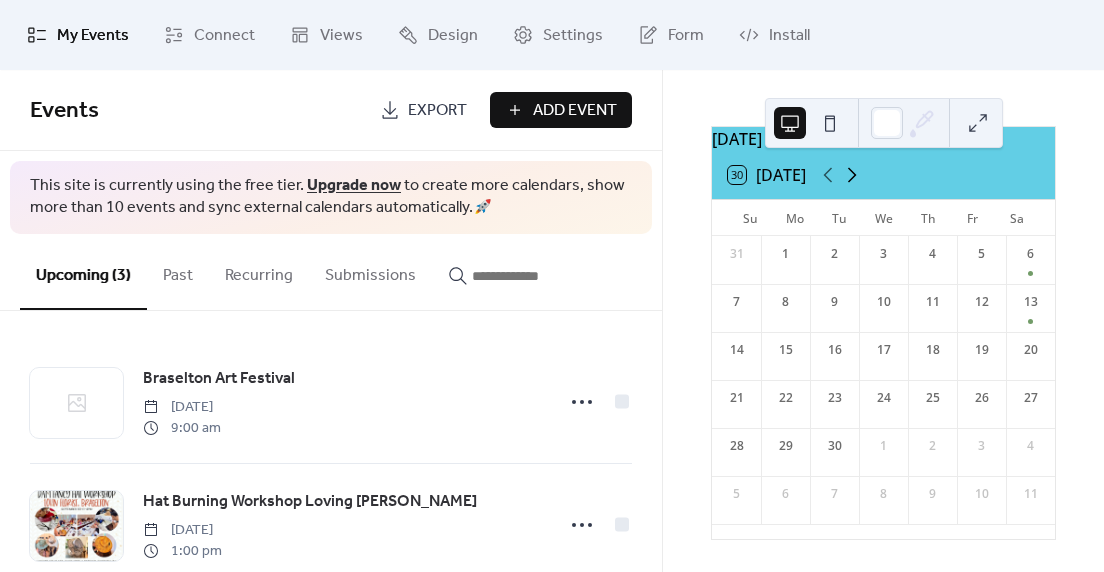 click 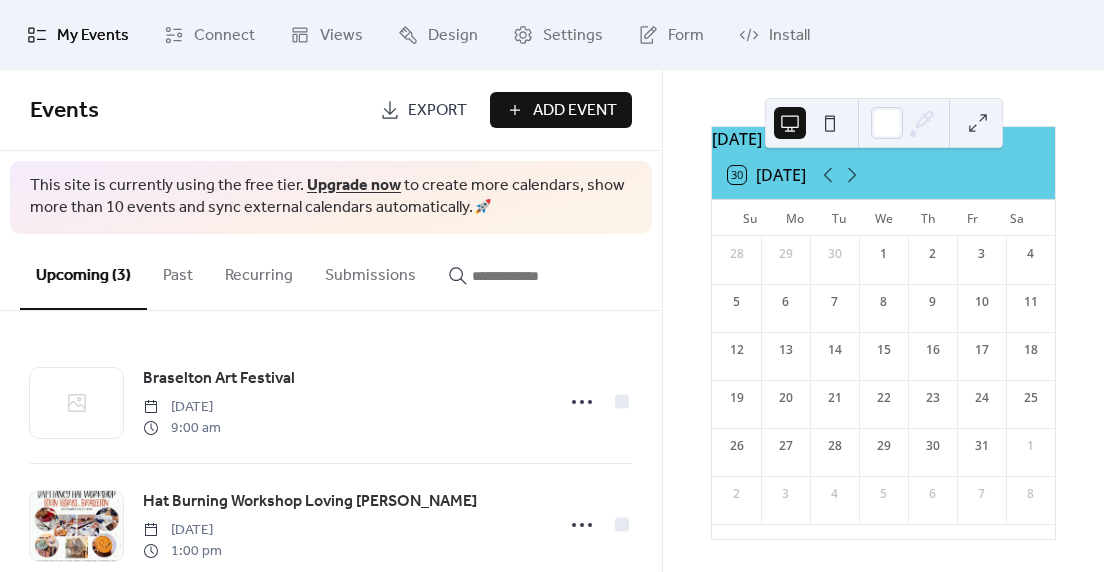 click on "Add Event" at bounding box center (575, 111) 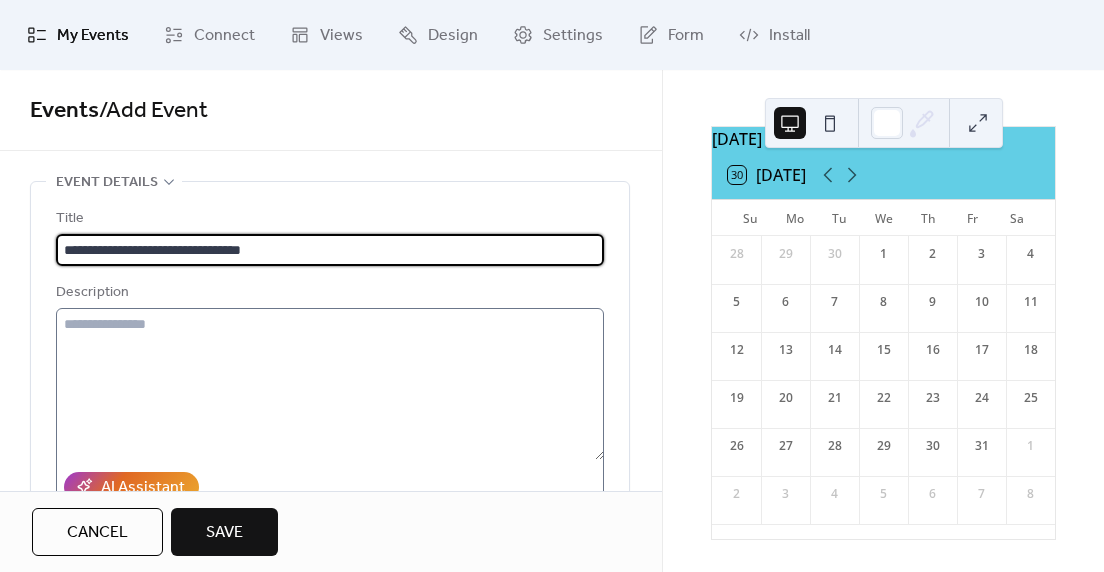 type on "**********" 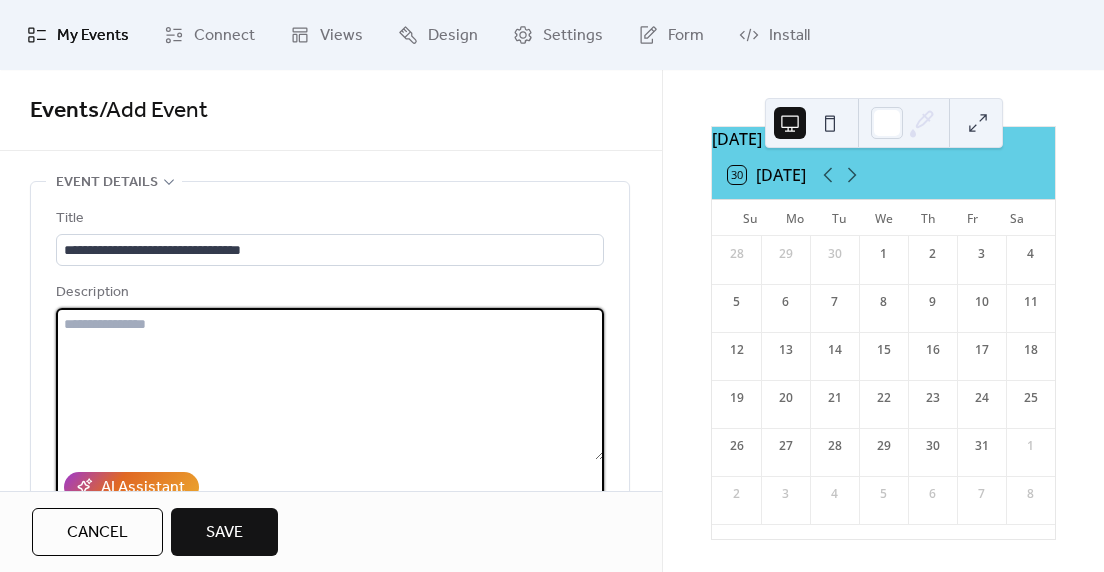 click at bounding box center [330, 384] 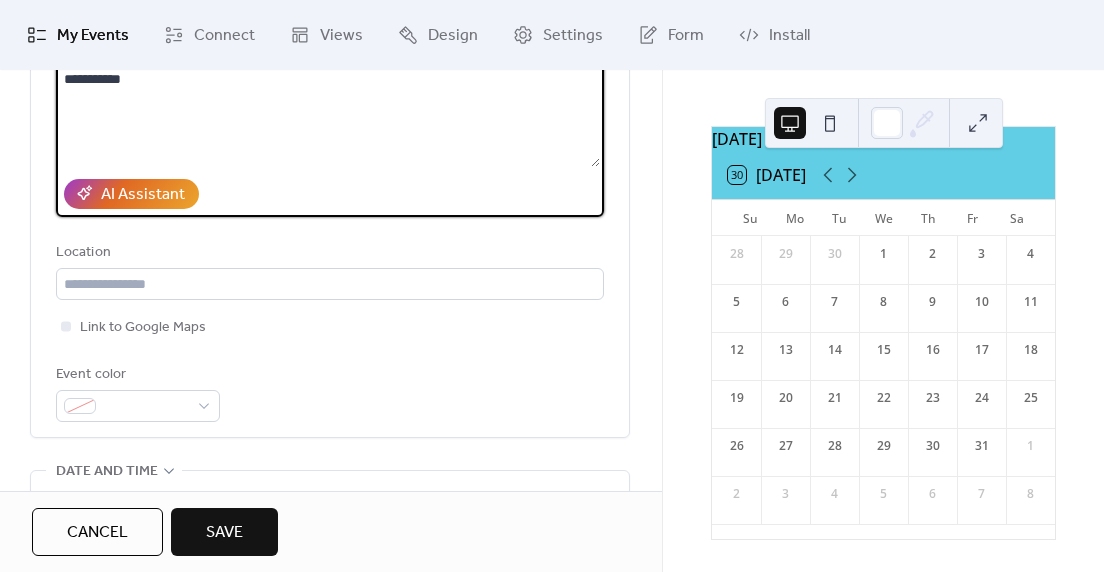 scroll, scrollTop: 322, scrollLeft: 0, axis: vertical 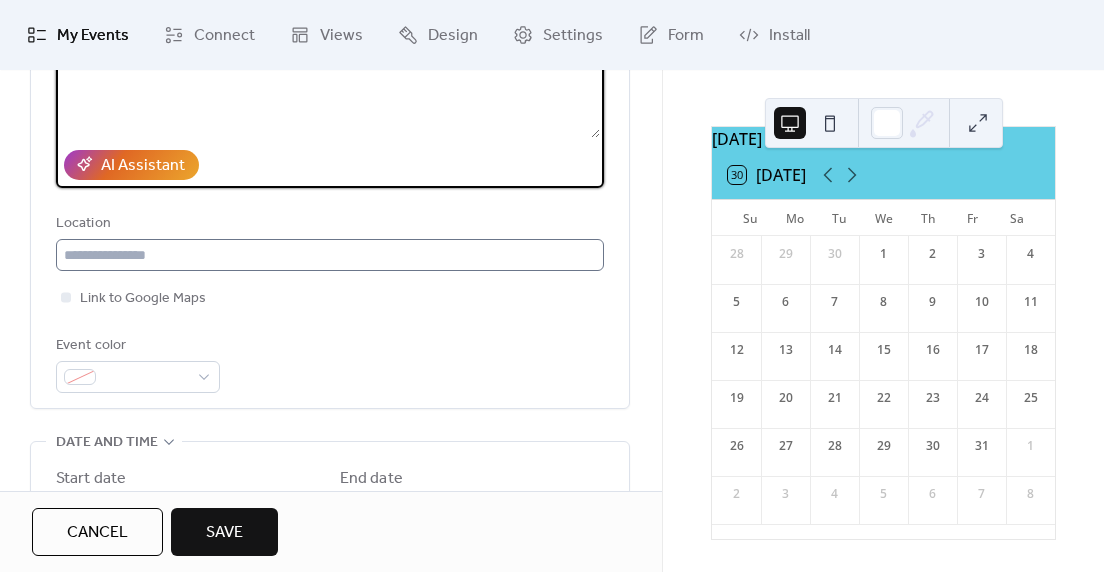 type on "**********" 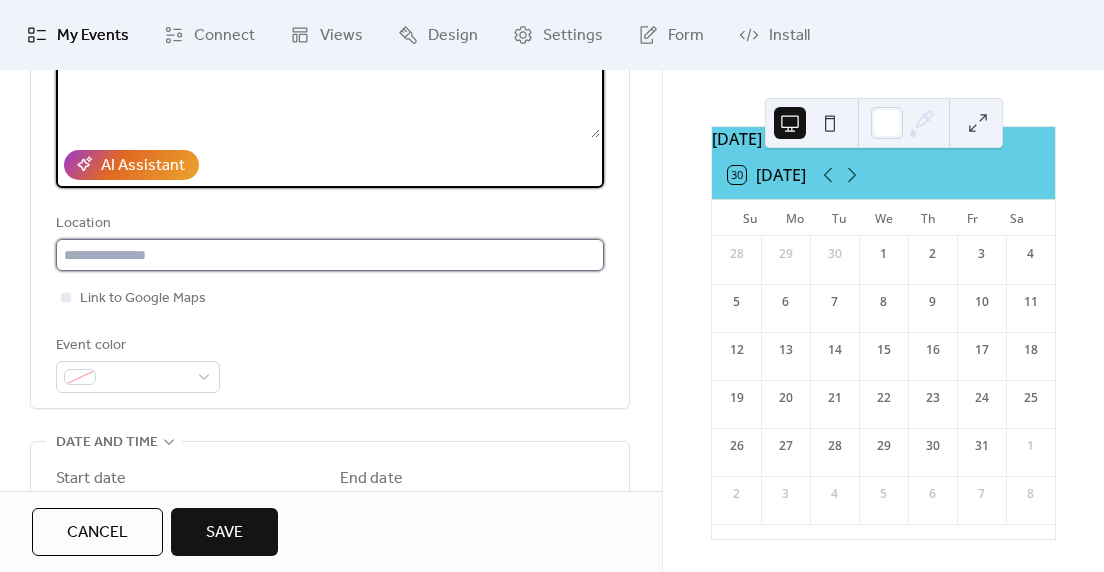 click at bounding box center (330, 255) 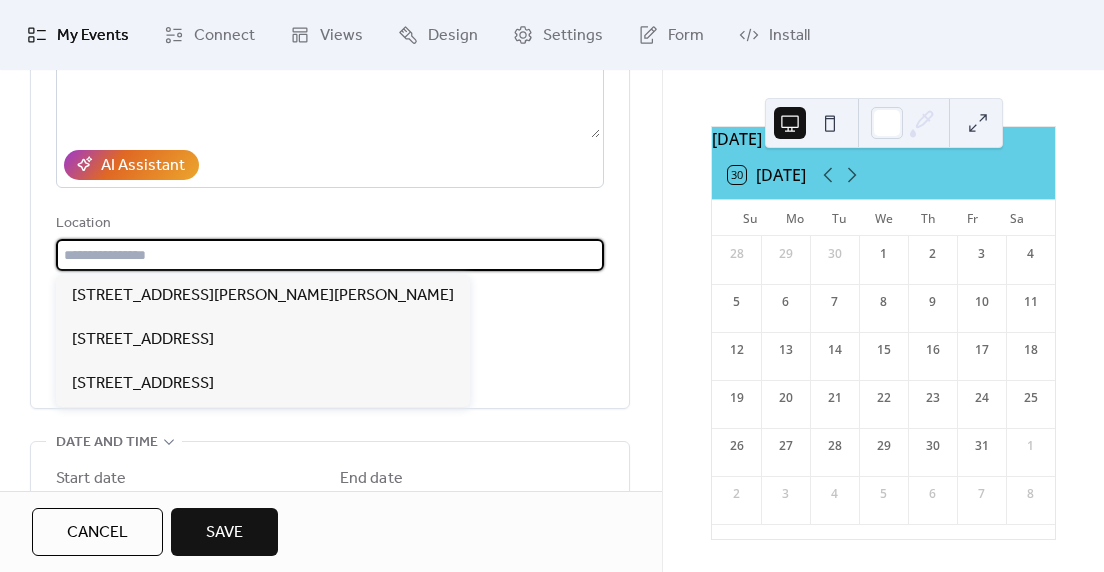click at bounding box center (330, 255) 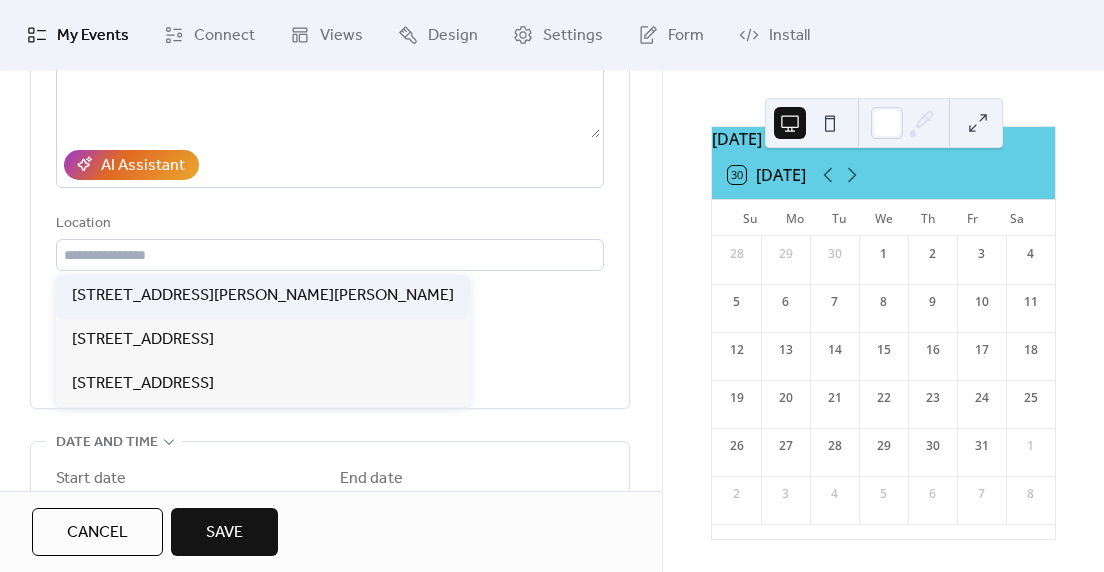 type on "**********" 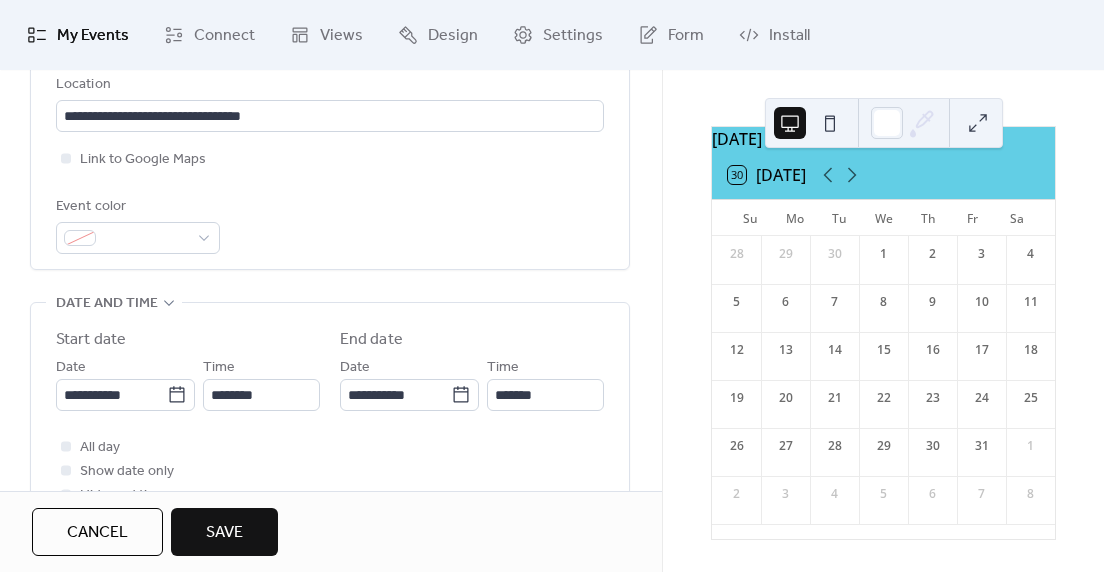 scroll, scrollTop: 475, scrollLeft: 0, axis: vertical 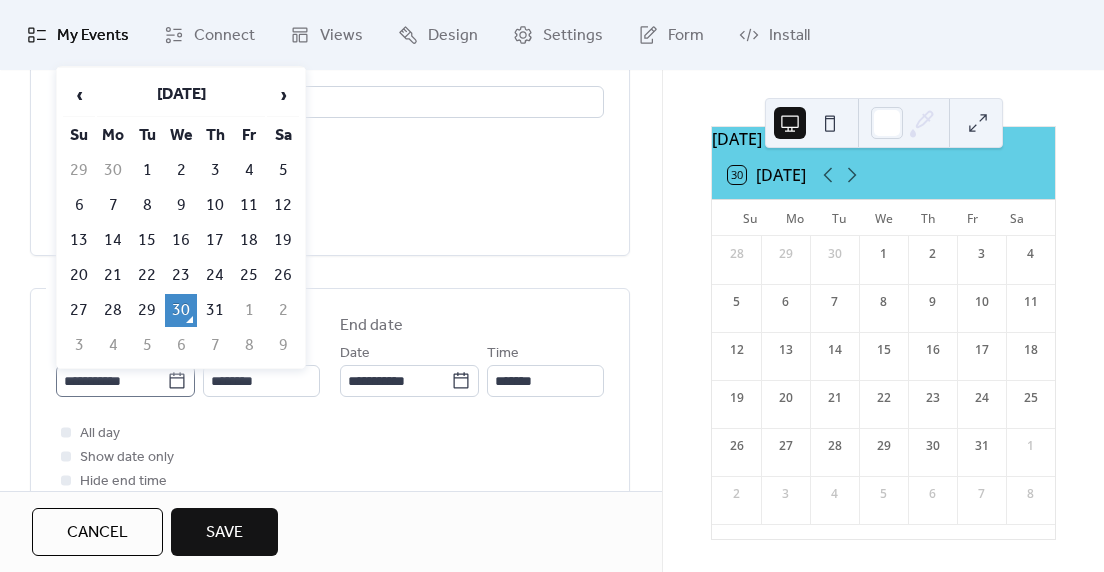 click 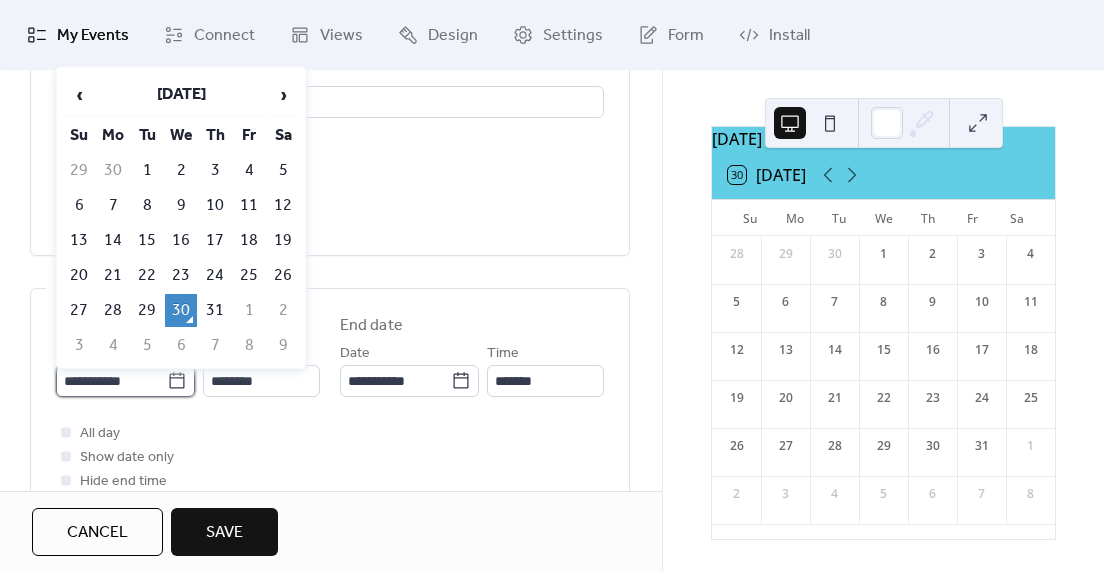 click on "**********" at bounding box center (111, 381) 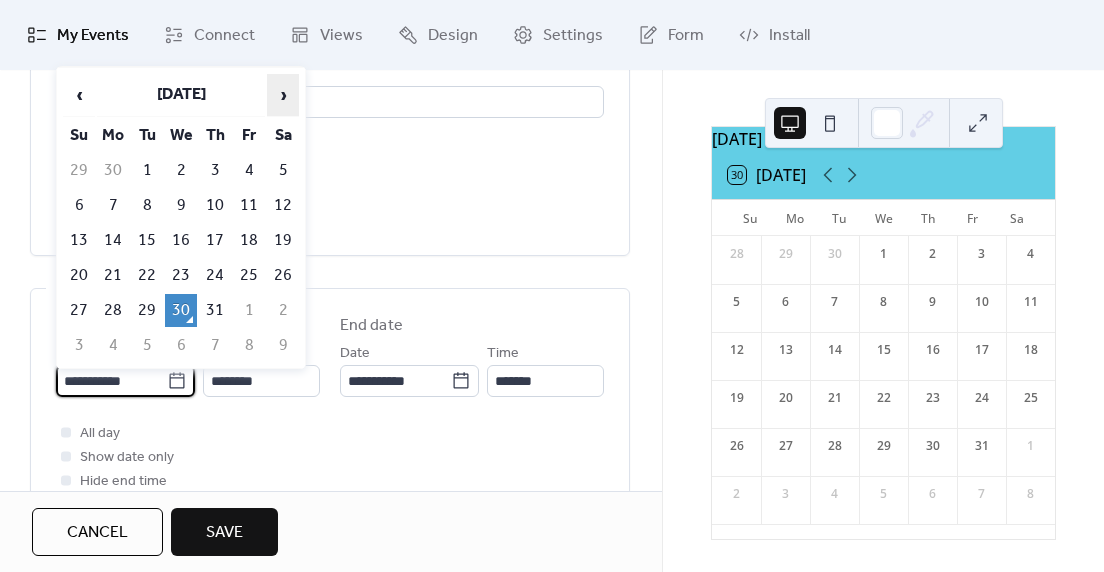 click on "›" at bounding box center [283, 95] 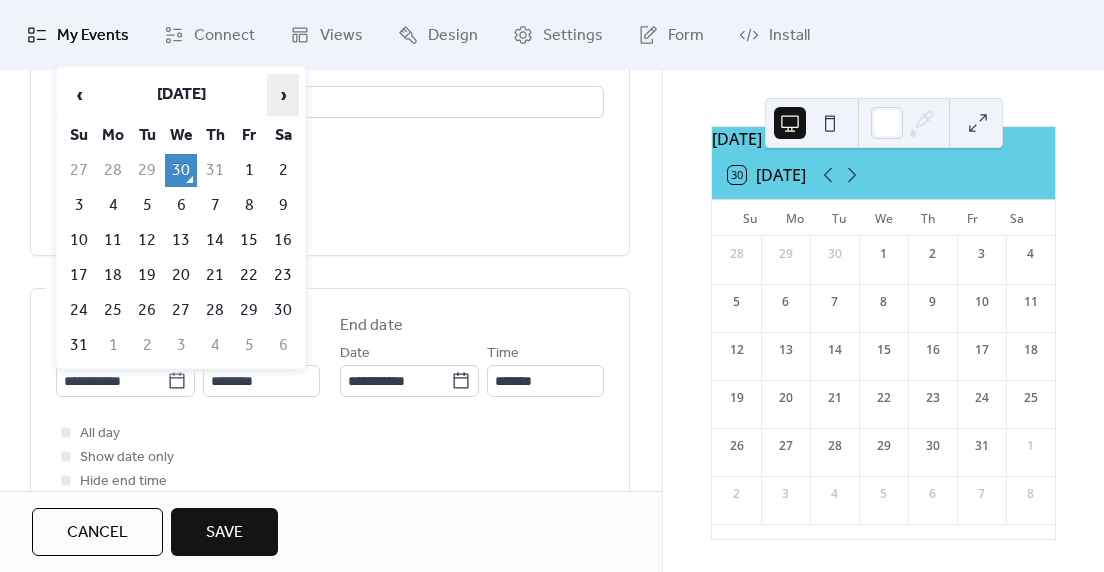 click on "›" at bounding box center (283, 95) 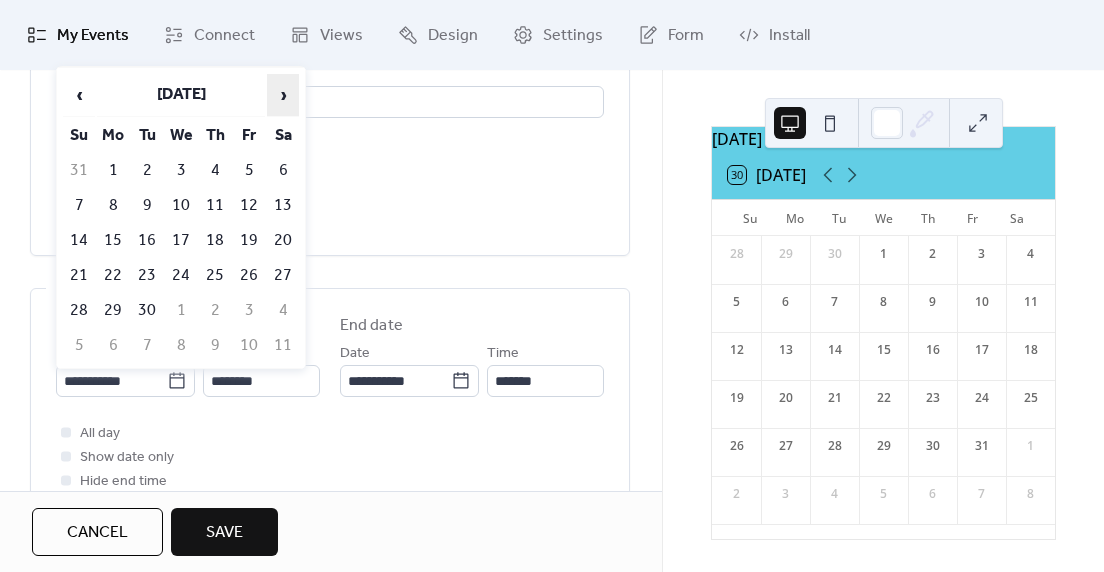 click on "›" at bounding box center (283, 95) 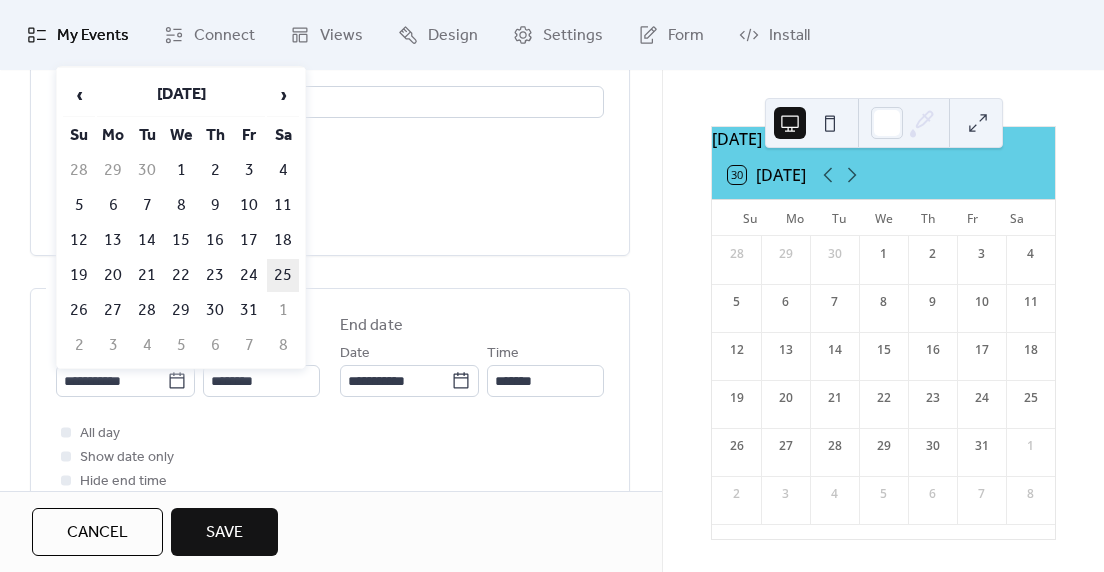 click on "25" at bounding box center (283, 275) 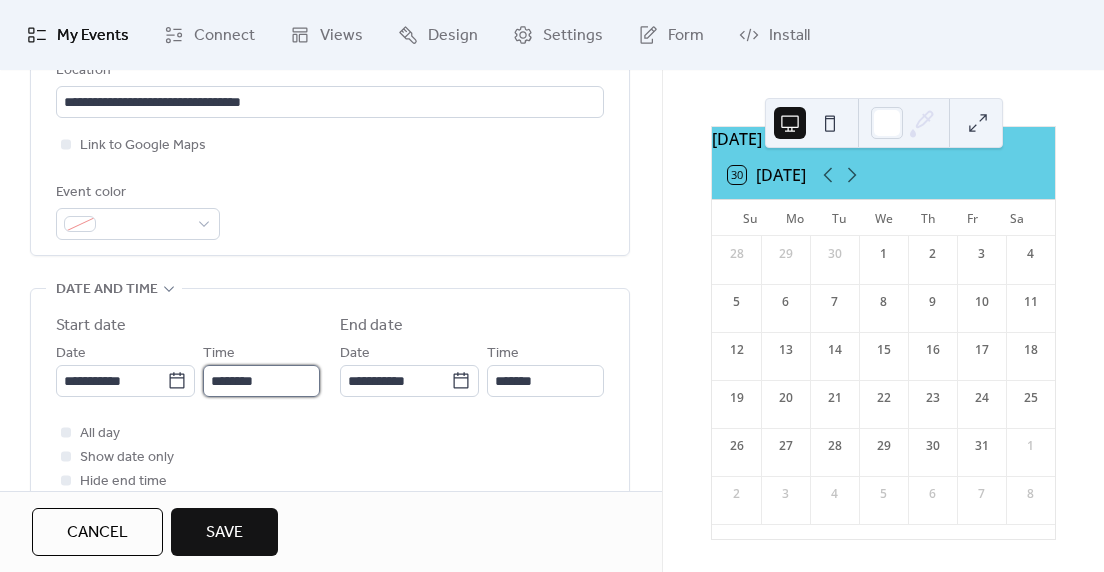 click on "********" at bounding box center [261, 381] 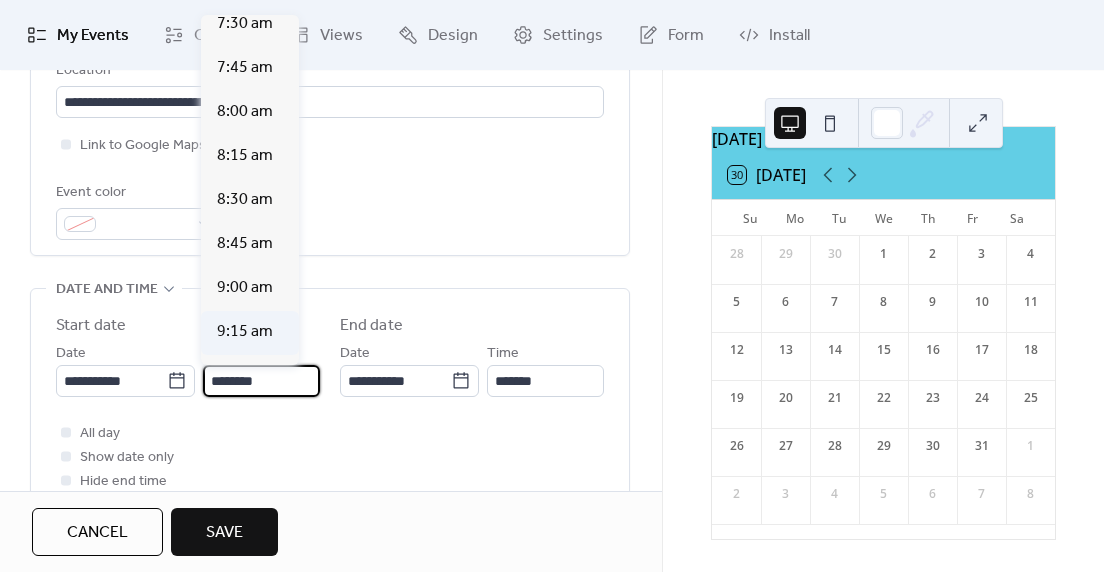 scroll, scrollTop: 1367, scrollLeft: 0, axis: vertical 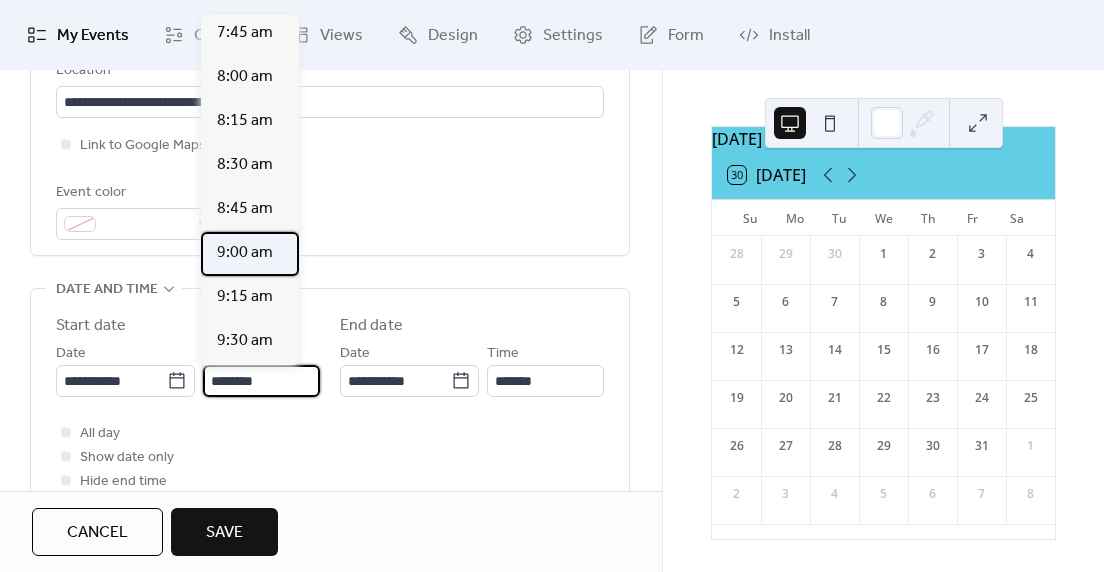click on "9:00 am" at bounding box center [245, 253] 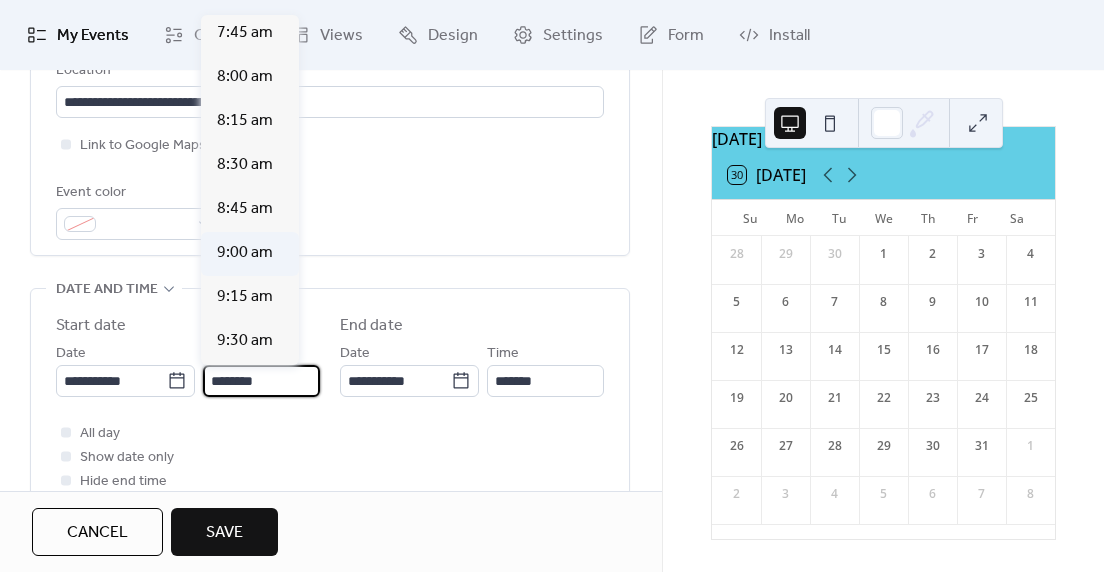 type on "*******" 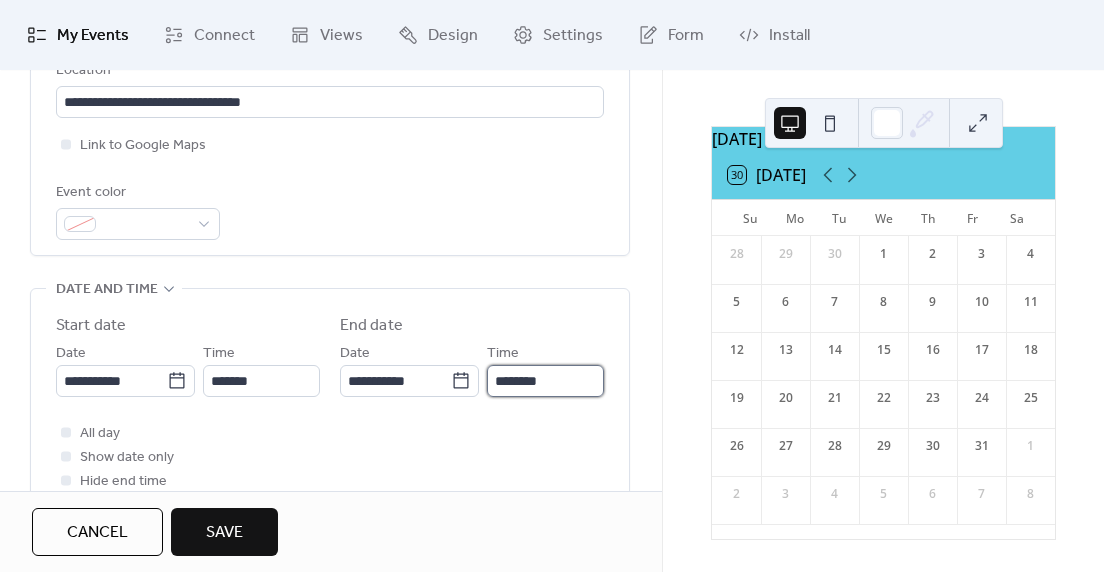click on "********" at bounding box center [545, 381] 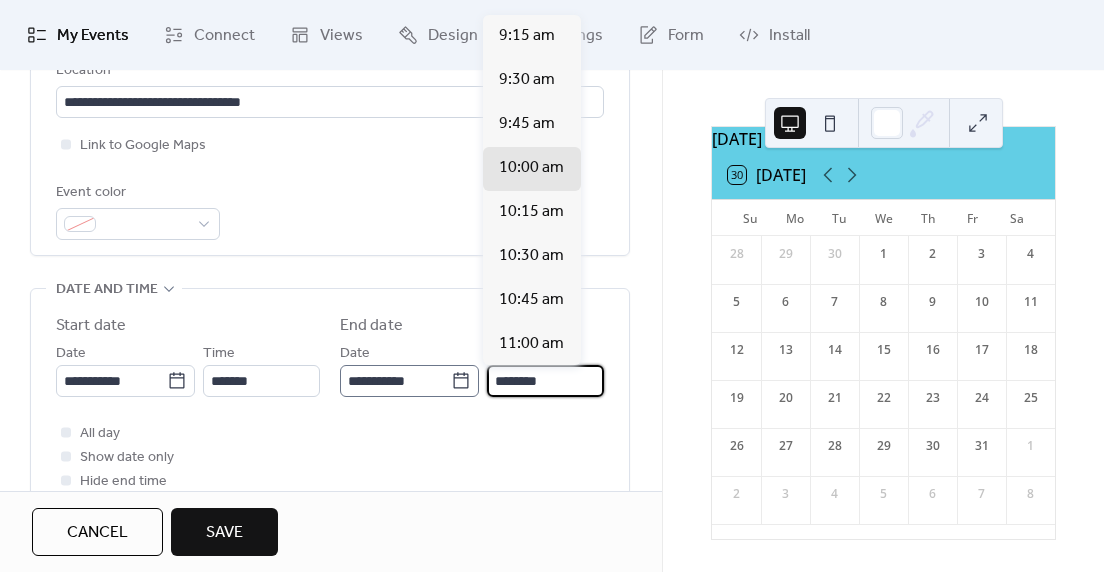 click 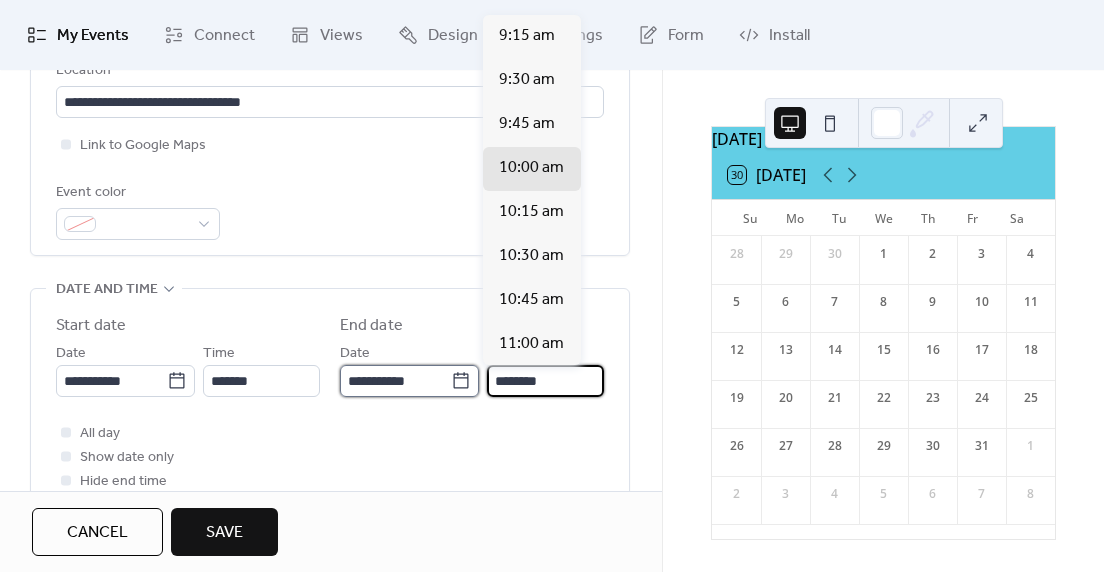 click on "**********" at bounding box center [395, 381] 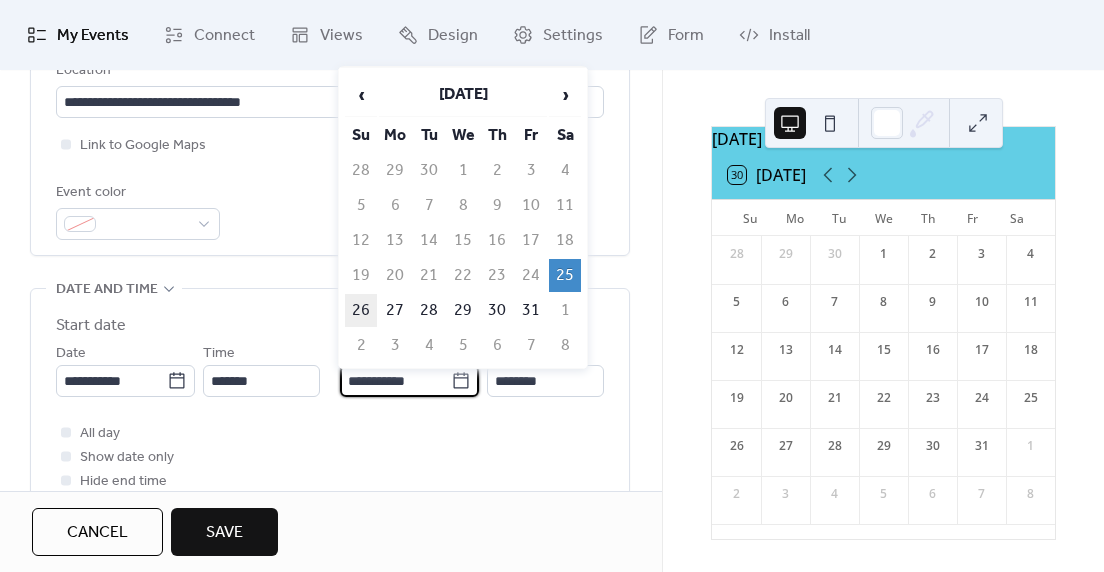 click on "26" at bounding box center (361, 310) 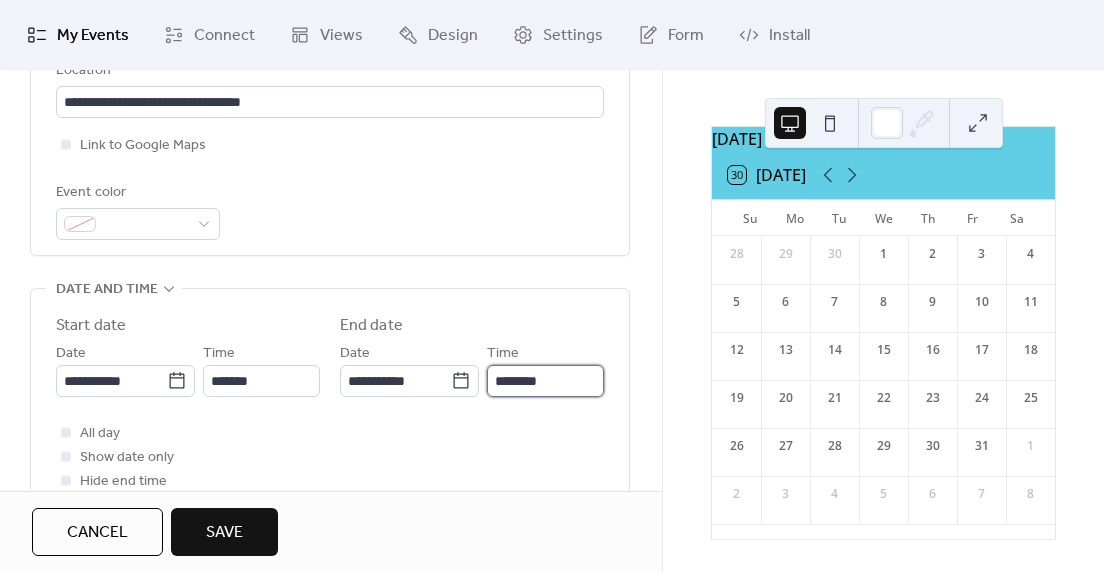 click on "********" at bounding box center (545, 381) 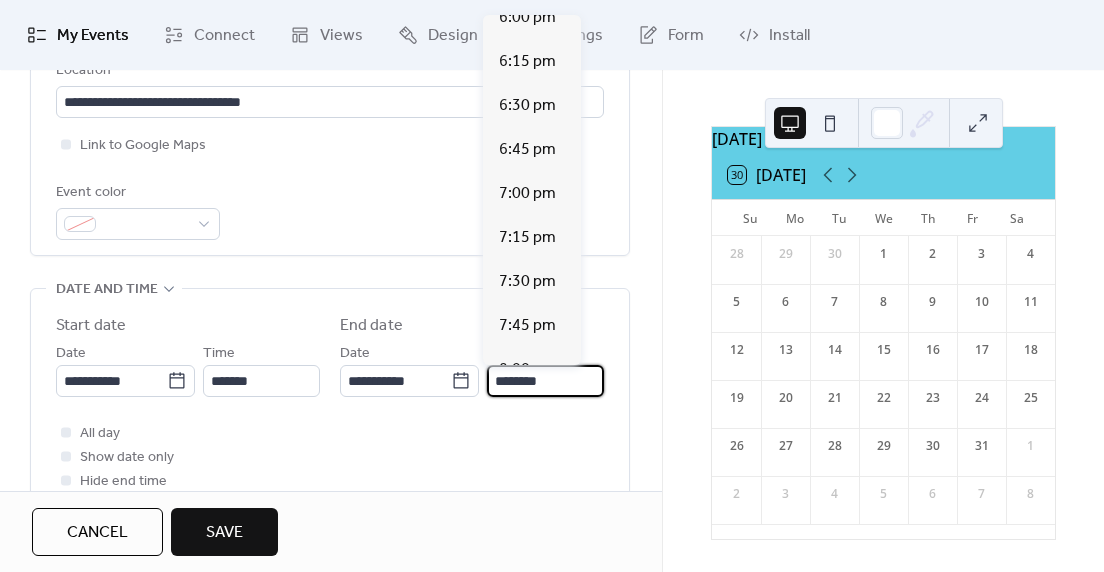 scroll, scrollTop: 3184, scrollLeft: 0, axis: vertical 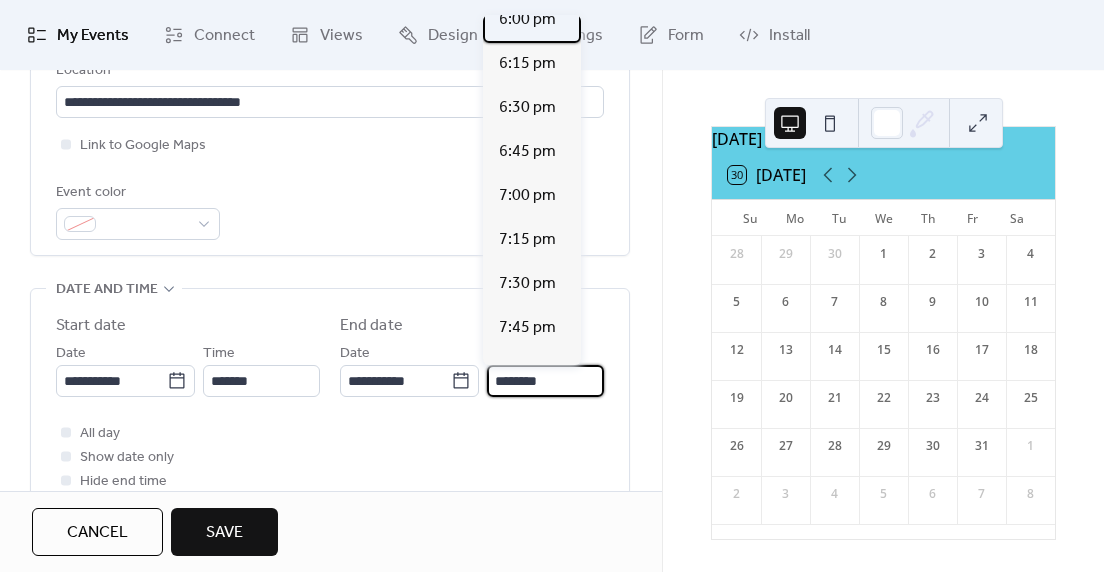 click on "6:00 pm" at bounding box center [527, 20] 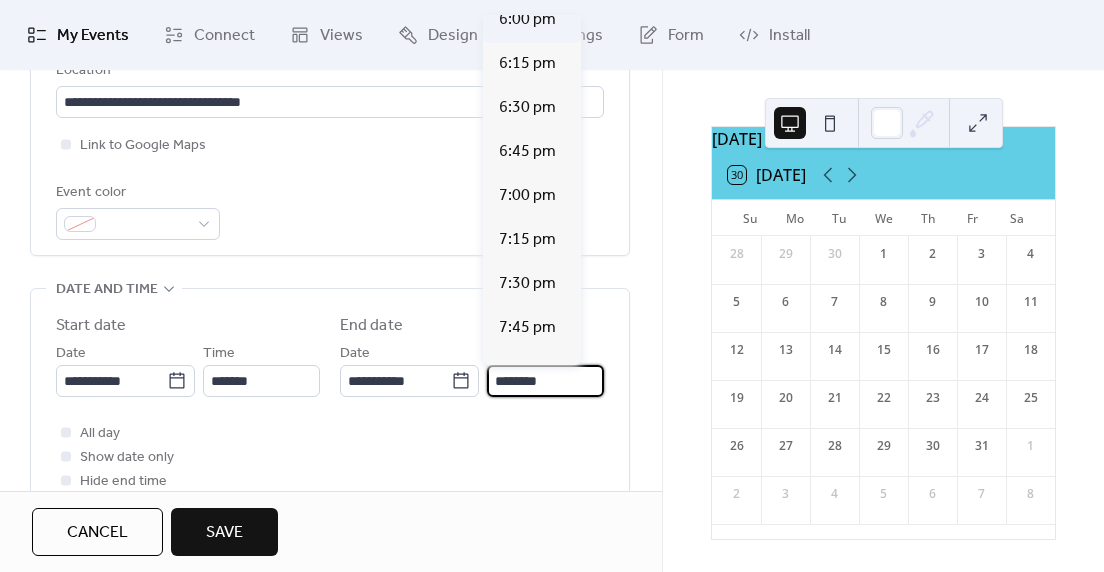 type on "*******" 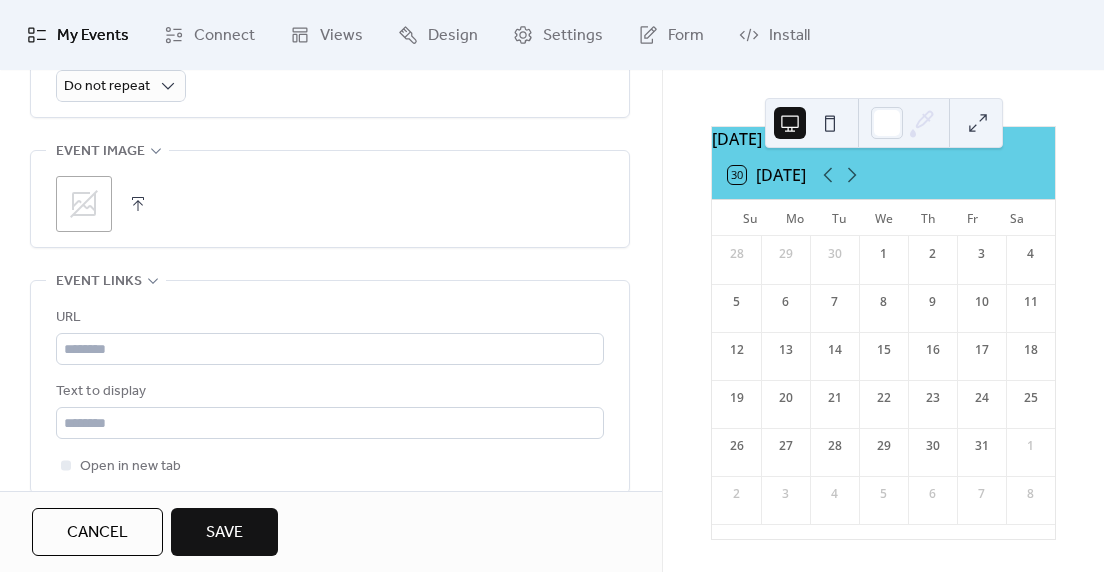 scroll, scrollTop: 978, scrollLeft: 0, axis: vertical 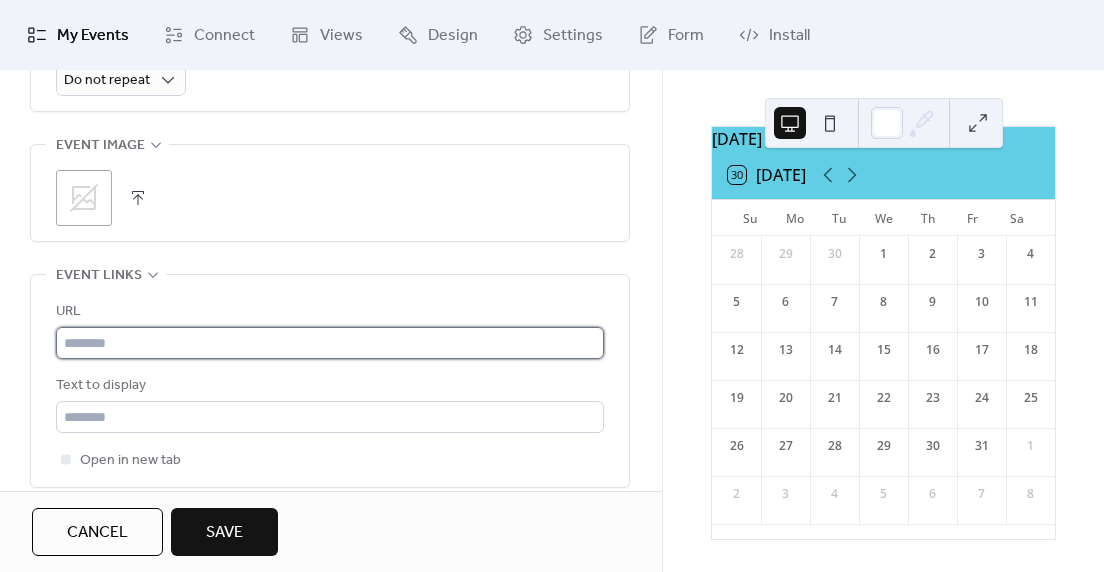click at bounding box center (330, 343) 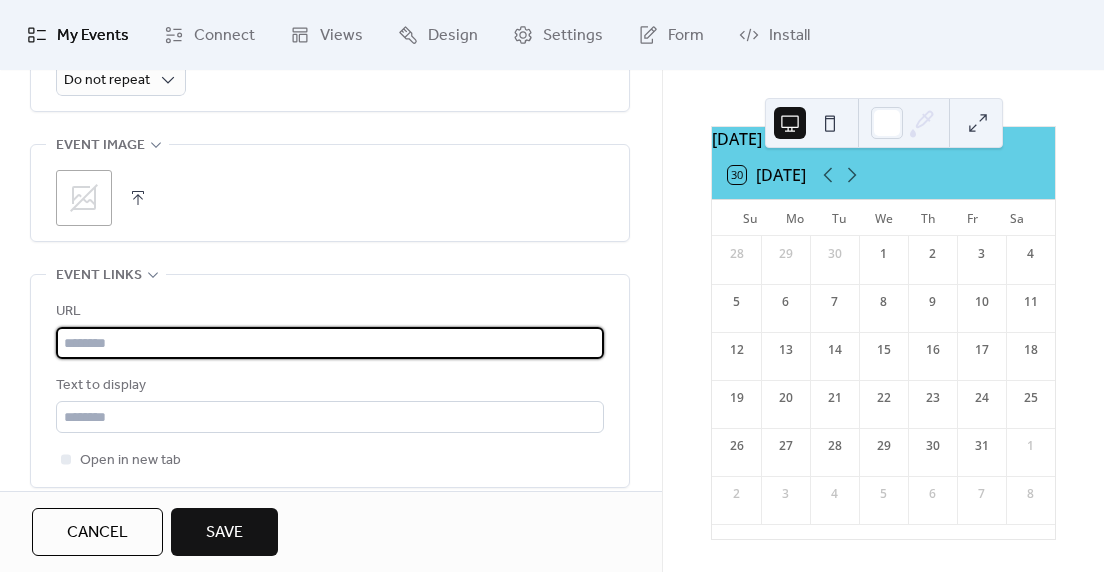 paste on "**********" 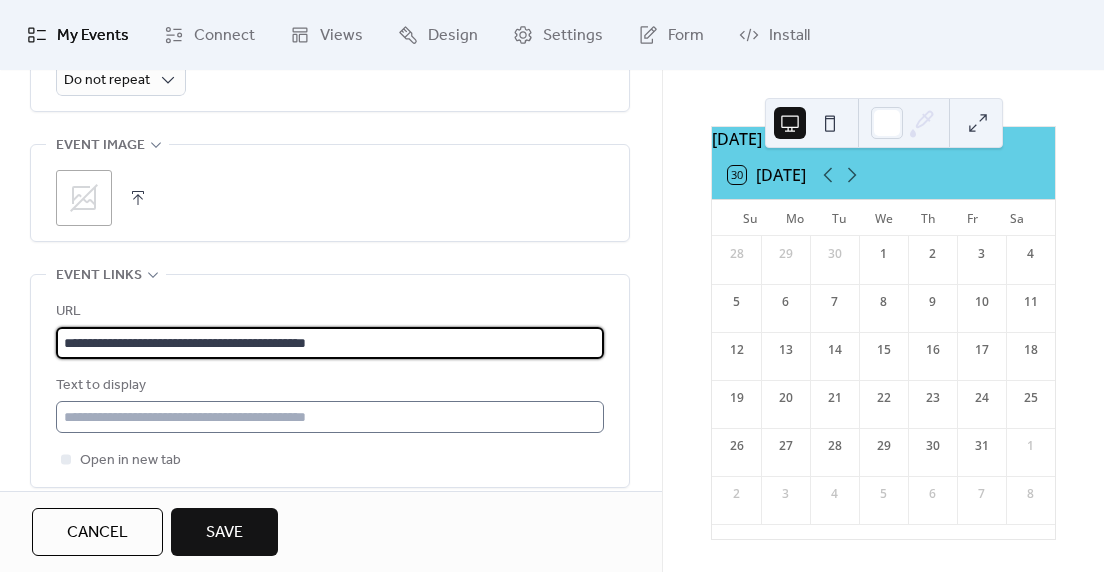 type on "**********" 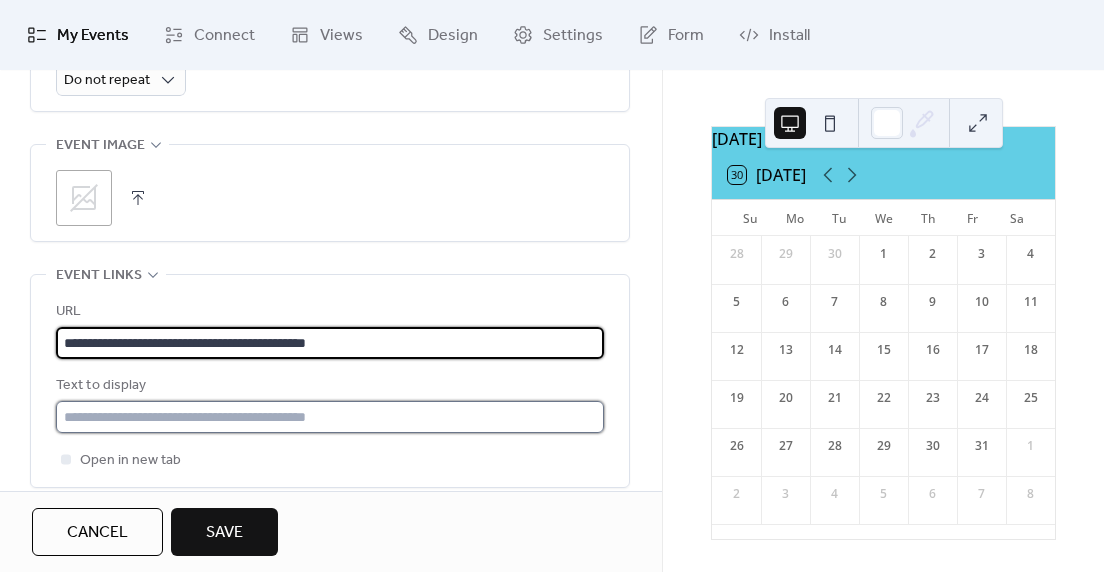 click at bounding box center (330, 417) 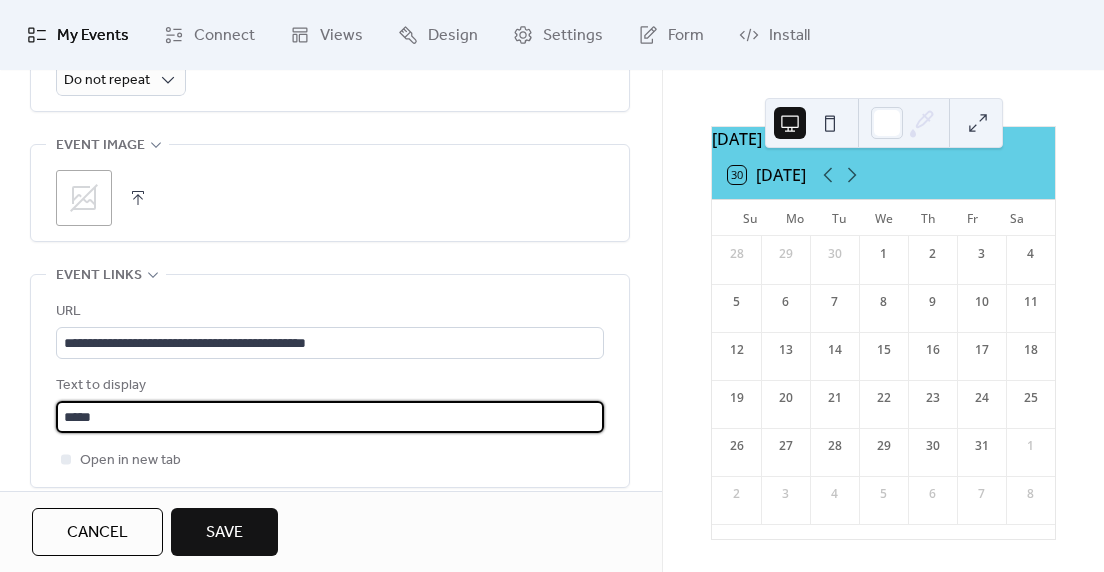 type on "*****" 